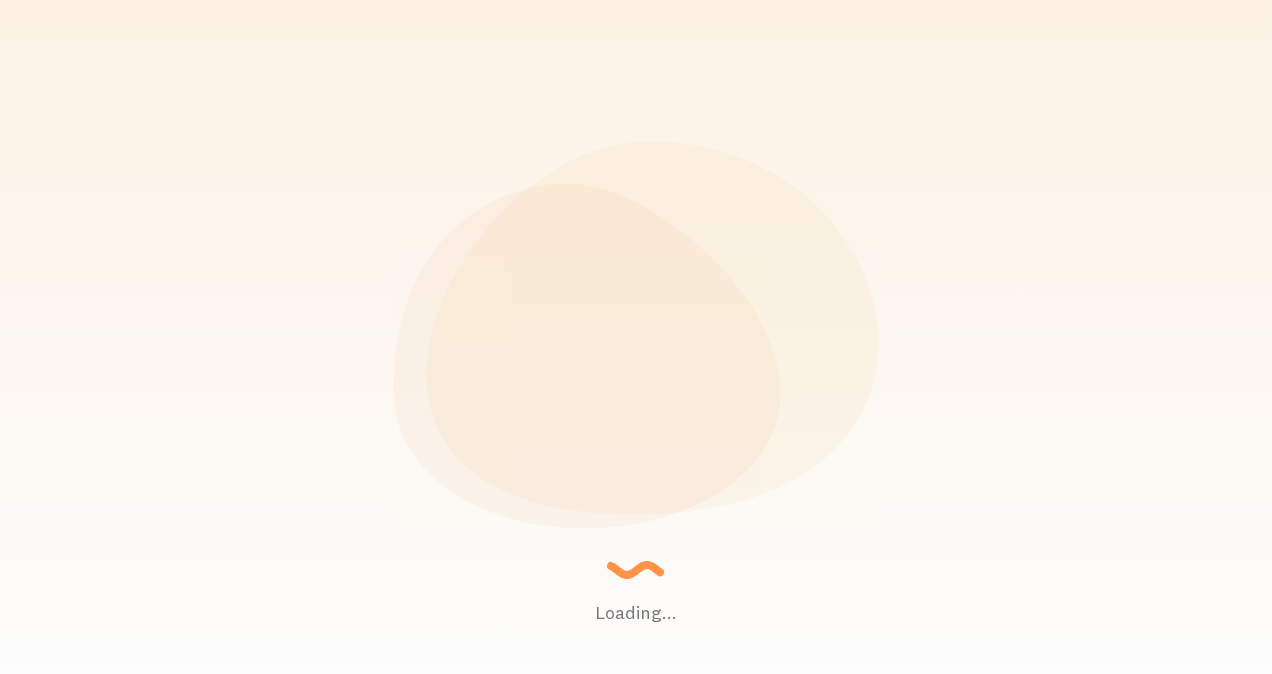 scroll, scrollTop: 0, scrollLeft: 0, axis: both 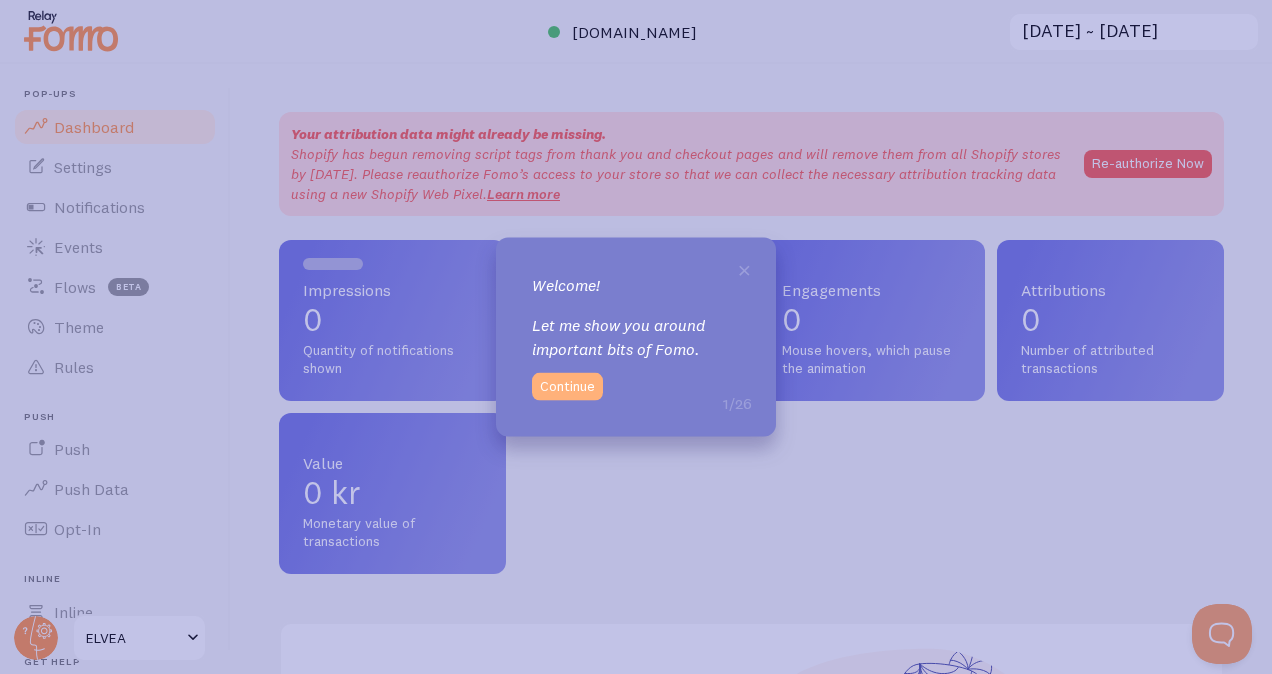click on "Continue" at bounding box center (567, 386) 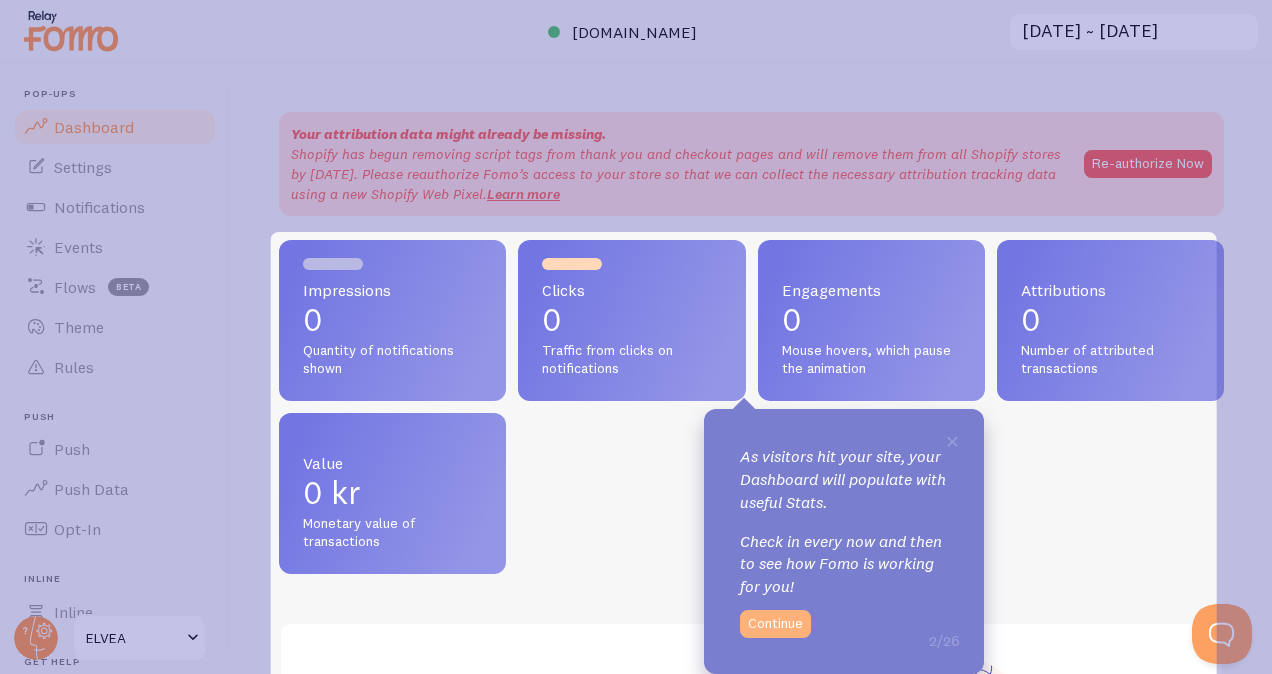 click on "Continue" at bounding box center (775, 624) 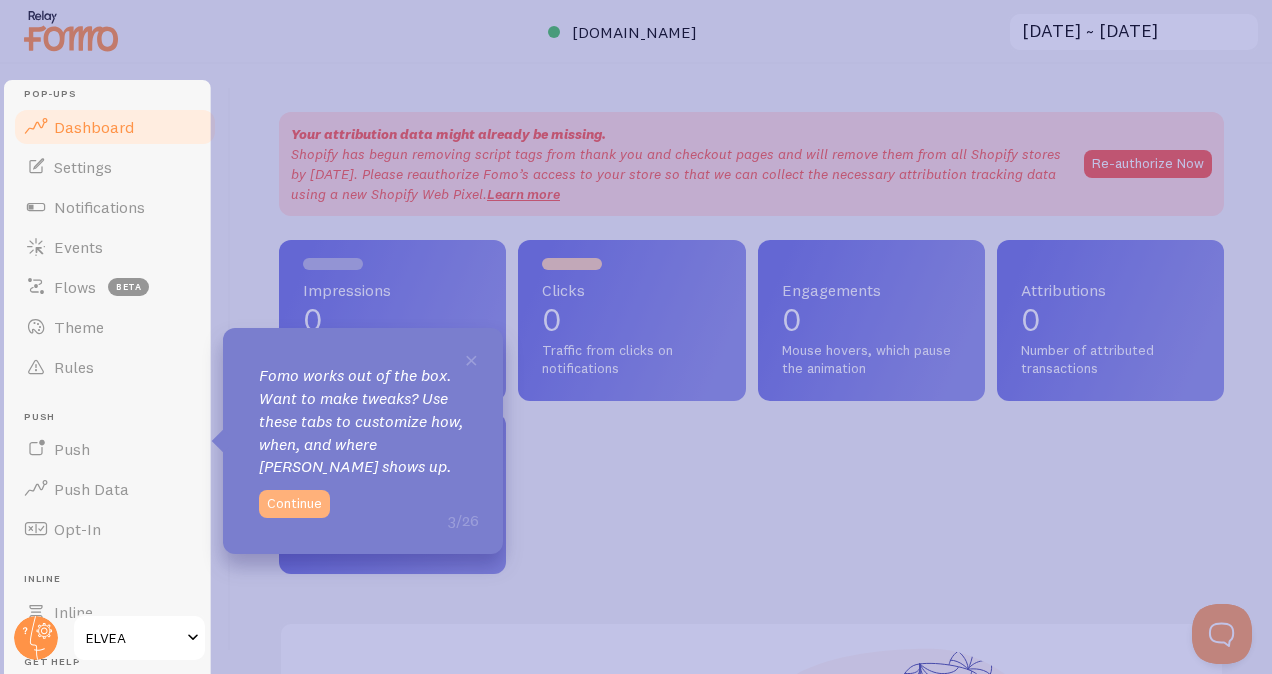 click on "Continue" at bounding box center [294, 504] 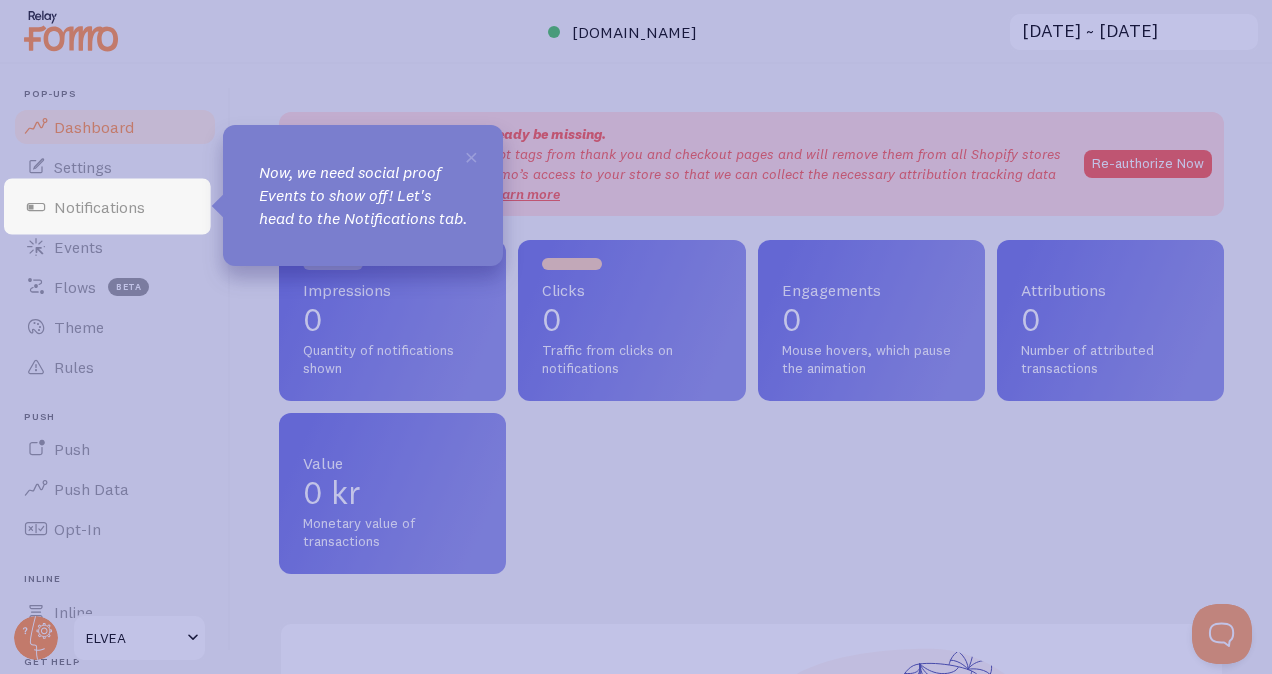 click on "Now, we need social proof Events to show off! Let's head to the Notifications tab." at bounding box center (363, 195) 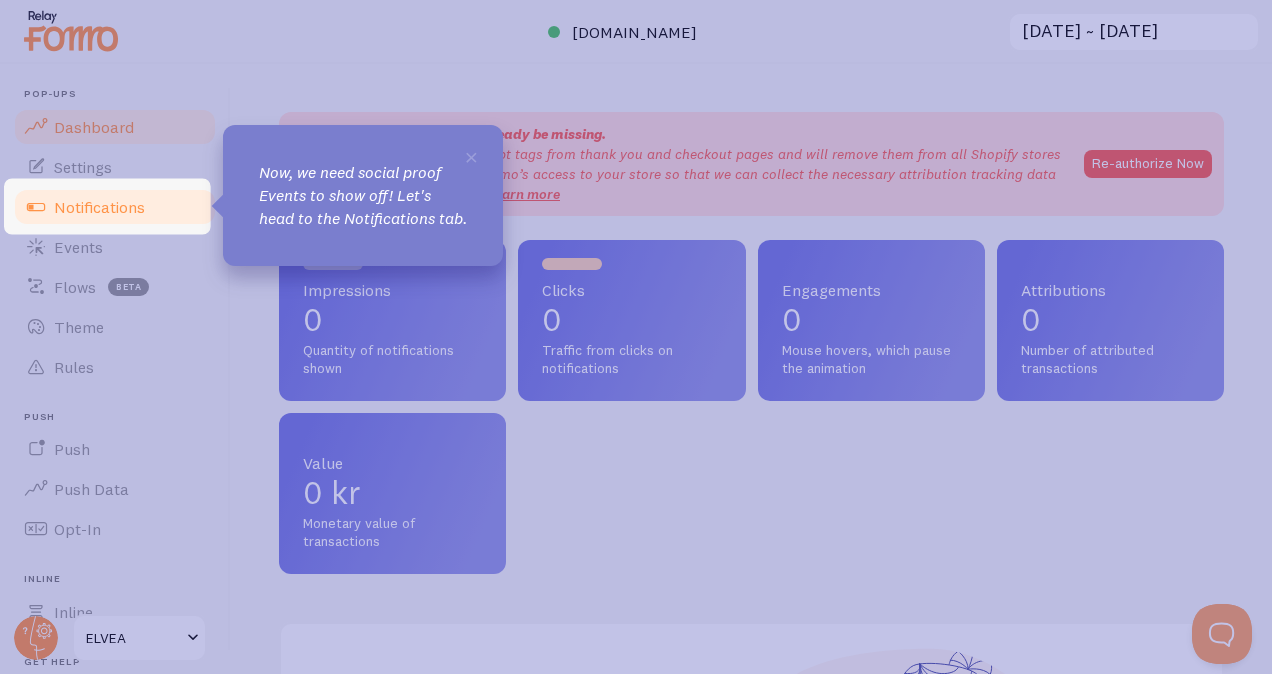 click on "Notifications" at bounding box center [115, 207] 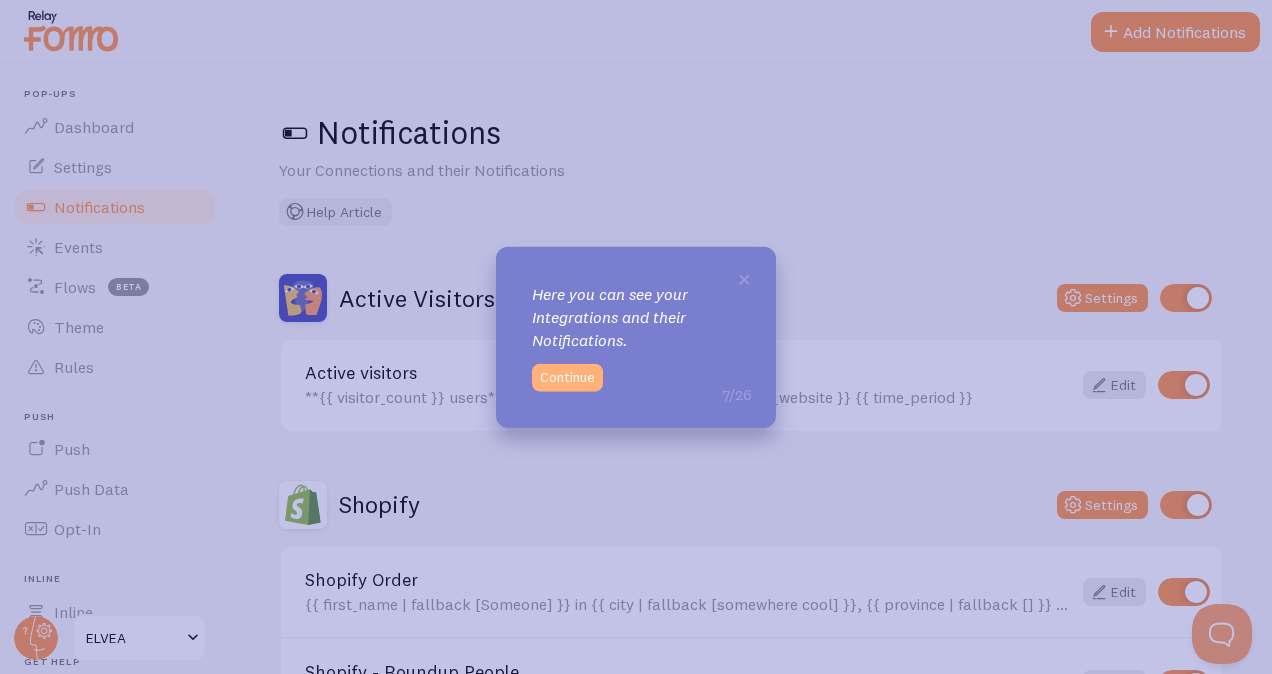 click on "Continue" at bounding box center [567, 377] 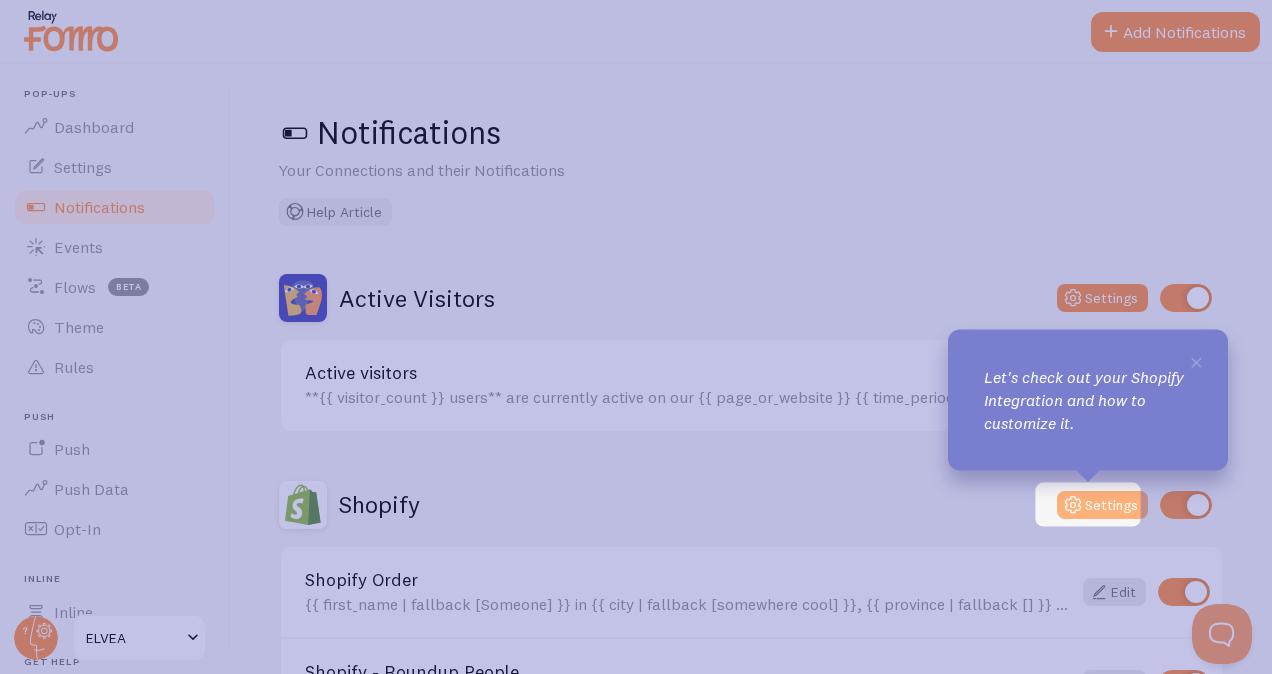 click on "Settings" at bounding box center (1102, 505) 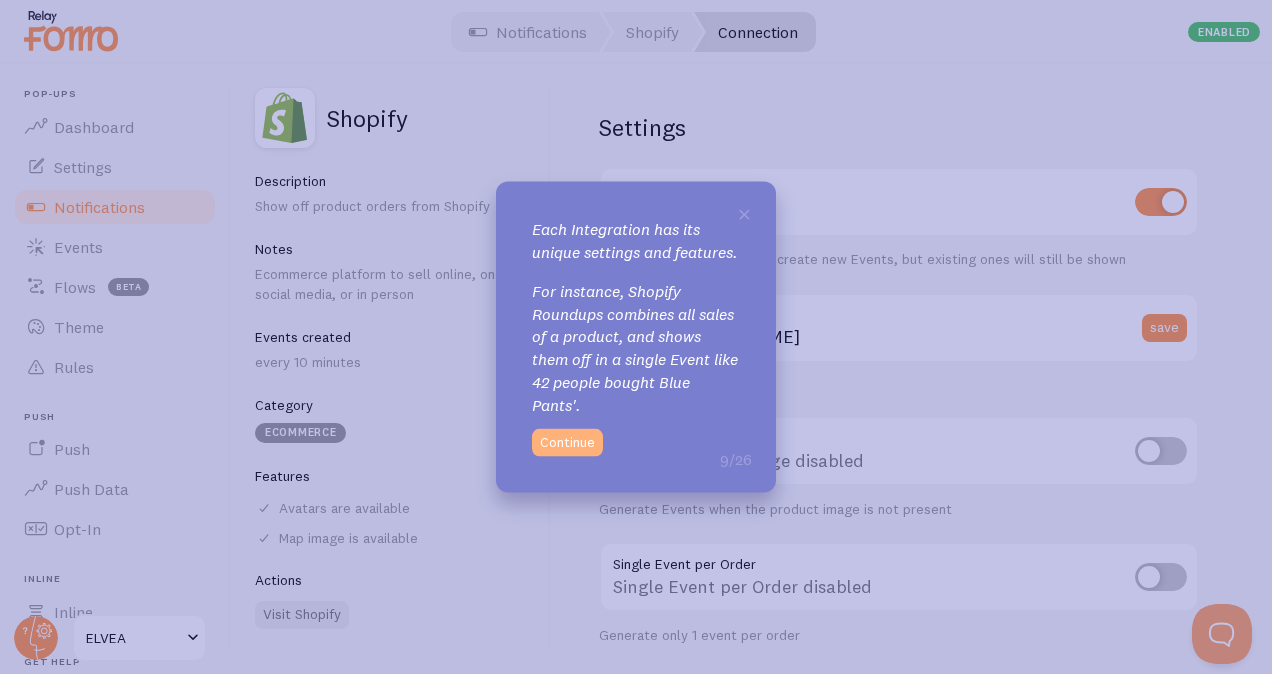 click on "Continue" at bounding box center (567, 442) 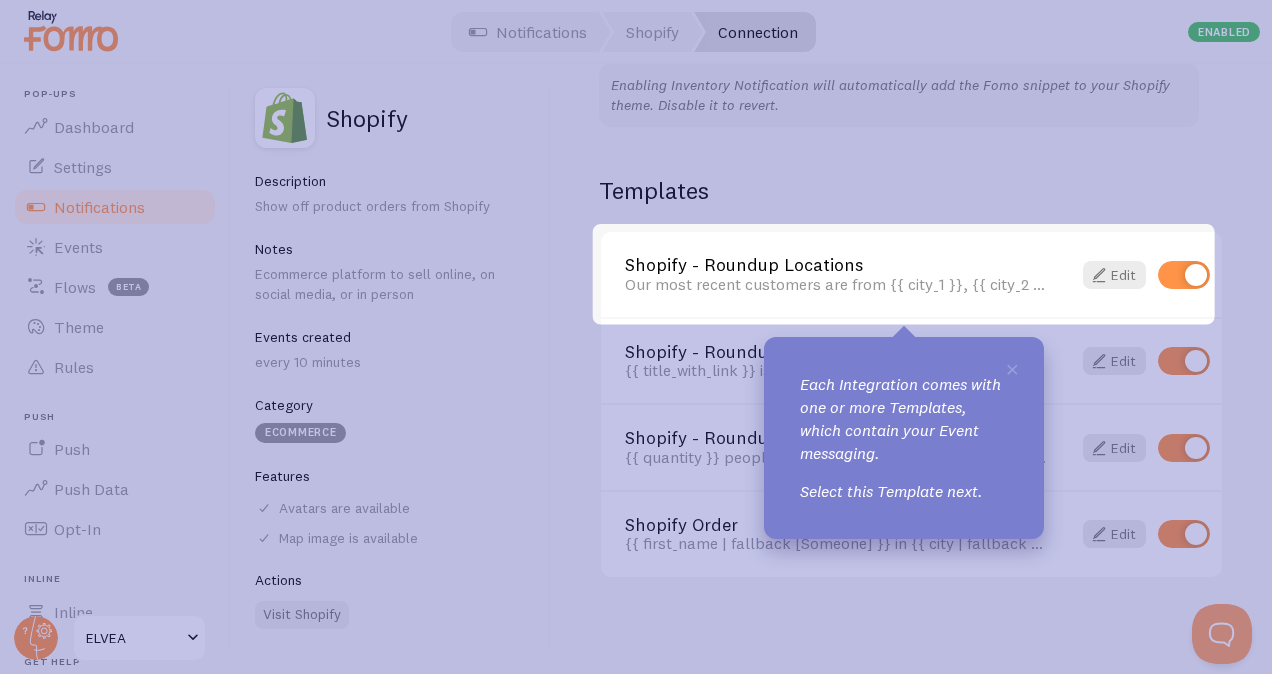 click on "Each Integration comes with one or more Templates, which contain your Event messaging." at bounding box center (904, 418) 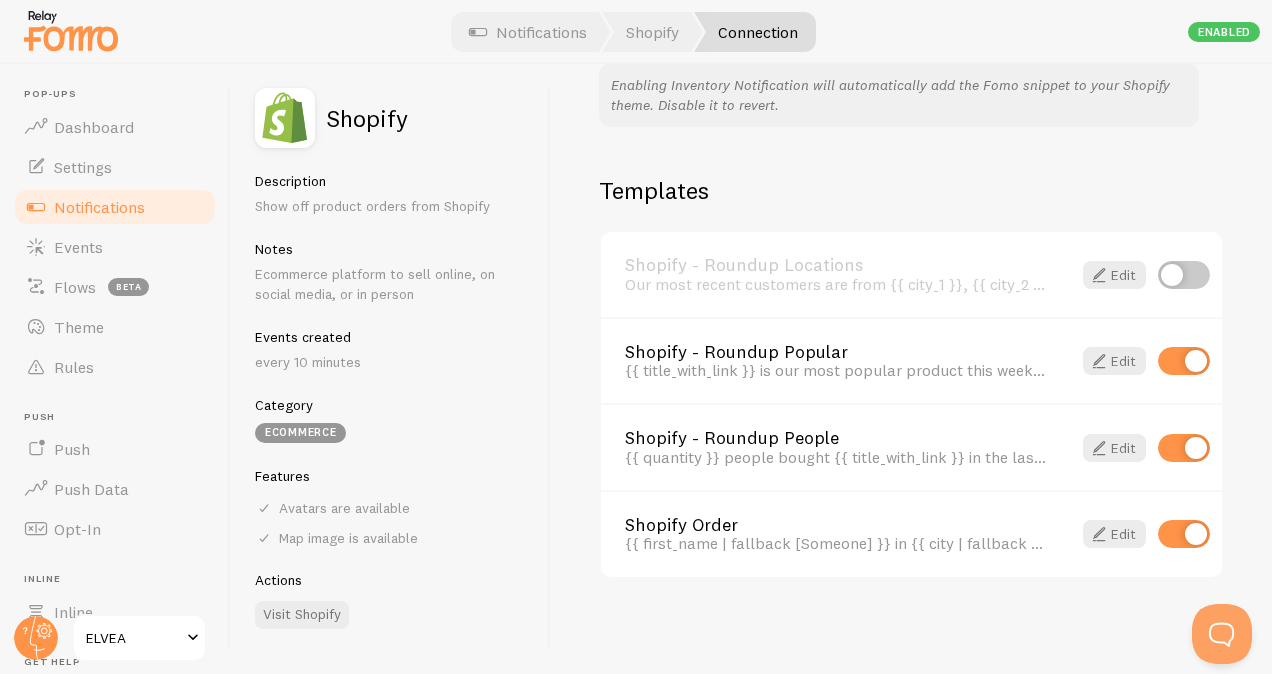 click at bounding box center [1184, 361] 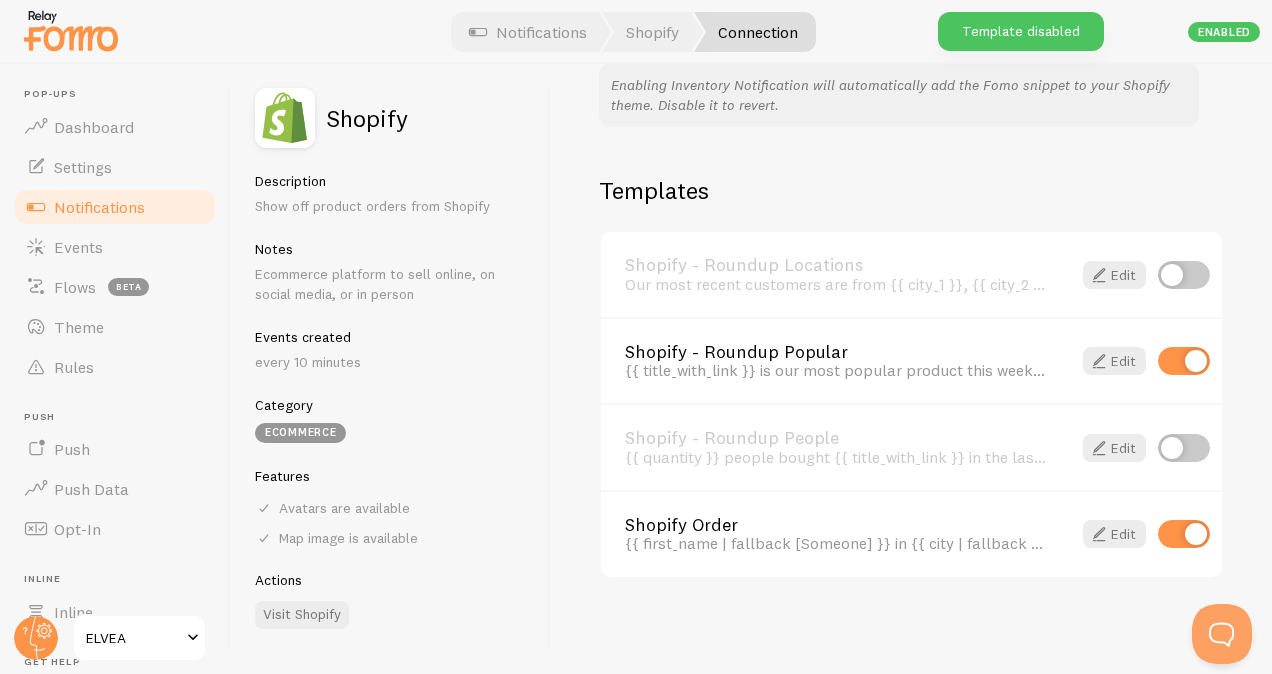 click on "{{ first_name | fallback [Someone] }} in {{ city | fallback [somewhere cool] }}, {{ province | fallback [] }} bought {{ title_with_link | fallback [something] }} {{ time_ago }}" at bounding box center (836, 284) 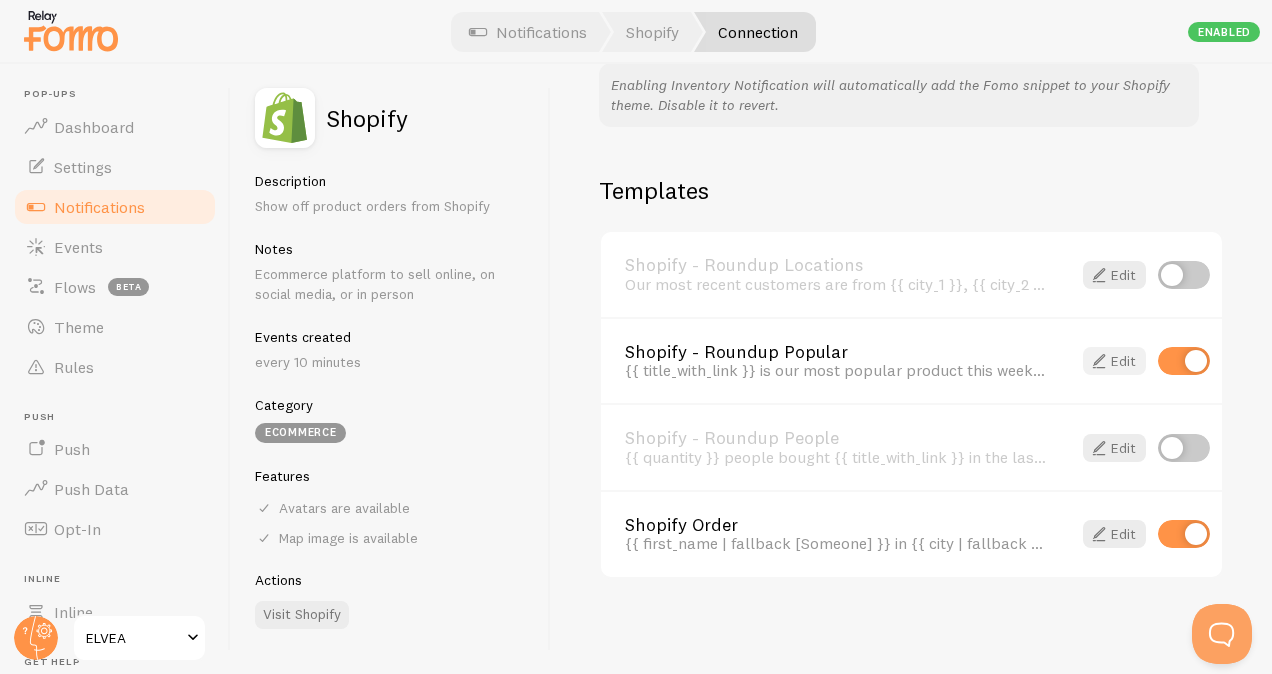 click at bounding box center [1099, 361] 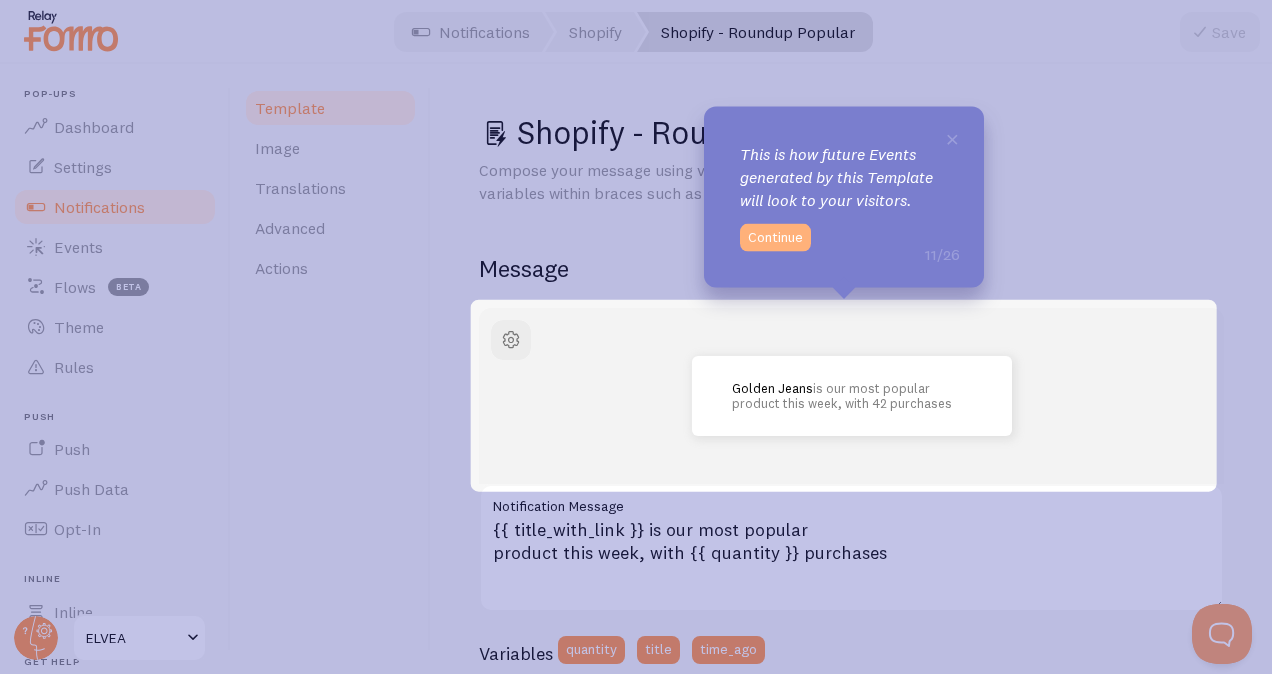 click on "Continue" at bounding box center (775, 238) 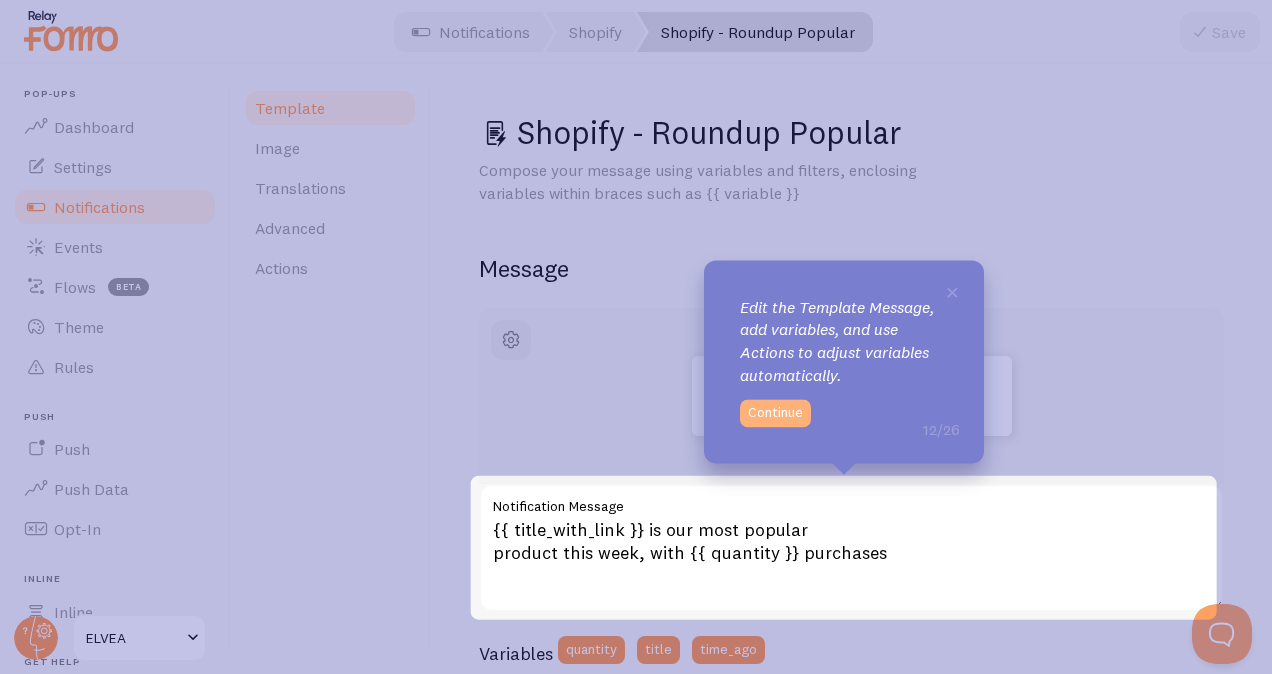 click on "Continue" at bounding box center [775, 413] 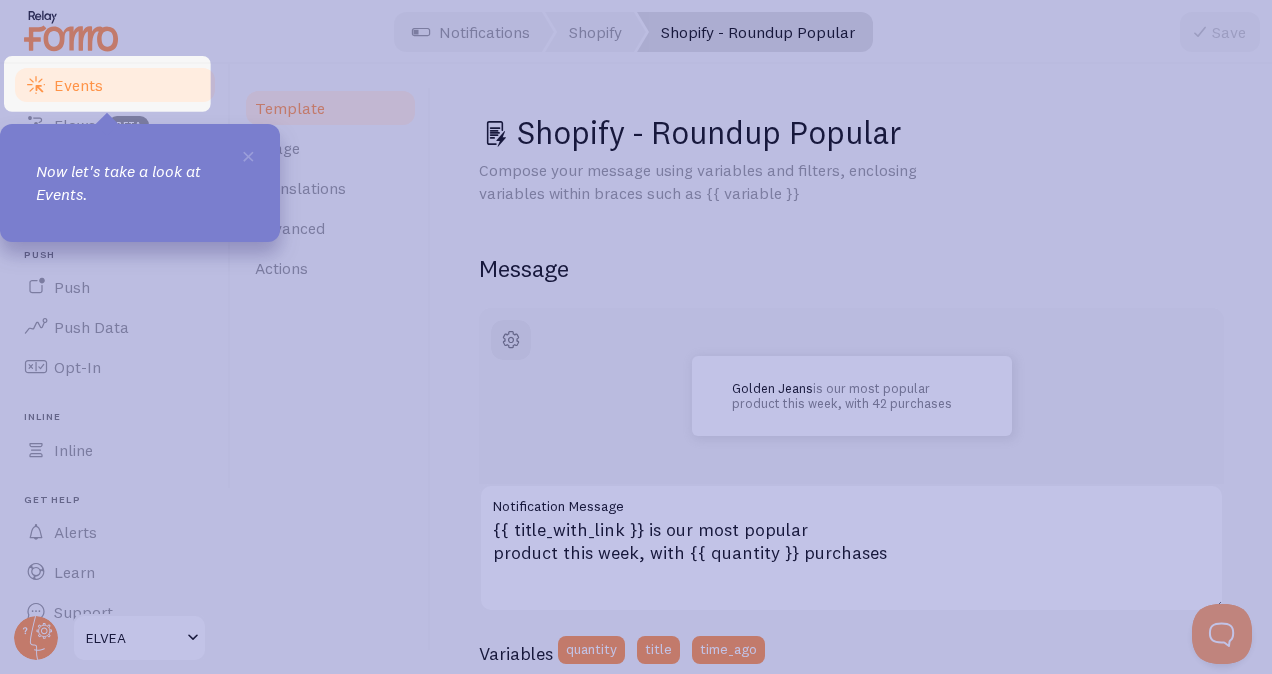 click on "Events" at bounding box center [115, 85] 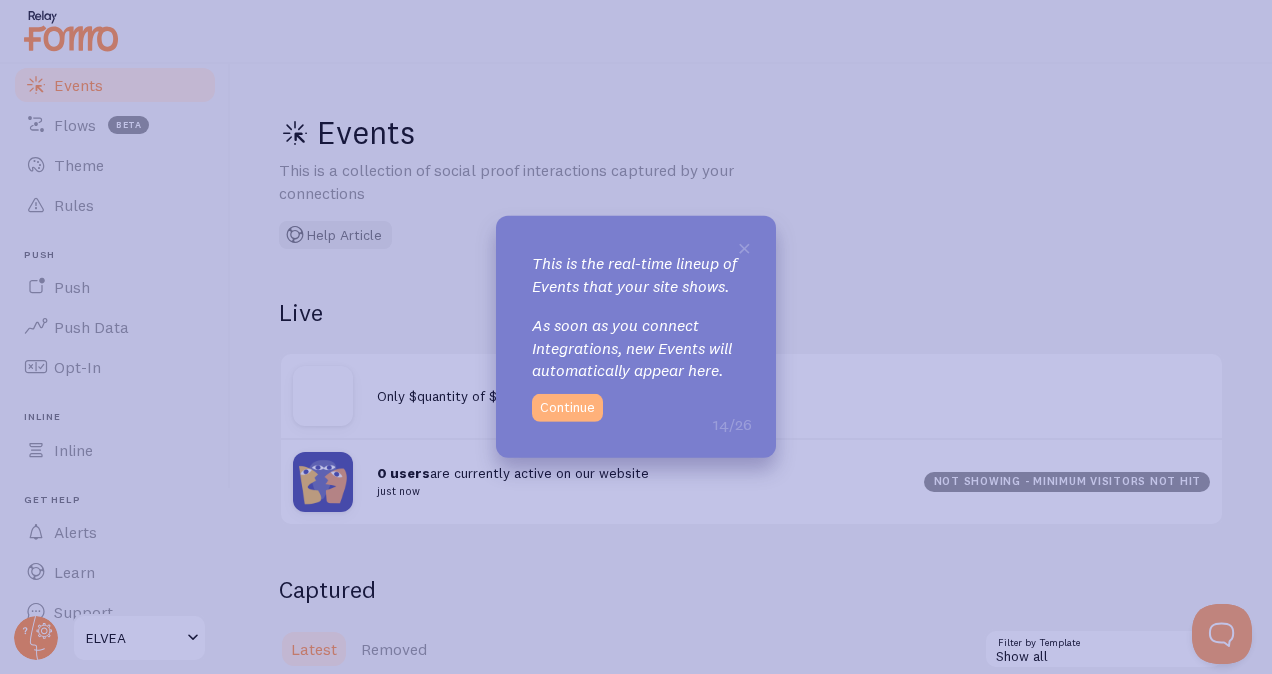 click on "Continue" at bounding box center [567, 408] 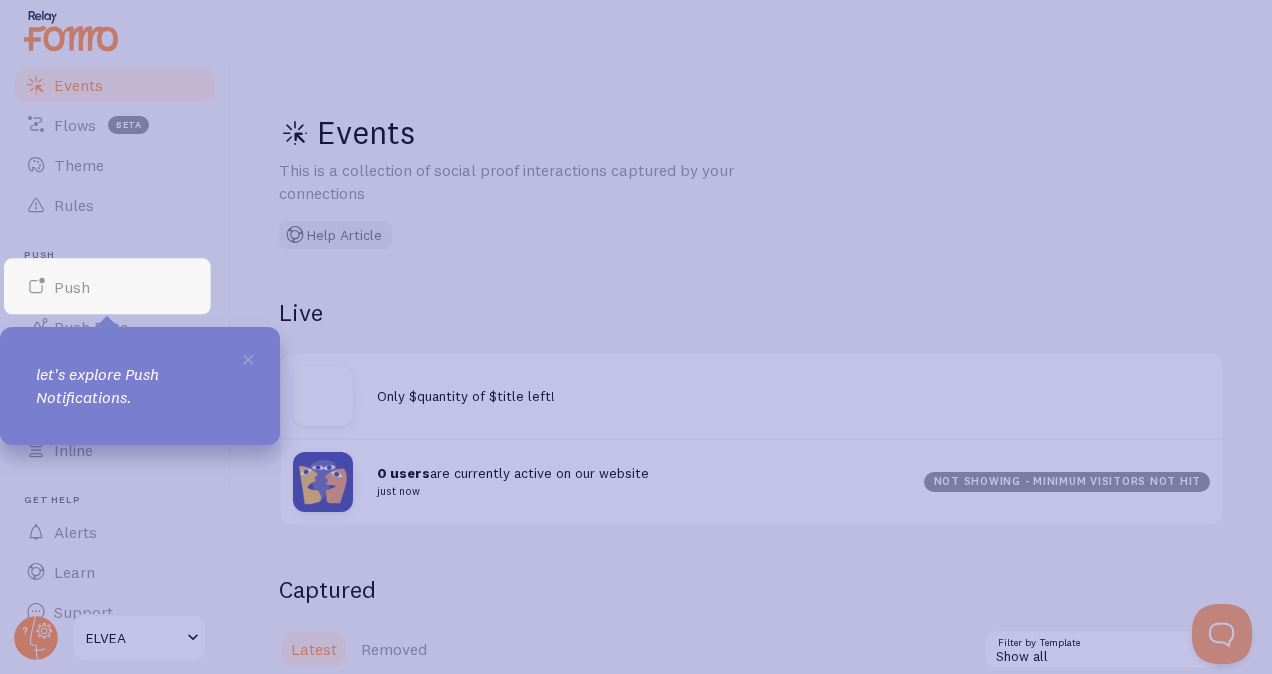 click on "let's explore Push Notifications." at bounding box center (140, 386) 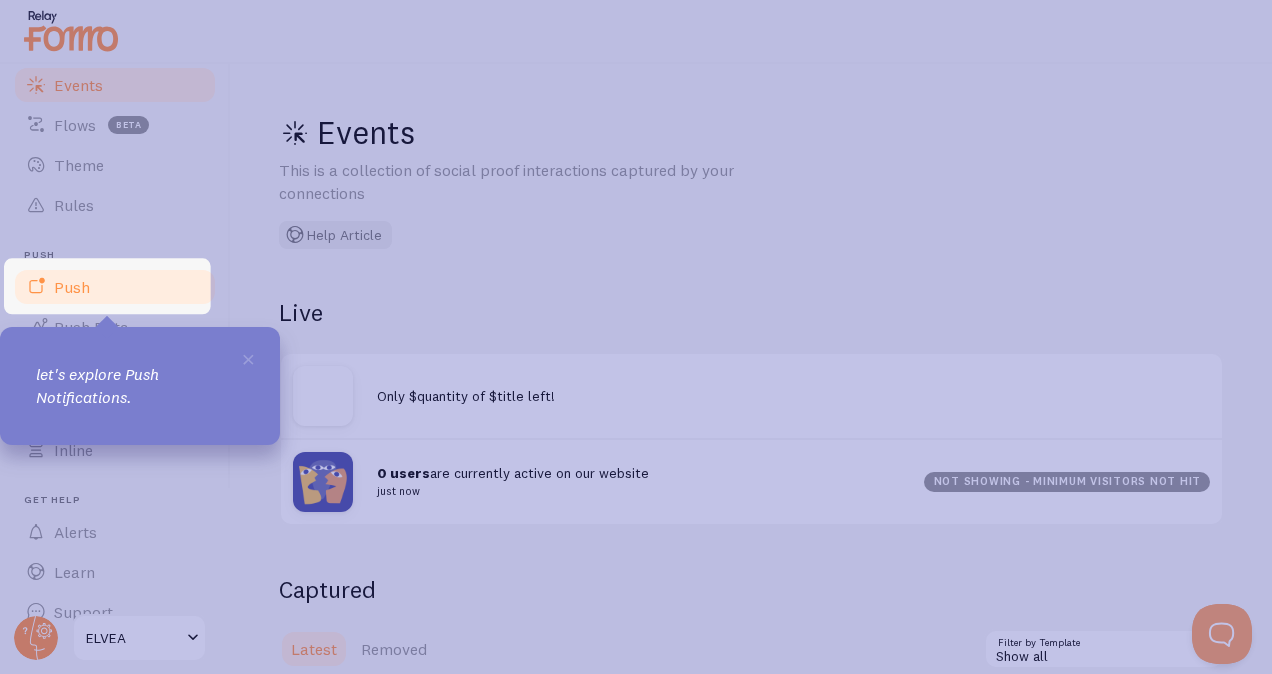 click on "Push" at bounding box center (115, 287) 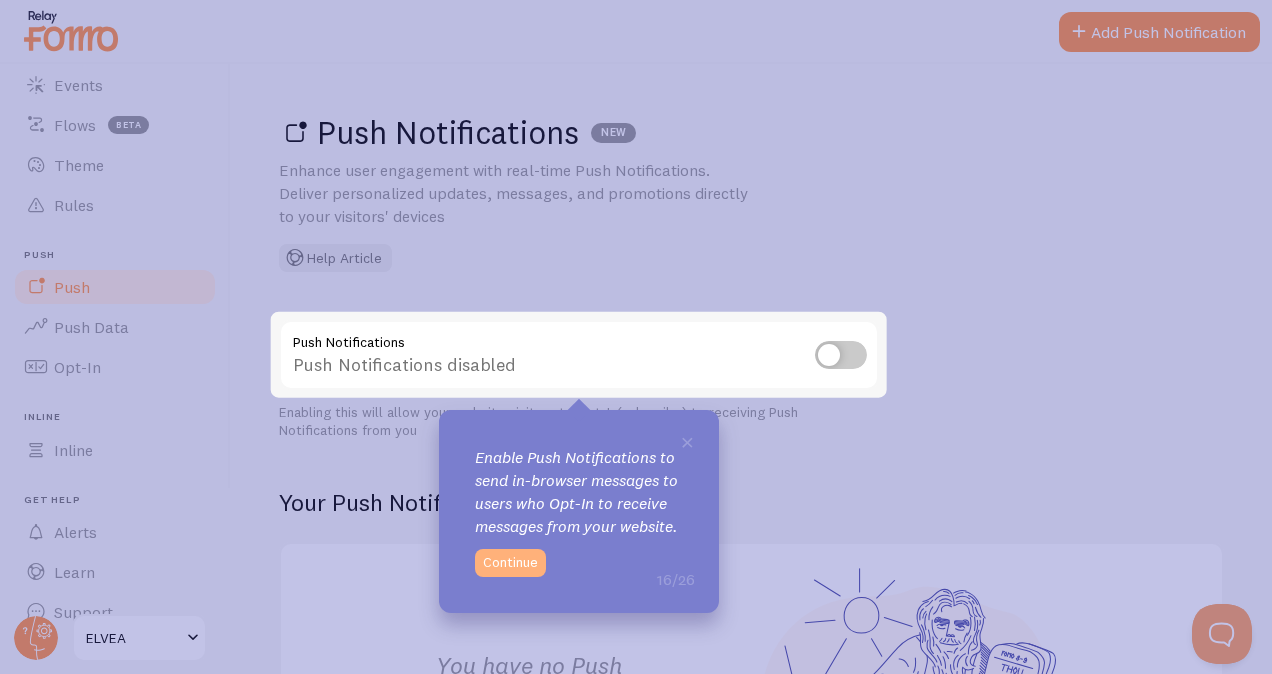 click on "Continue" at bounding box center (510, 563) 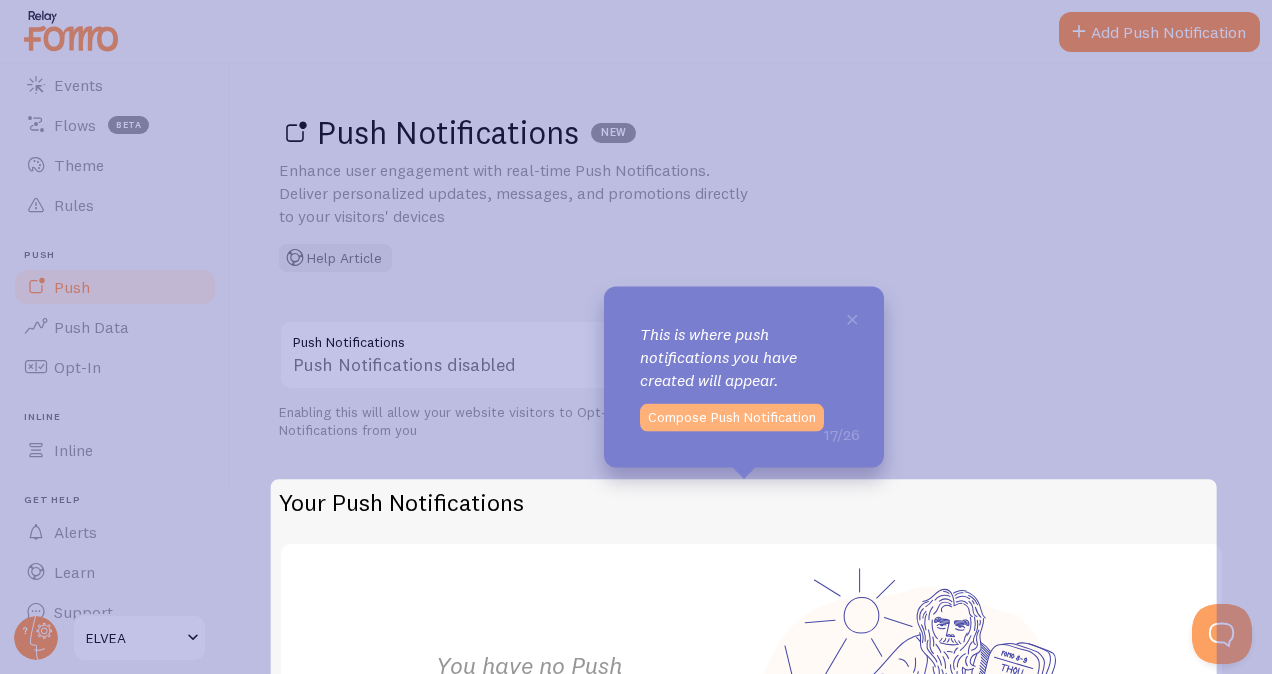 click on "Compose Push Notification" at bounding box center [732, 418] 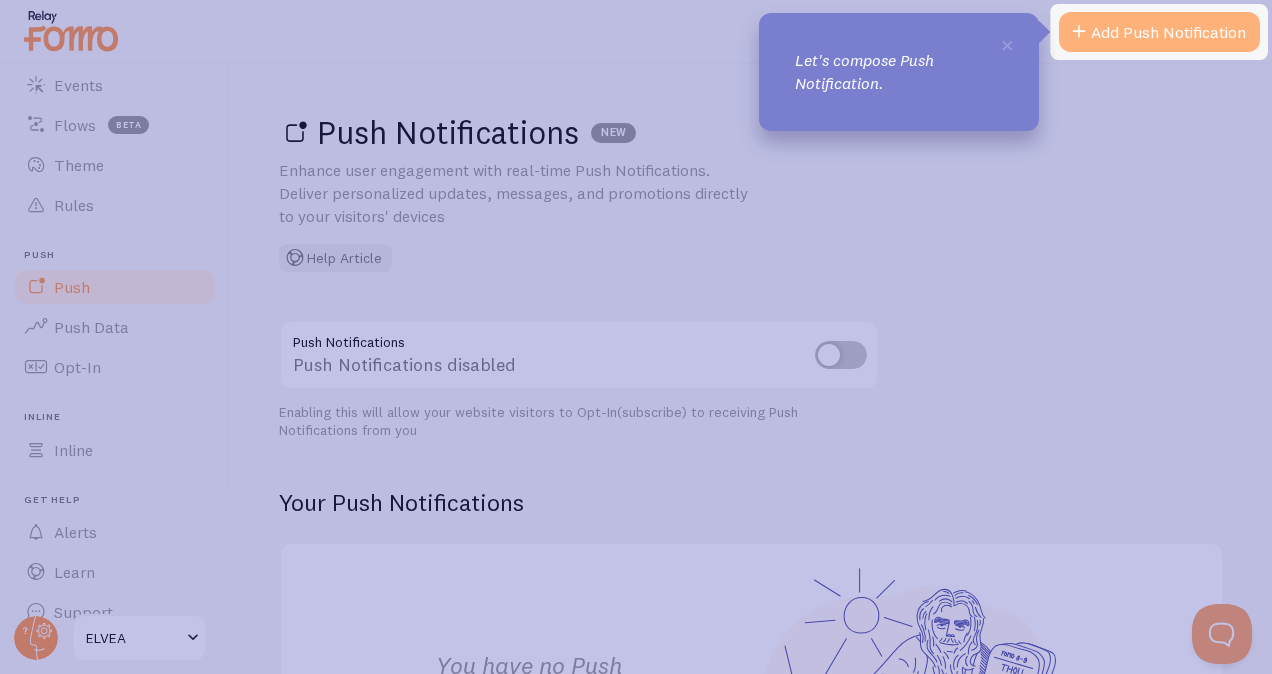 click on "Add Push Notification" at bounding box center [1159, 32] 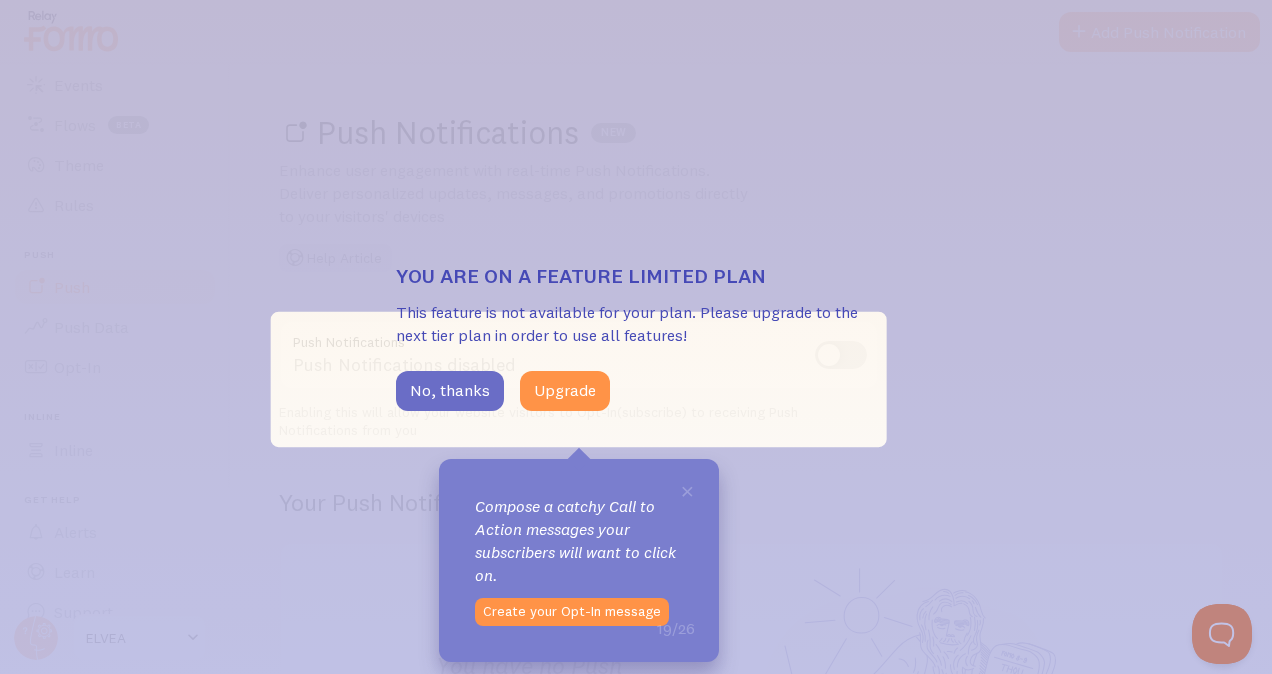 click on "No, thanks" at bounding box center [450, 391] 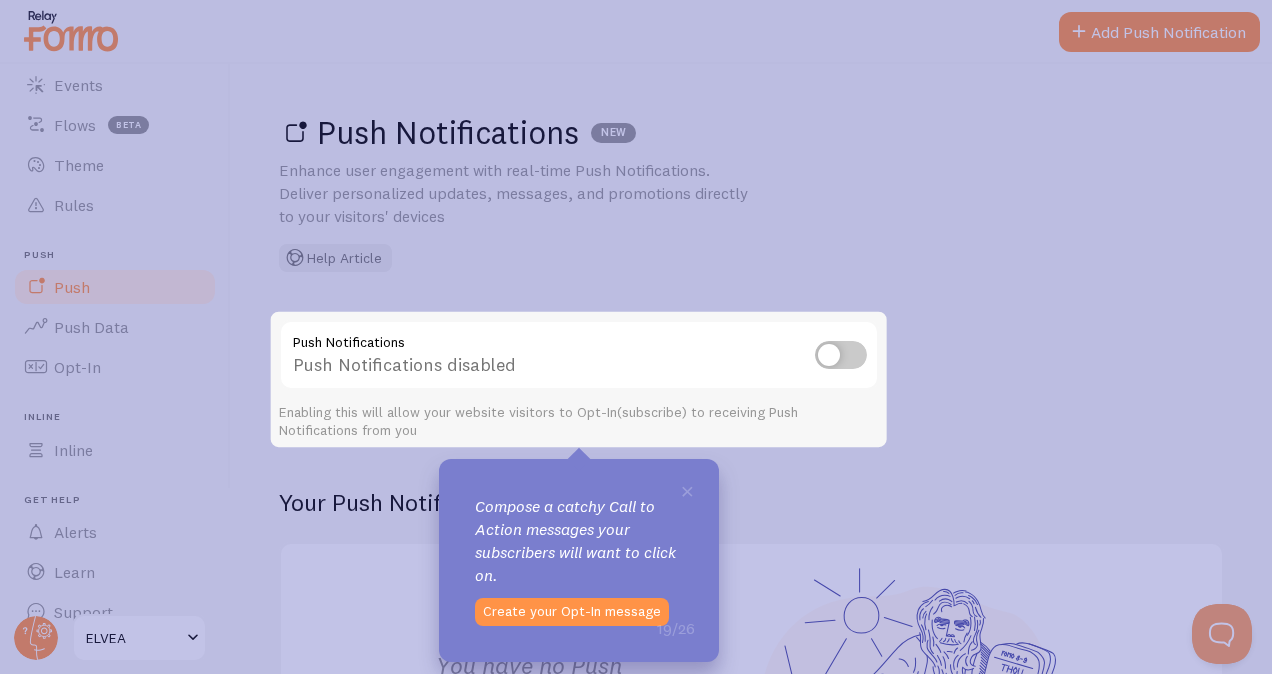 click on "Push Notifications disabled" at bounding box center (579, 356) 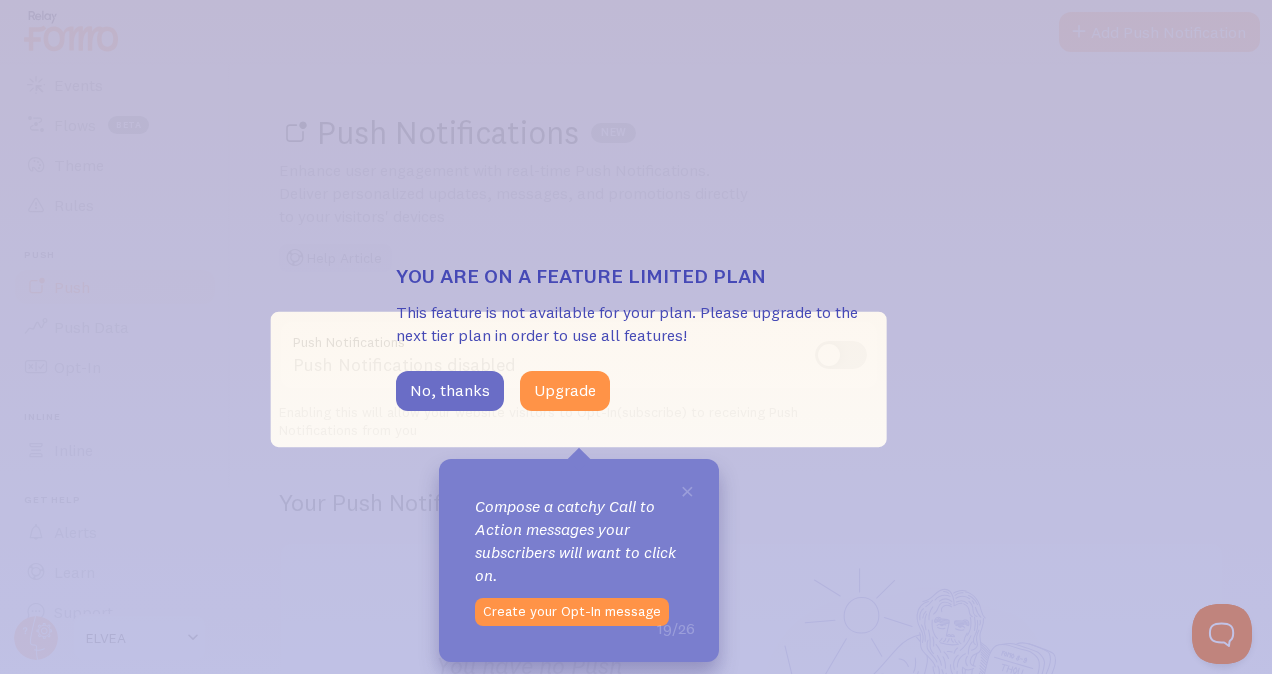 click on "No, thanks" at bounding box center [450, 391] 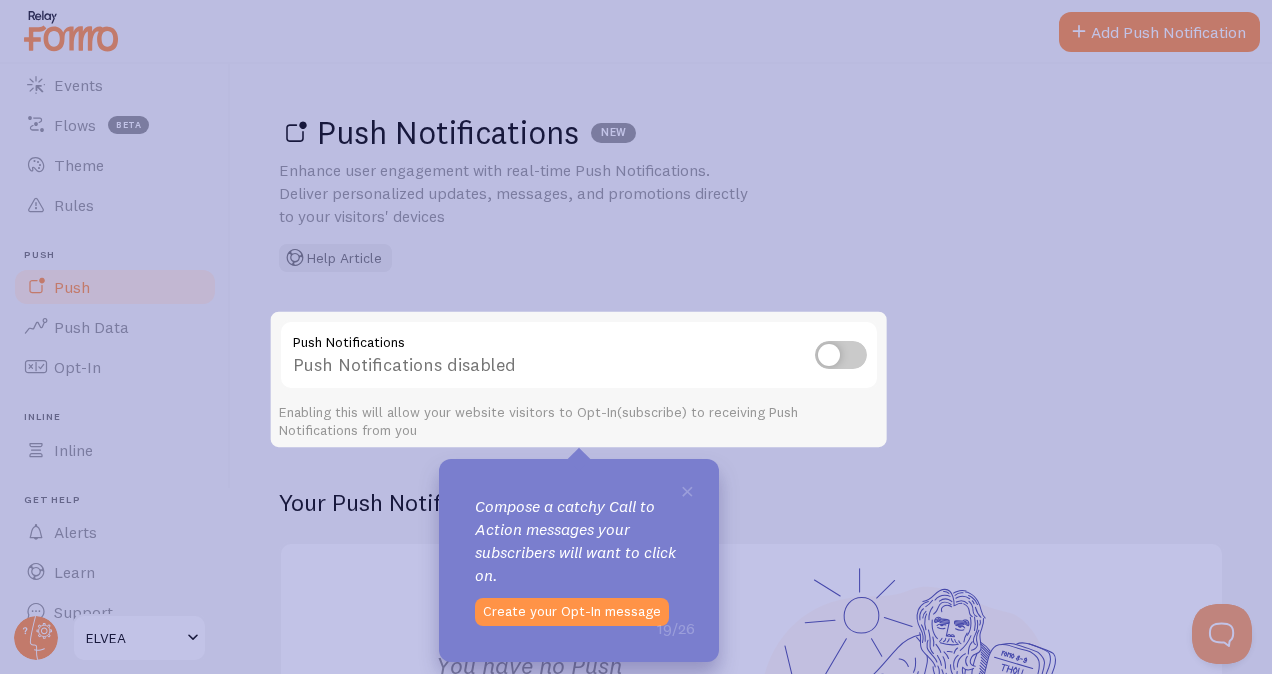 click on "×   Compose a catchy Call to Action messages your subscribers will want to click on.   19/26 Create your Opt-In message" at bounding box center [579, 560] 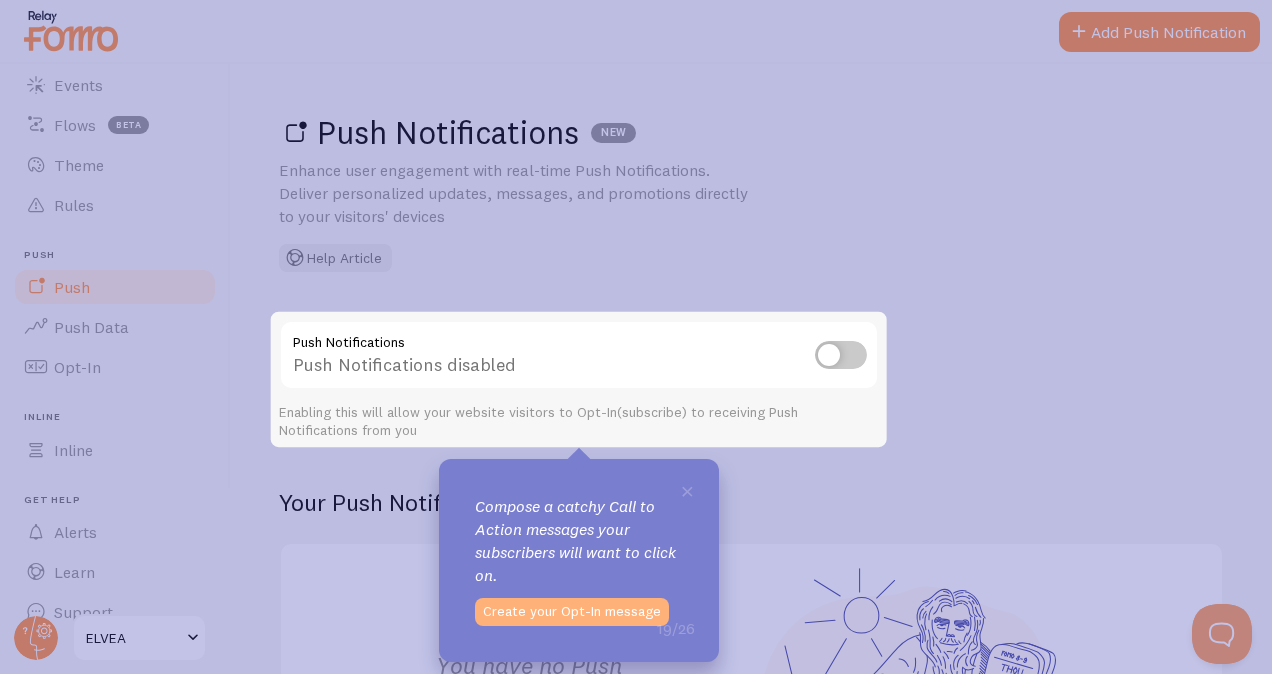 click on "Create your Opt-In message" at bounding box center (572, 612) 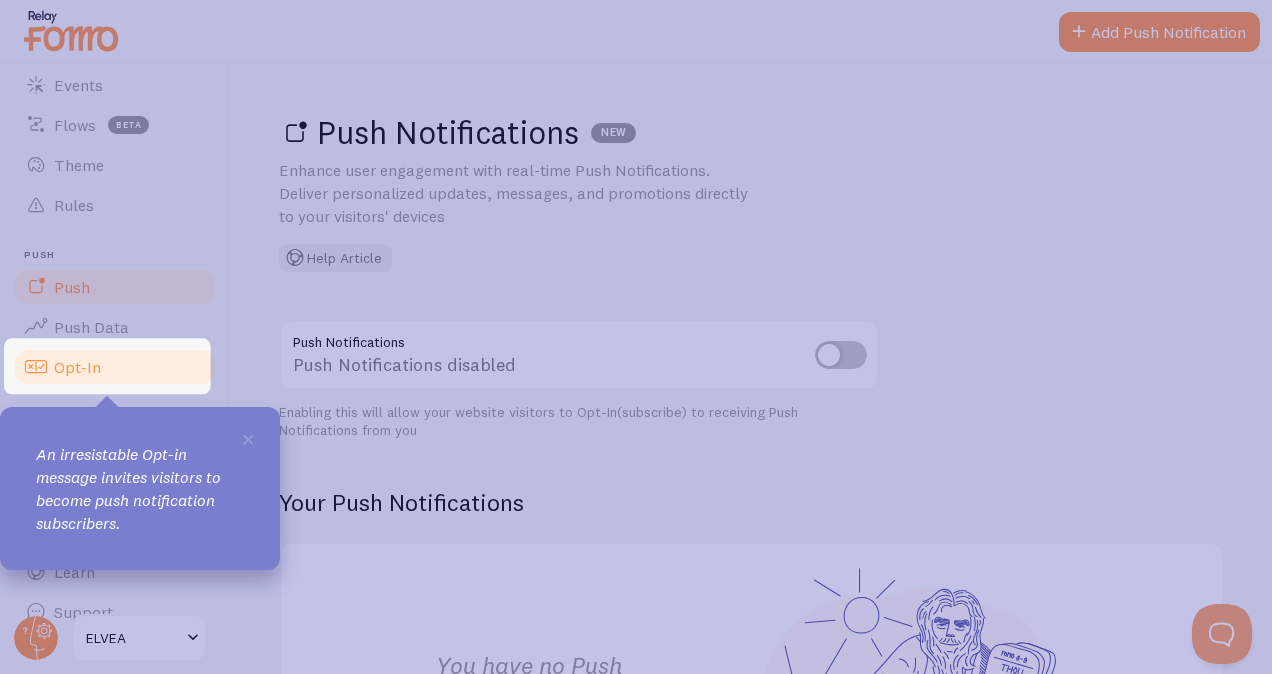 click on "Opt-In" at bounding box center [115, 367] 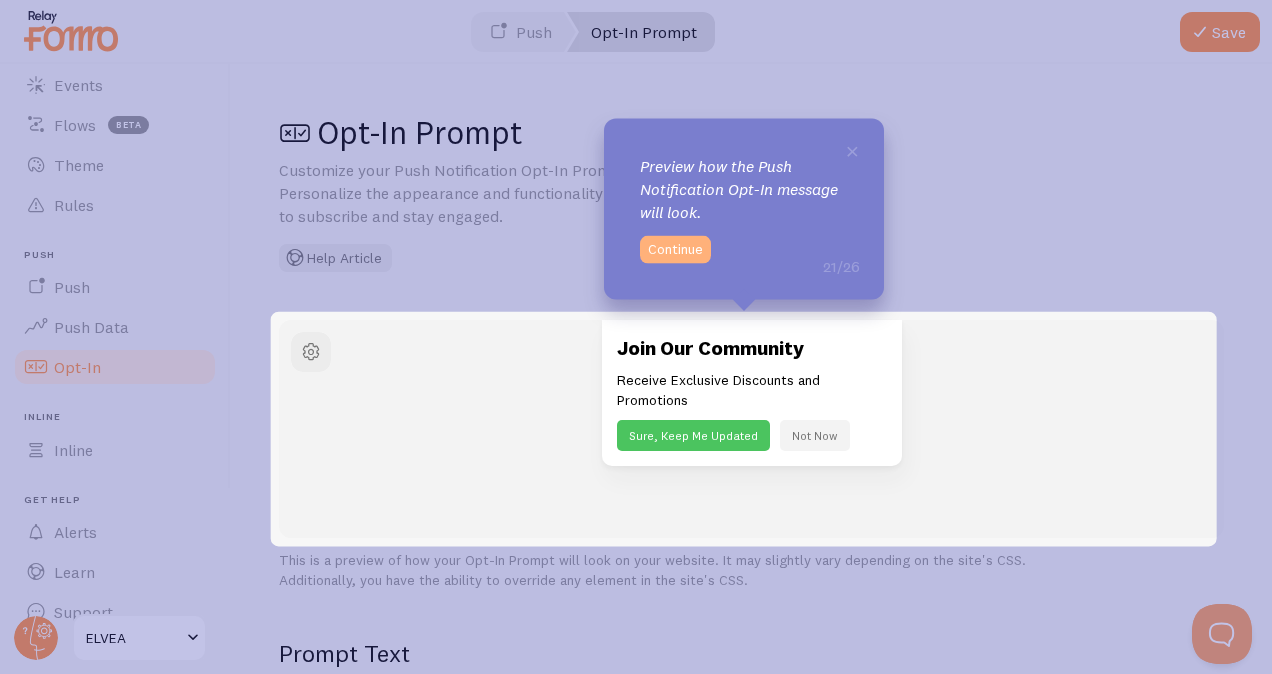 click on "Continue" at bounding box center (675, 250) 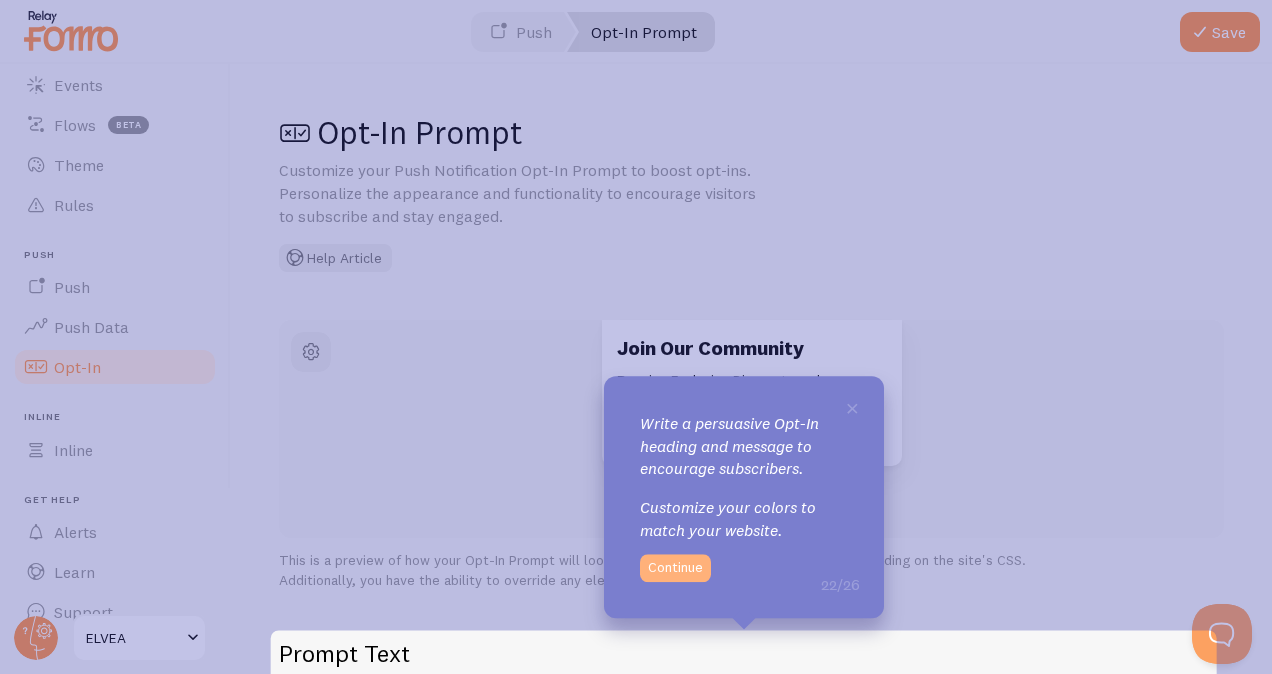 click on "Continue" at bounding box center (675, 568) 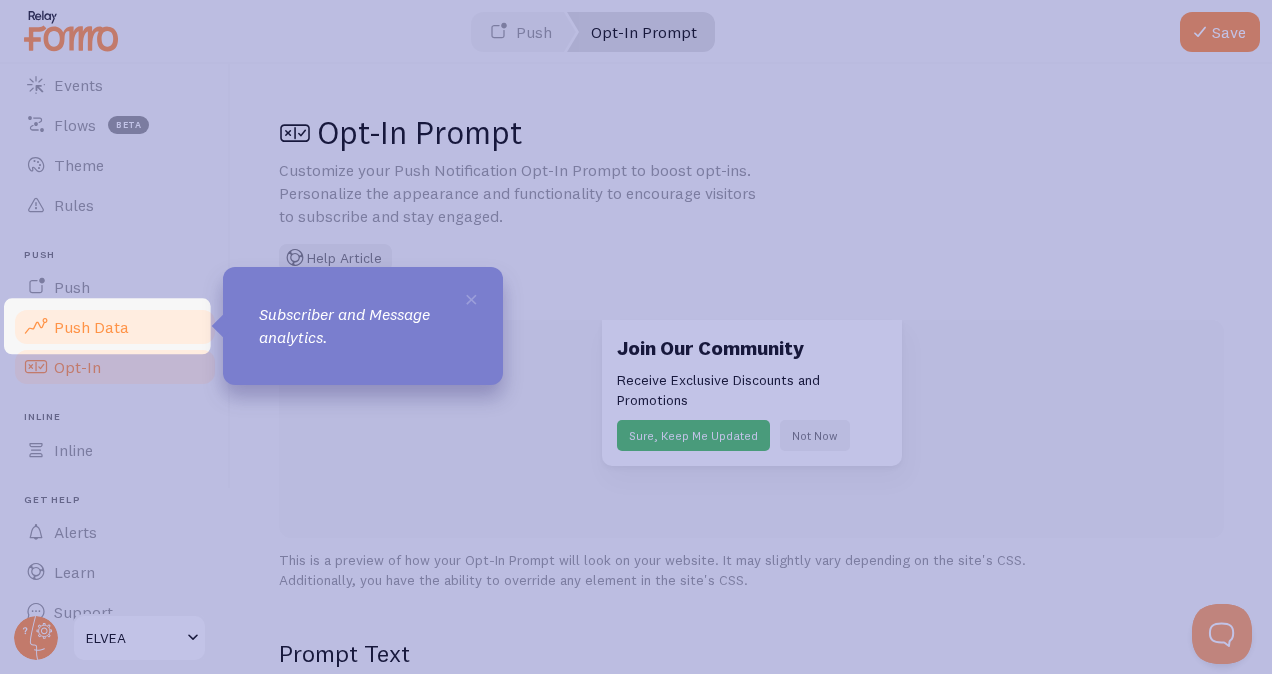 click on "Push Data" at bounding box center [115, 327] 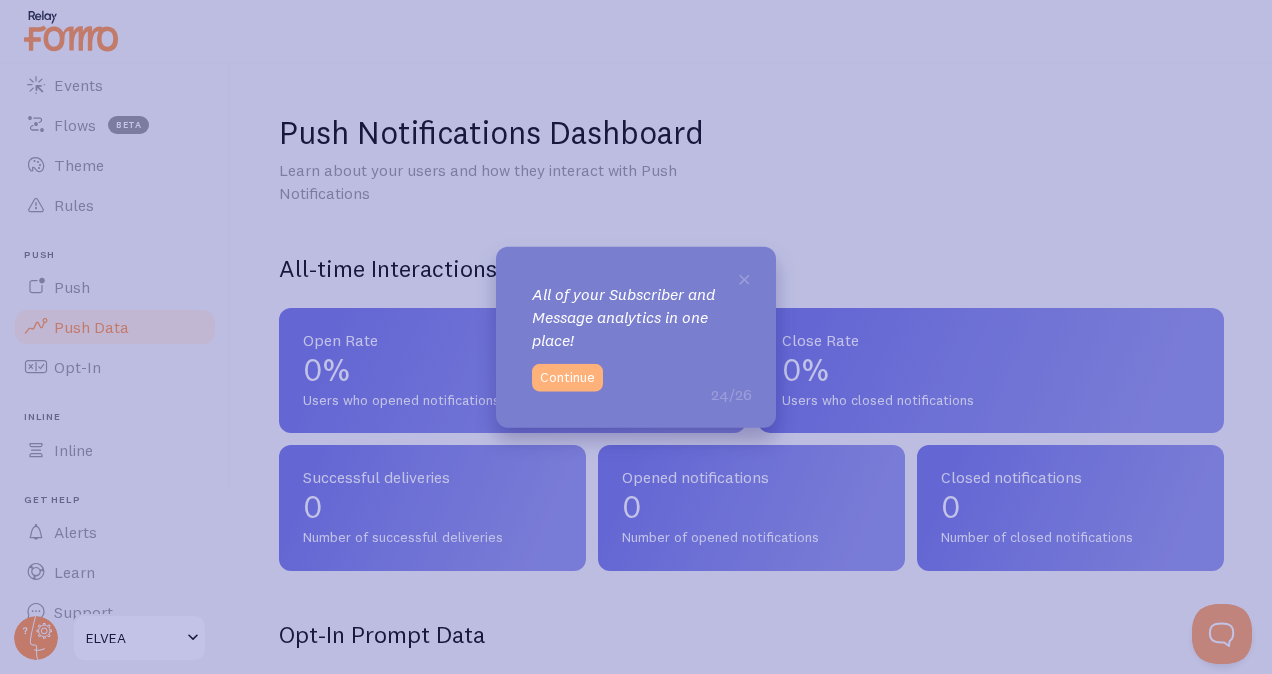 click on "Continue" at bounding box center [567, 377] 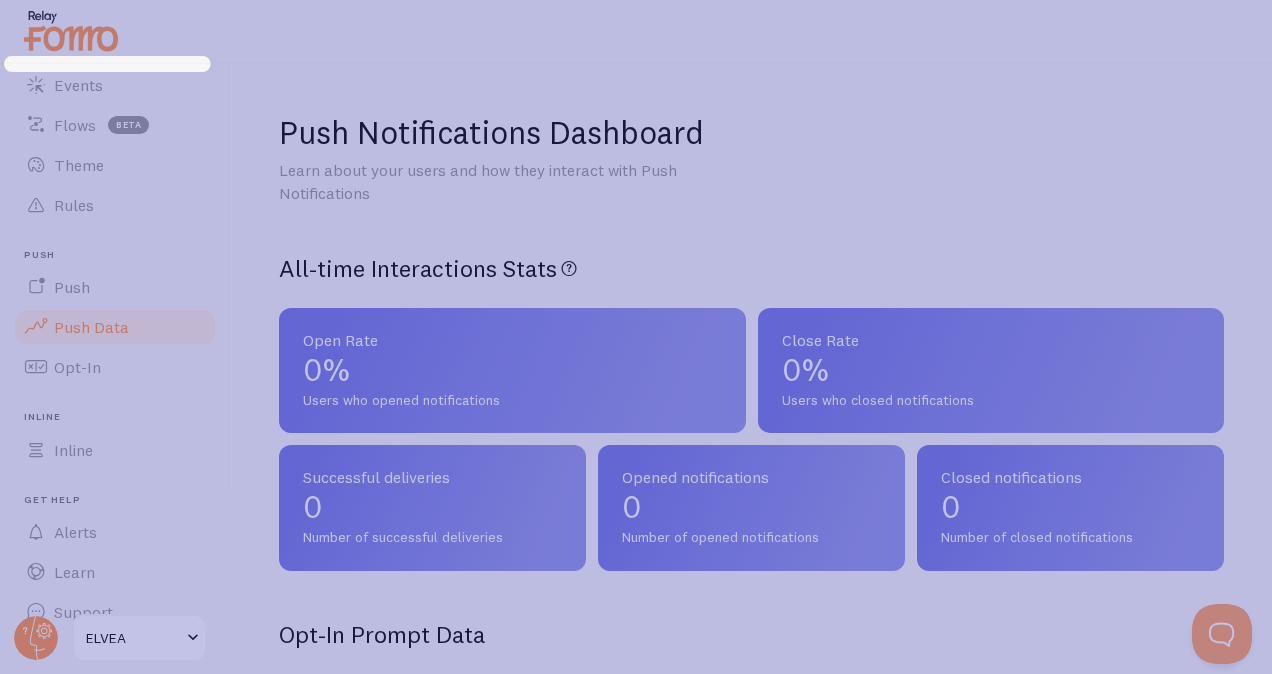 click 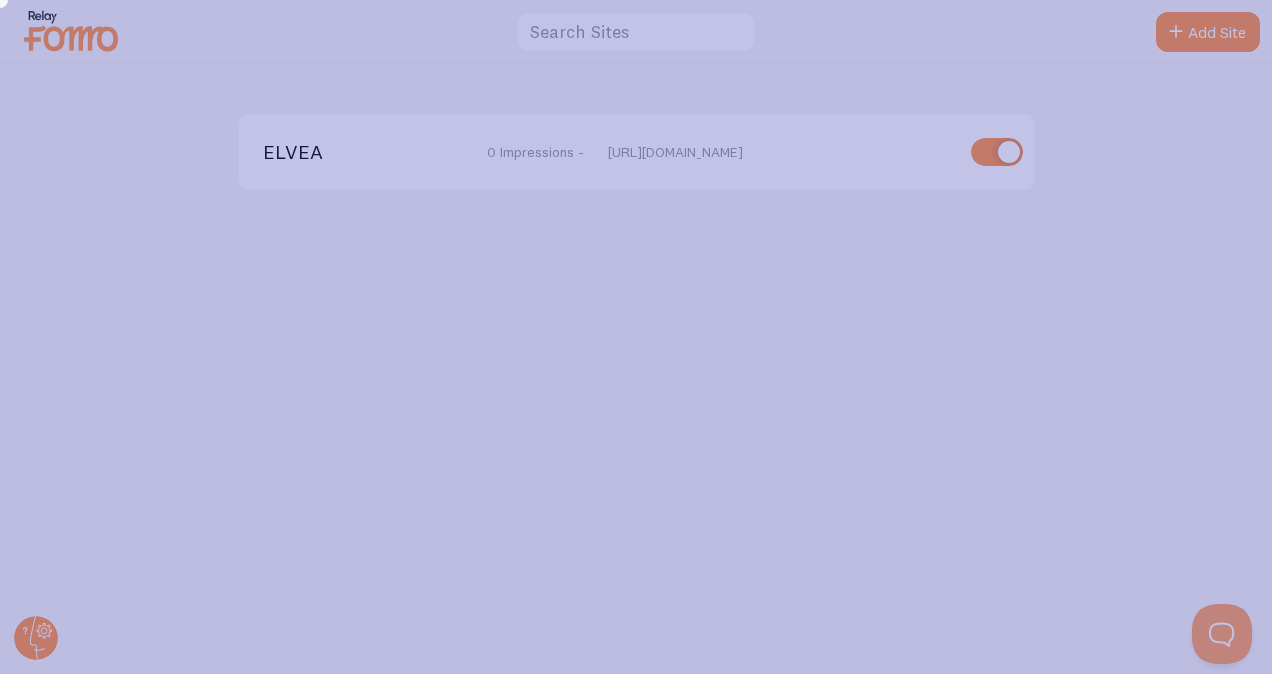click 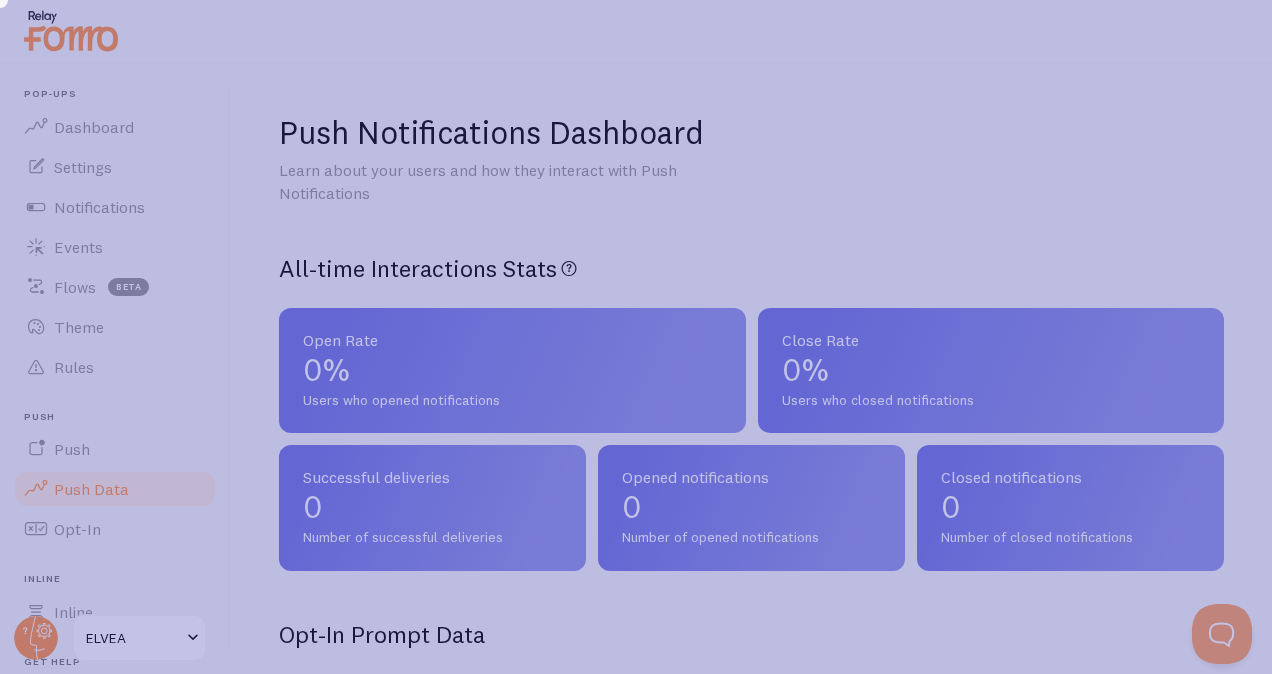 click 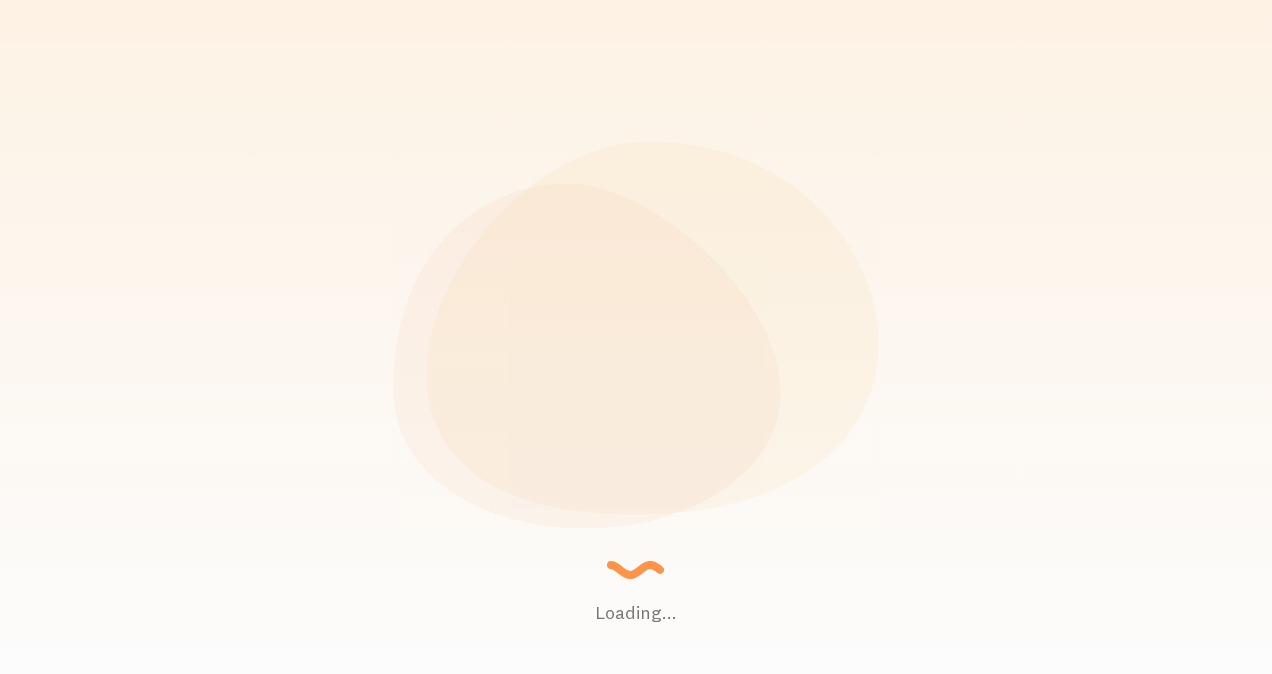 scroll, scrollTop: 0, scrollLeft: 0, axis: both 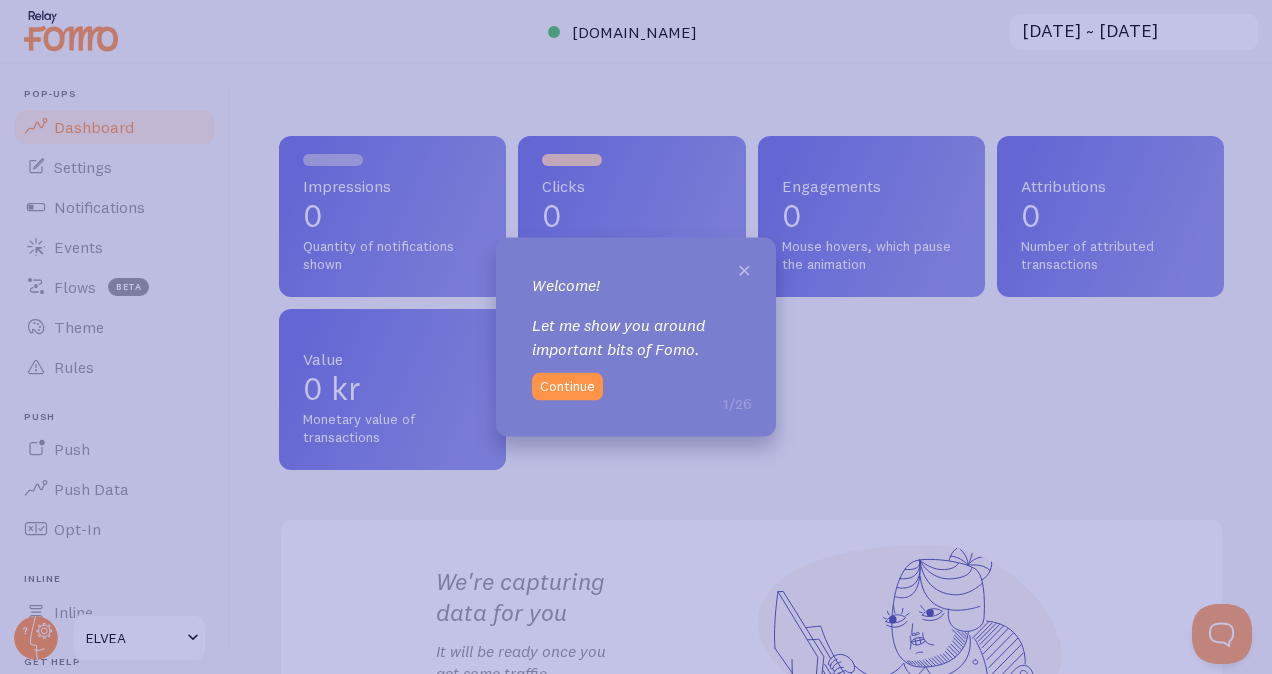 click on "×" at bounding box center (744, 269) 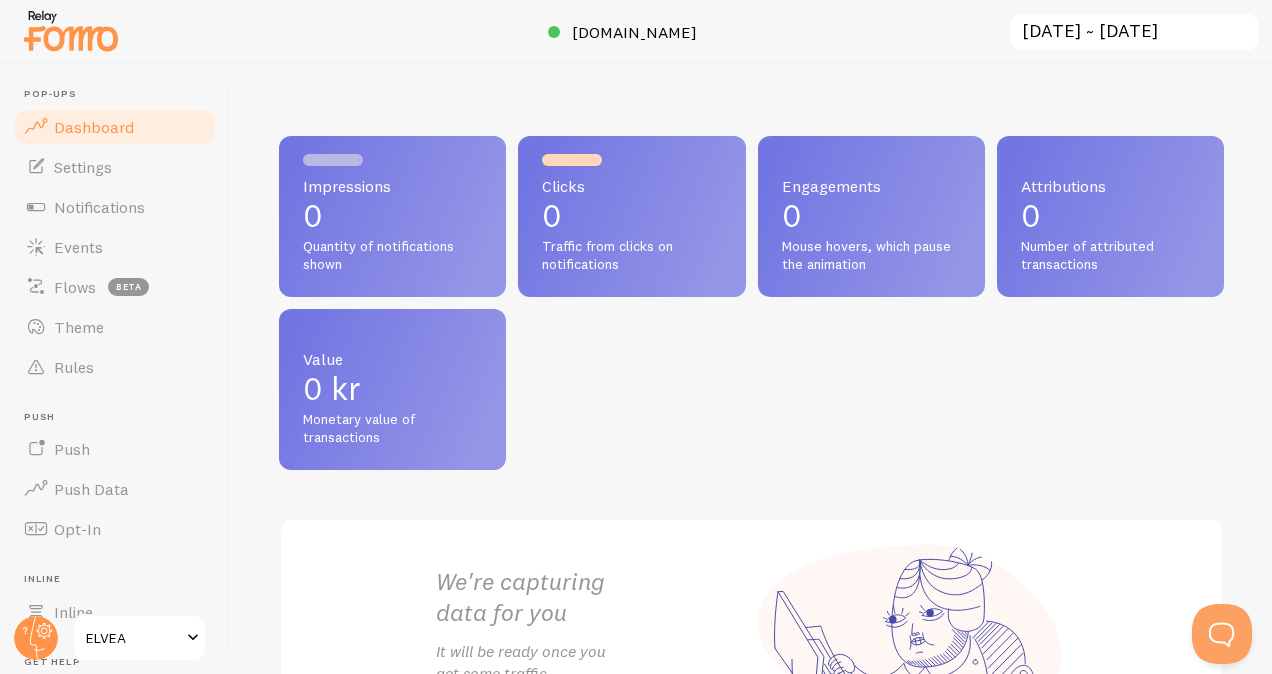 click on "Dashboard" at bounding box center [94, 127] 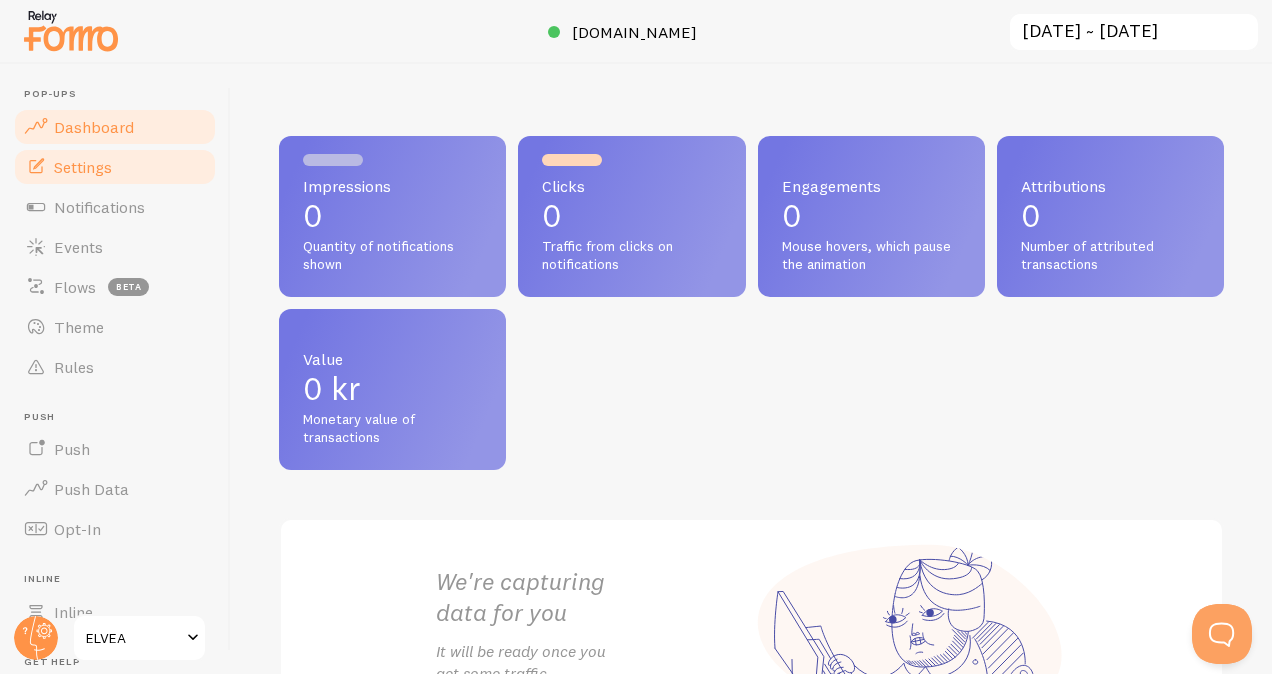click on "Settings" at bounding box center (83, 167) 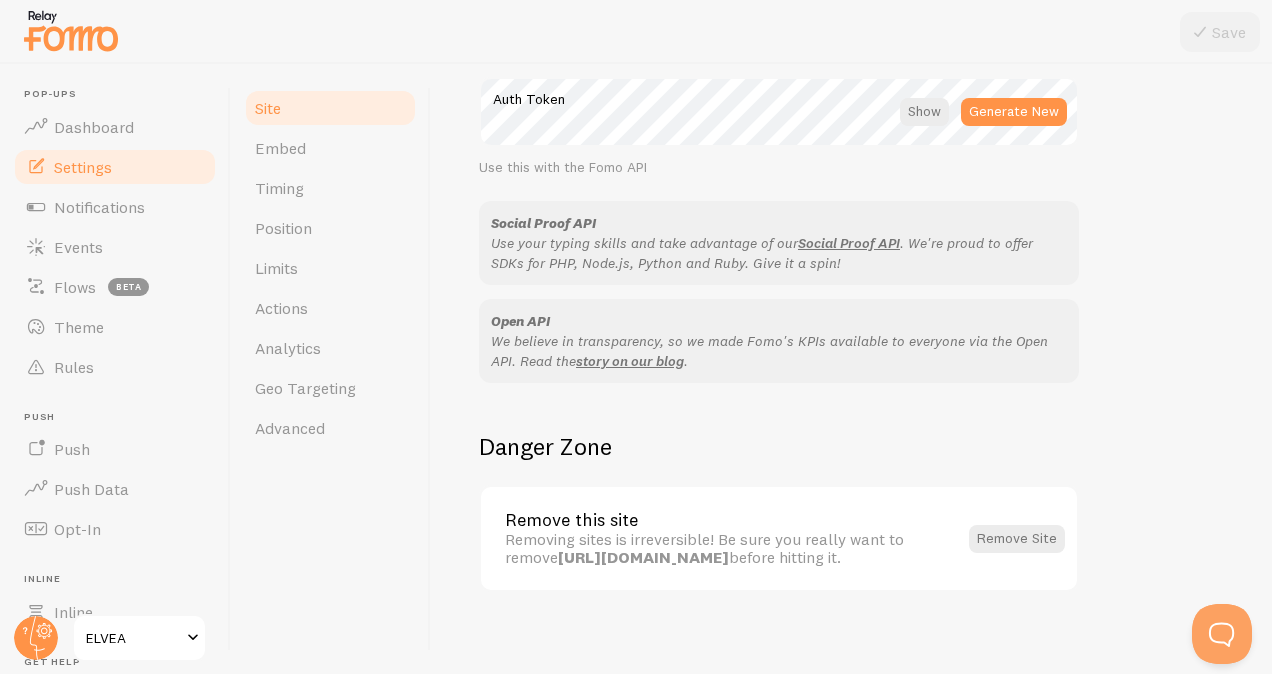 scroll, scrollTop: 1214, scrollLeft: 0, axis: vertical 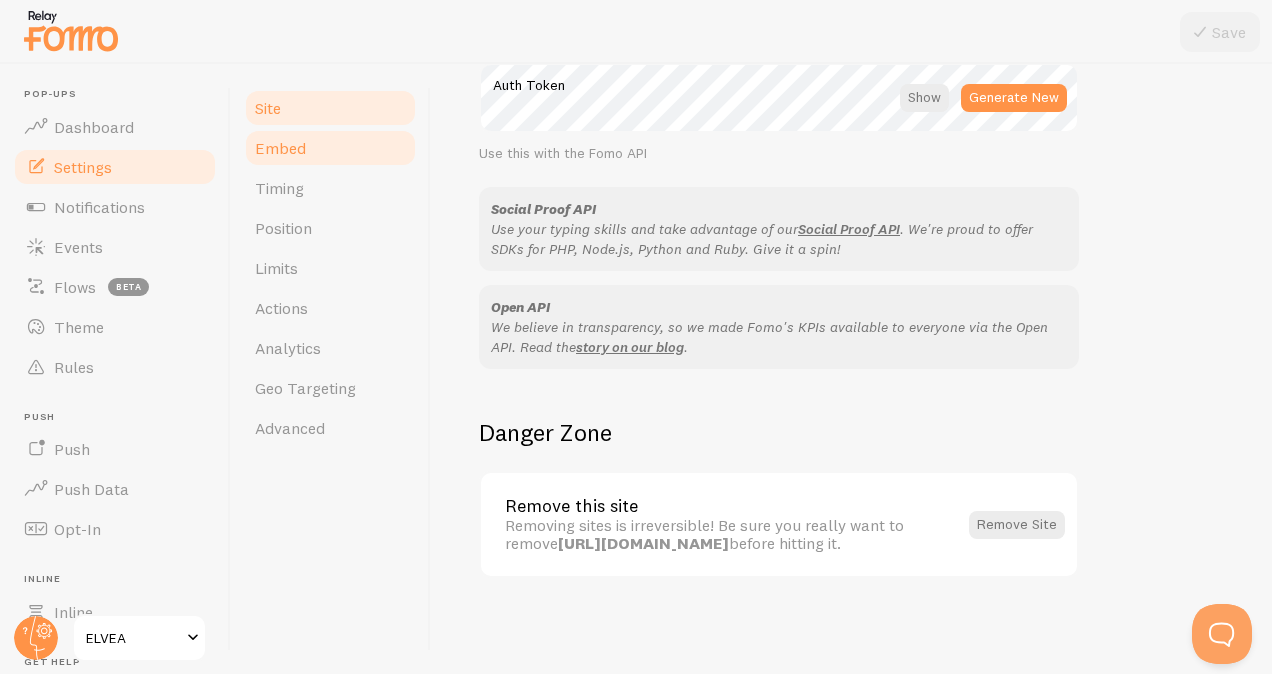 click on "Embed" at bounding box center [280, 148] 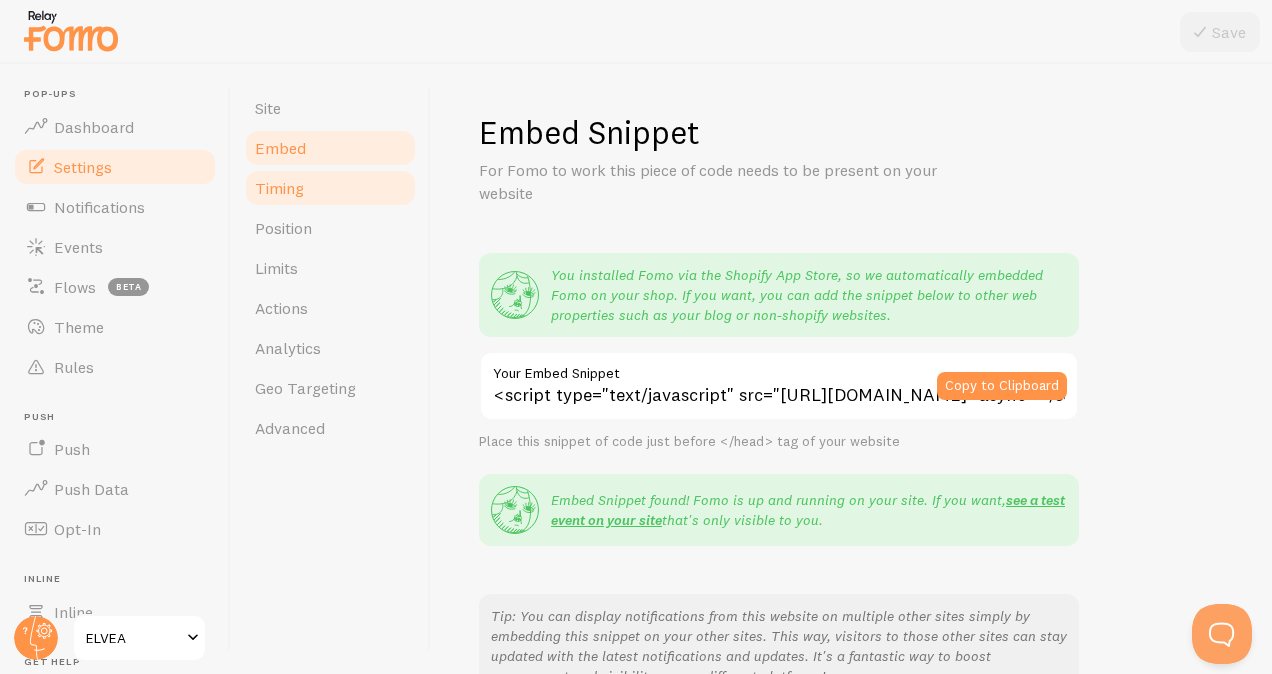 click on "Timing" at bounding box center (330, 188) 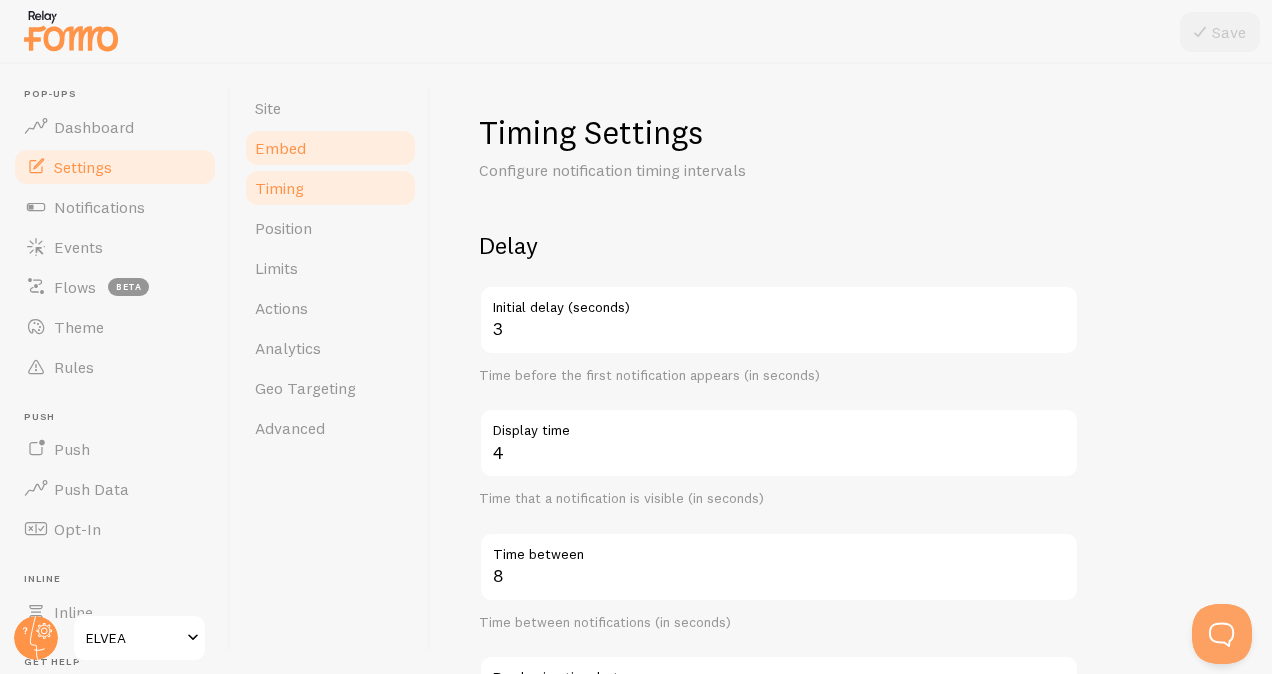 click on "Embed" at bounding box center [280, 148] 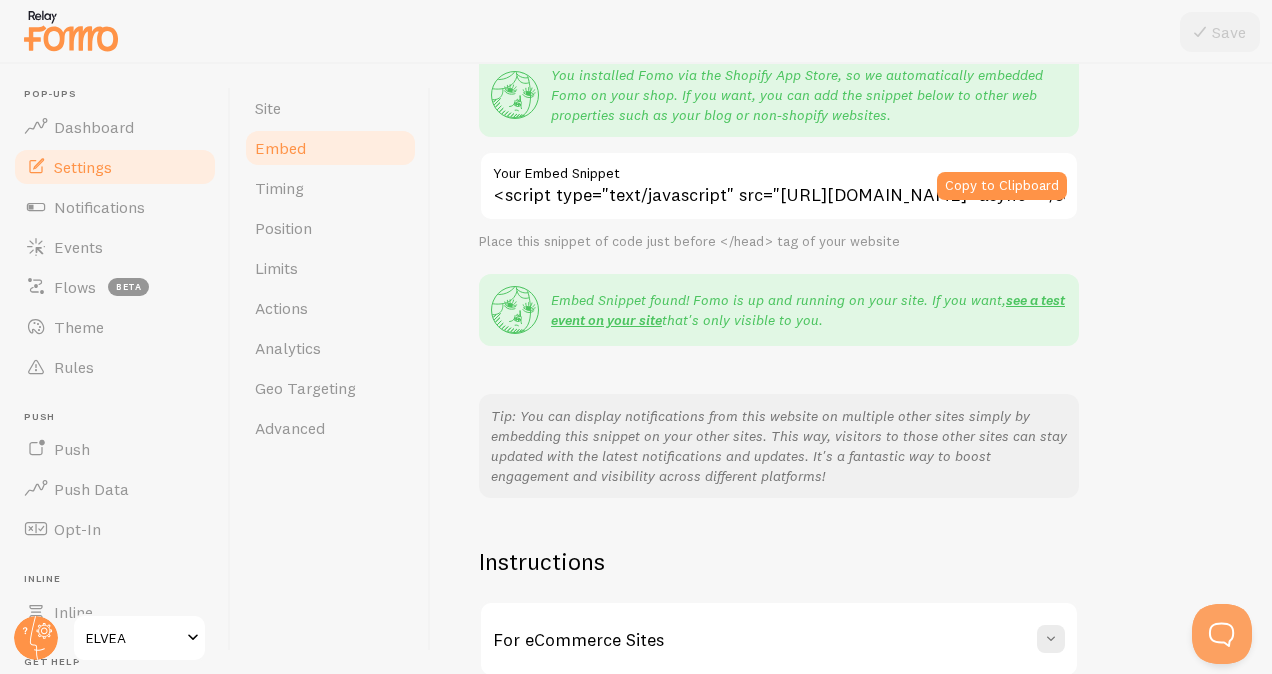 scroll, scrollTop: 300, scrollLeft: 0, axis: vertical 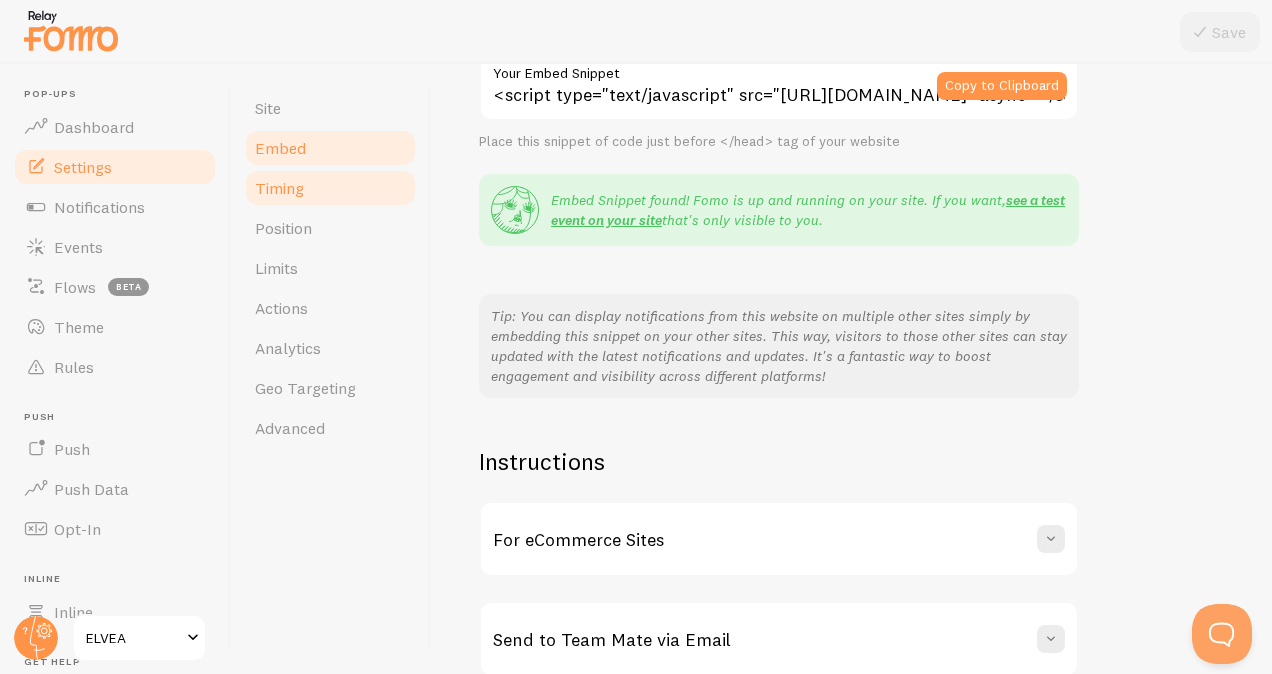 click on "Timing" at bounding box center [279, 188] 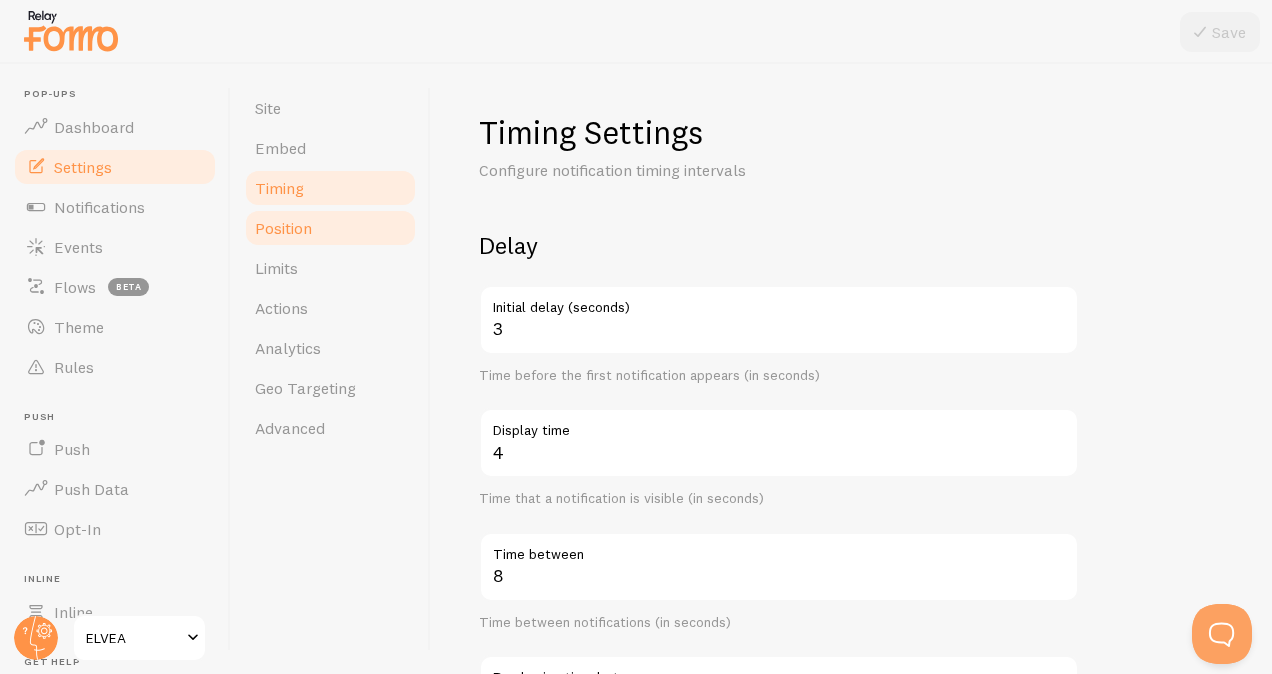 click on "Position" at bounding box center [283, 228] 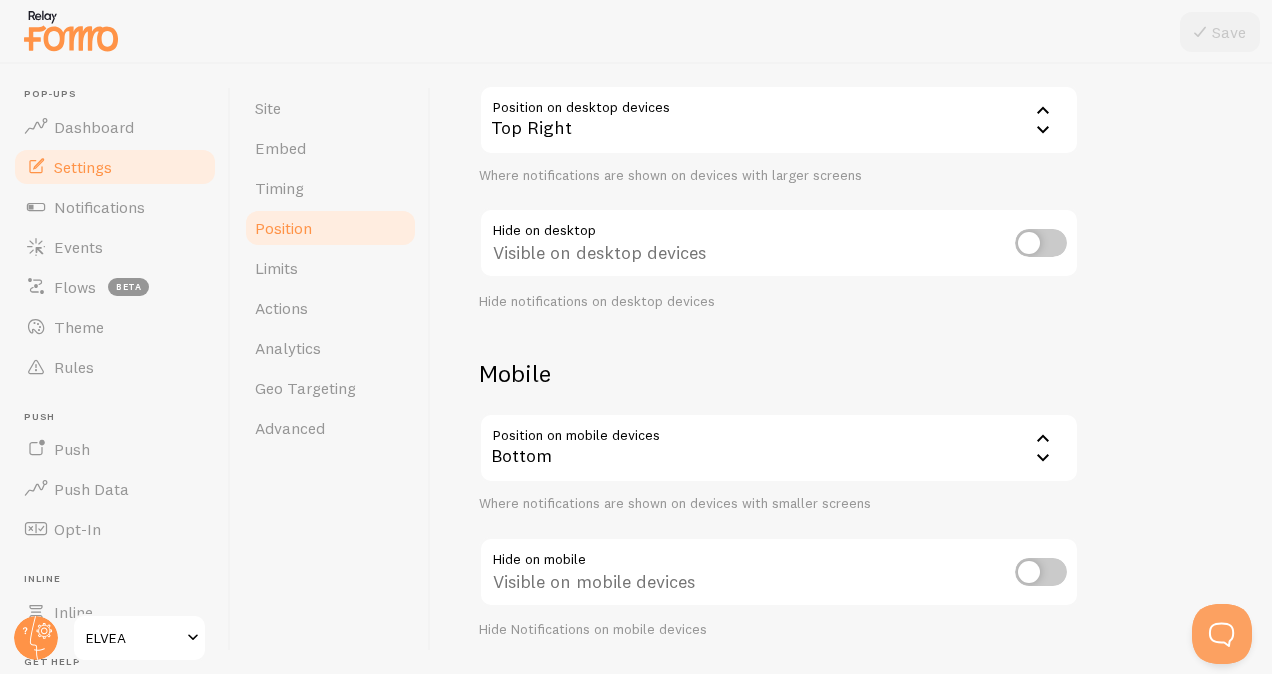 scroll, scrollTop: 260, scrollLeft: 0, axis: vertical 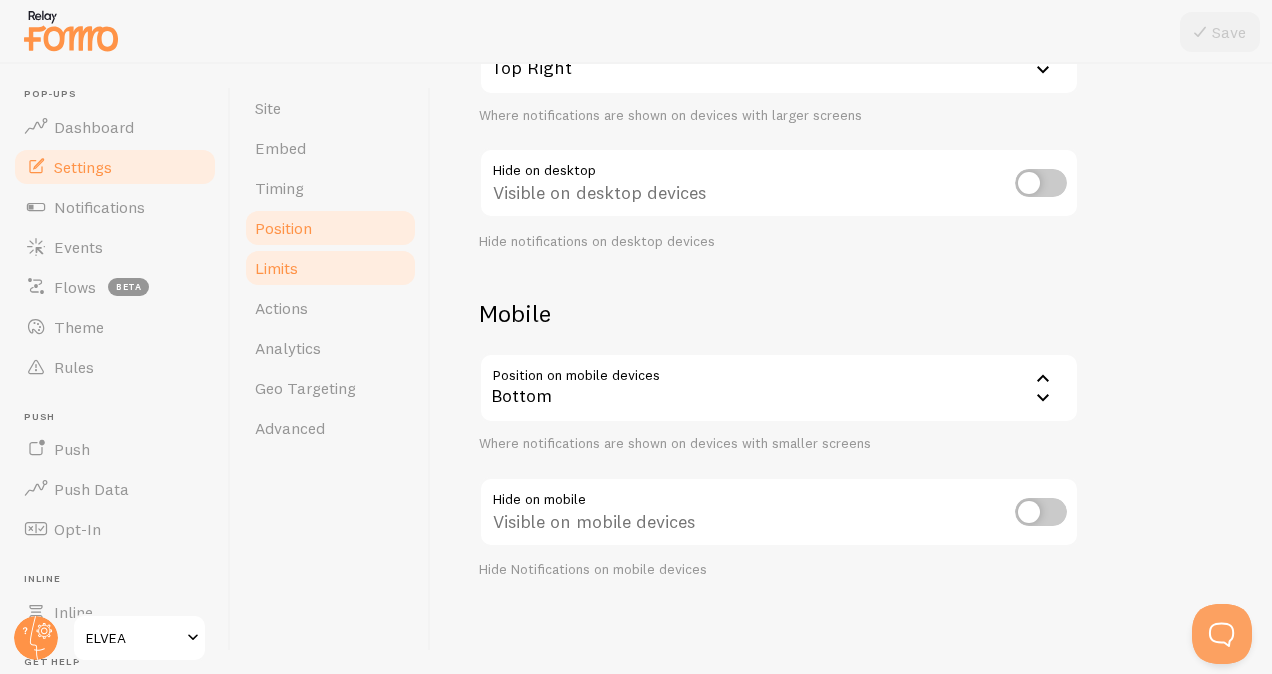click on "Limits" at bounding box center (276, 268) 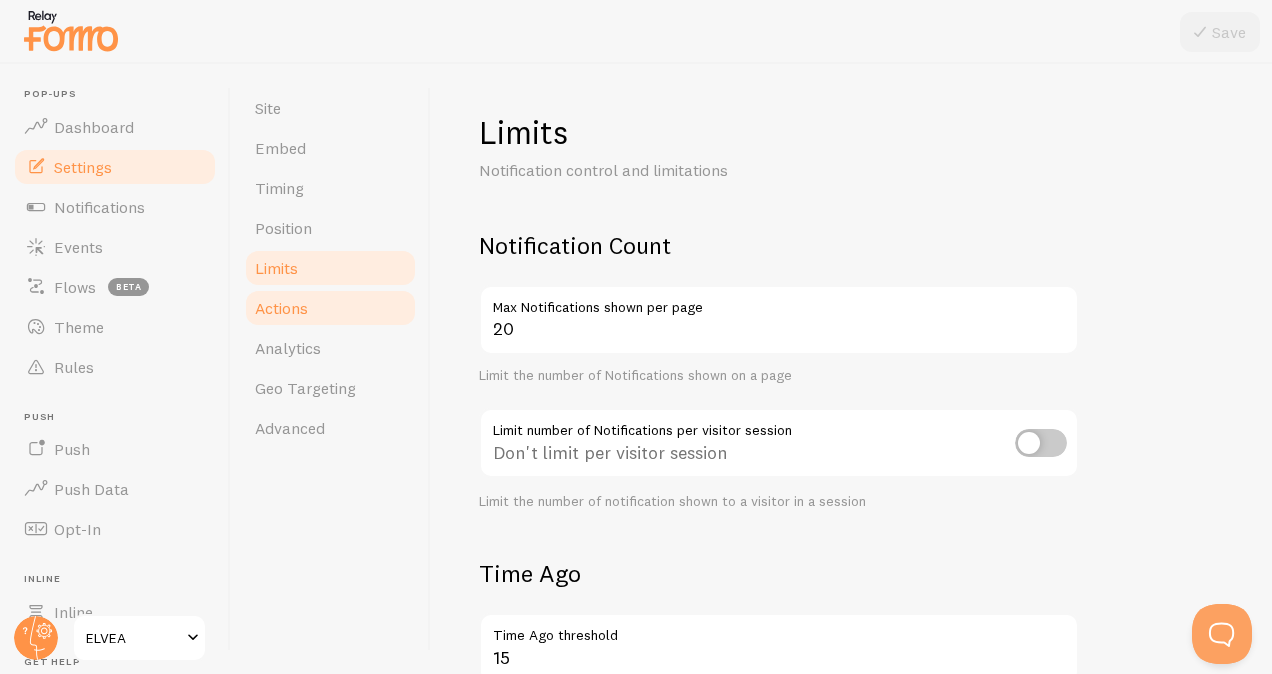 click on "Actions" at bounding box center (281, 308) 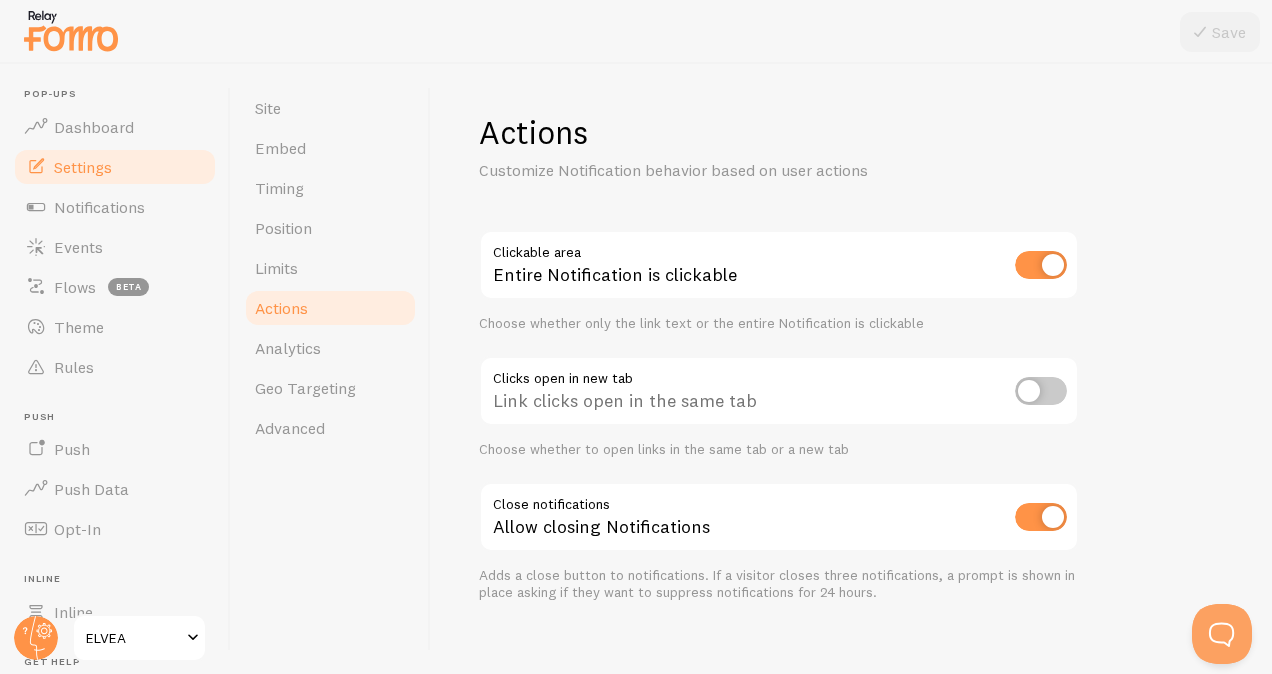 scroll, scrollTop: 23, scrollLeft: 0, axis: vertical 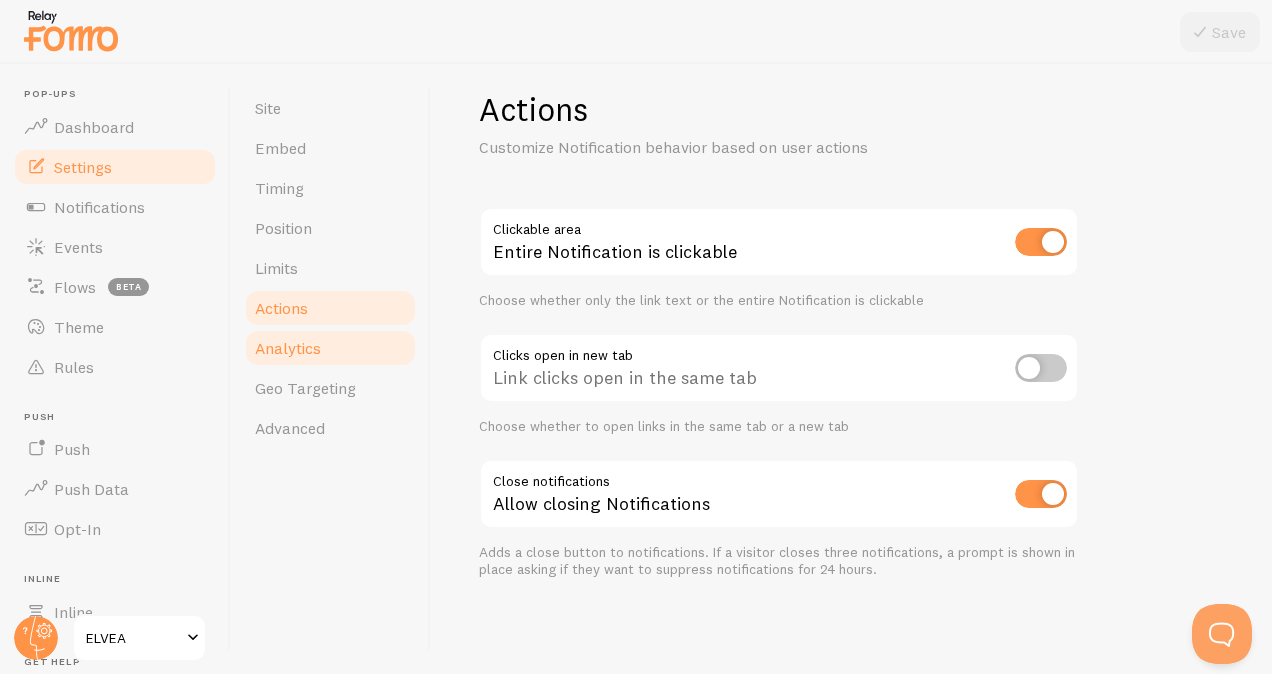 click on "Analytics" at bounding box center (330, 348) 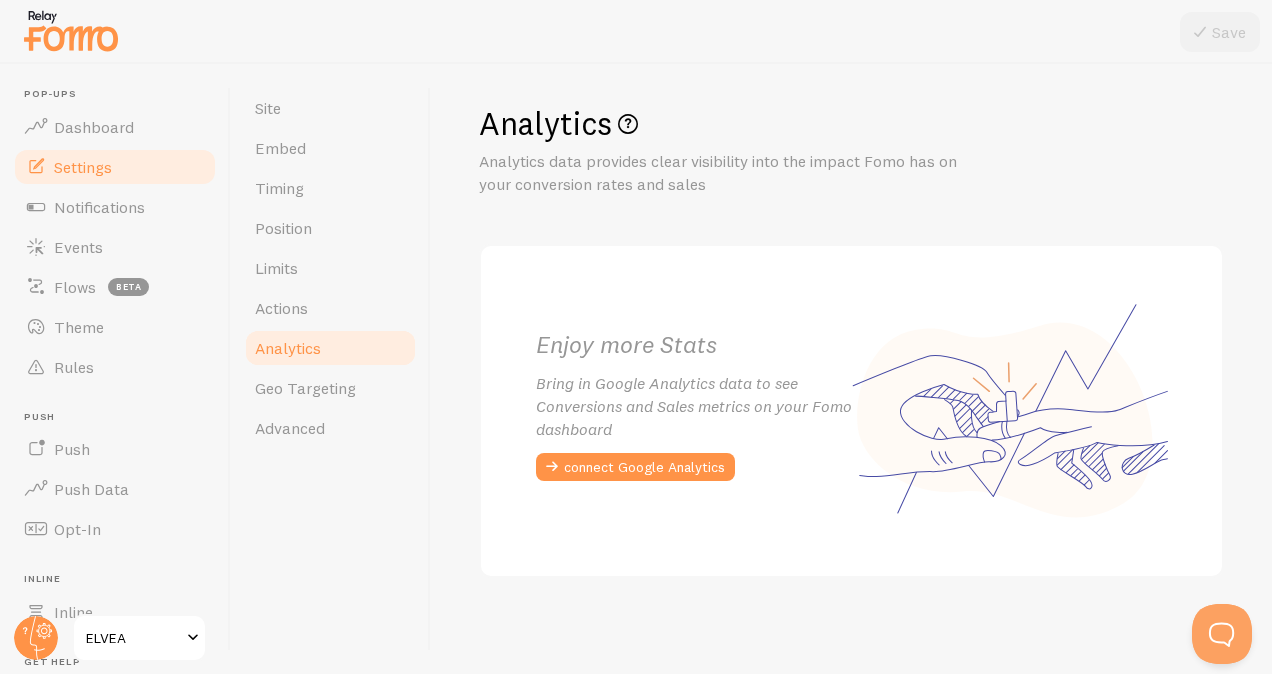 scroll, scrollTop: 0, scrollLeft: 0, axis: both 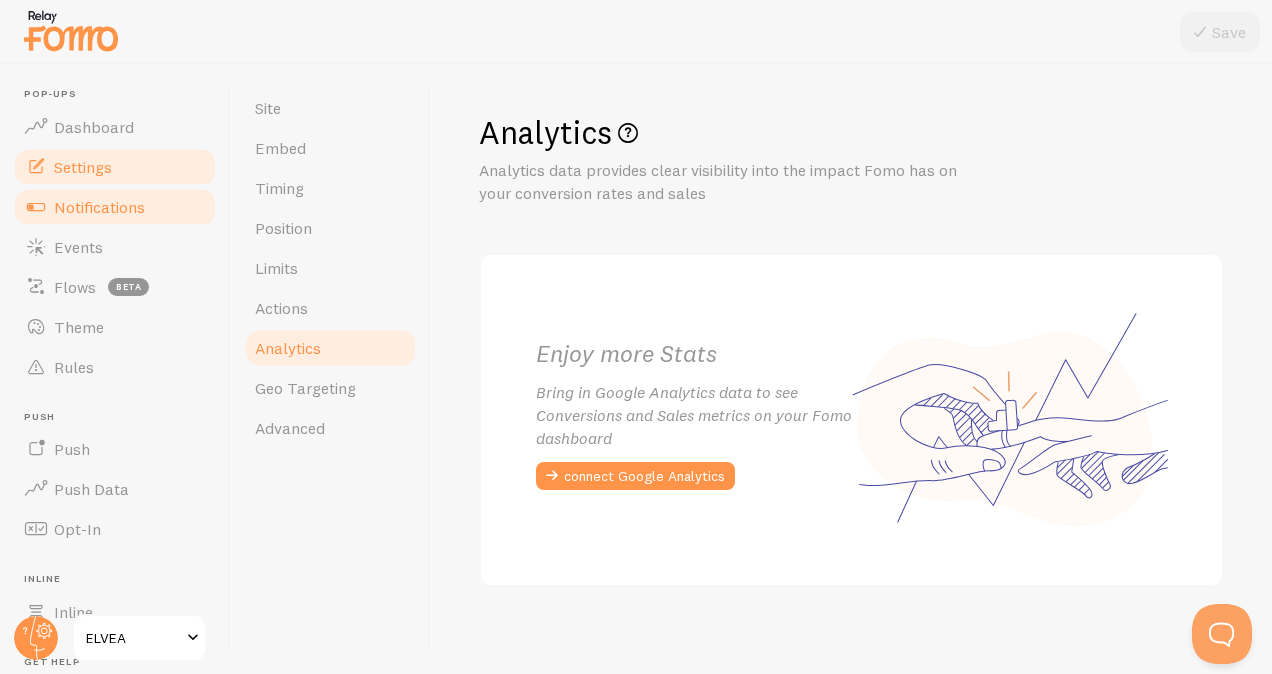 click on "Notifications" at bounding box center (99, 207) 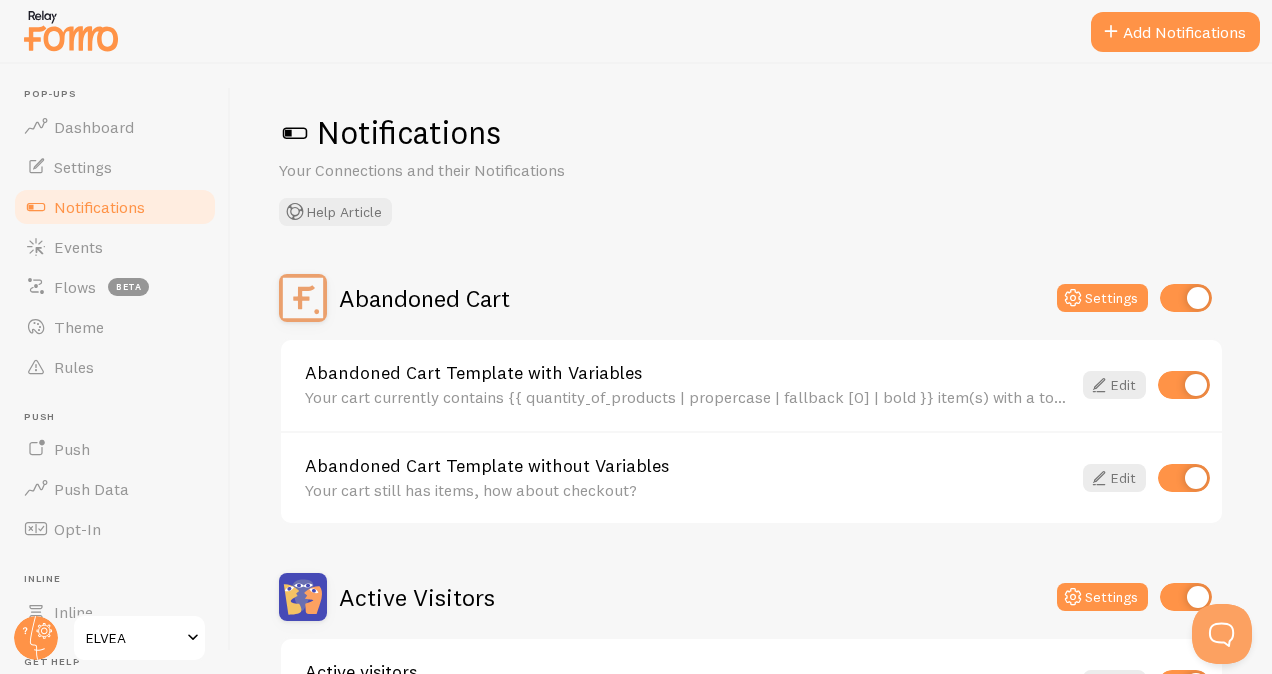 click at bounding box center [1186, 298] 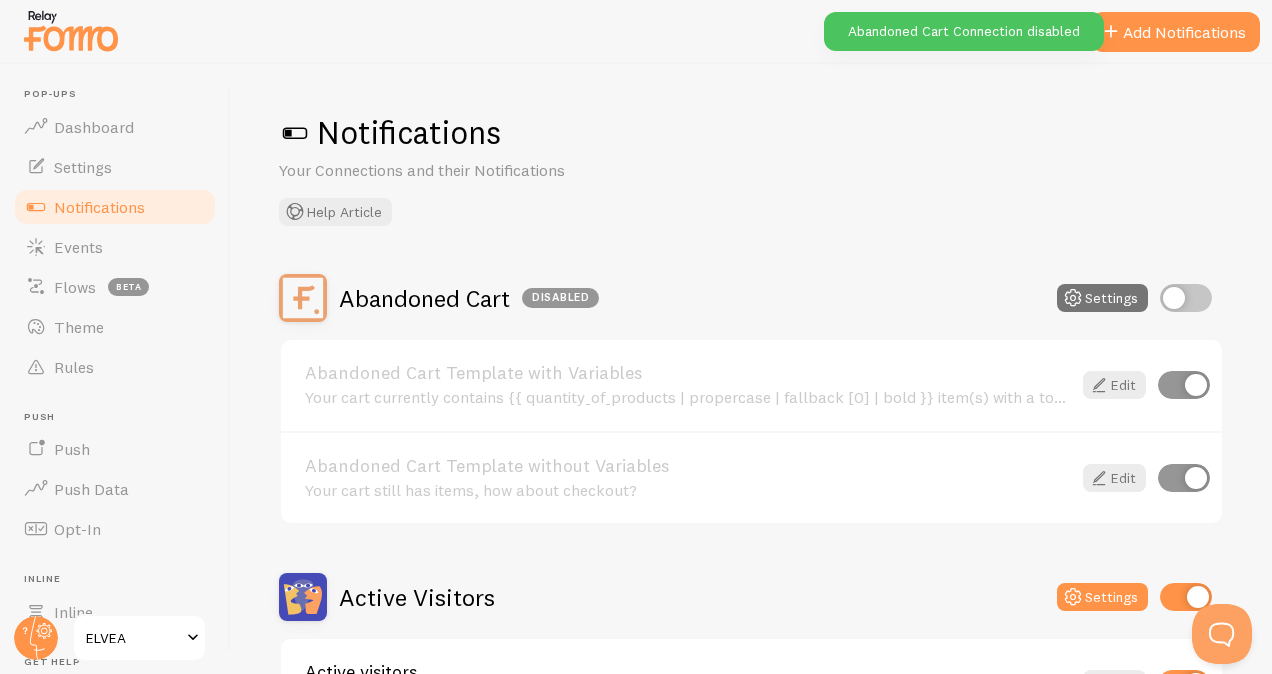 scroll, scrollTop: 200, scrollLeft: 0, axis: vertical 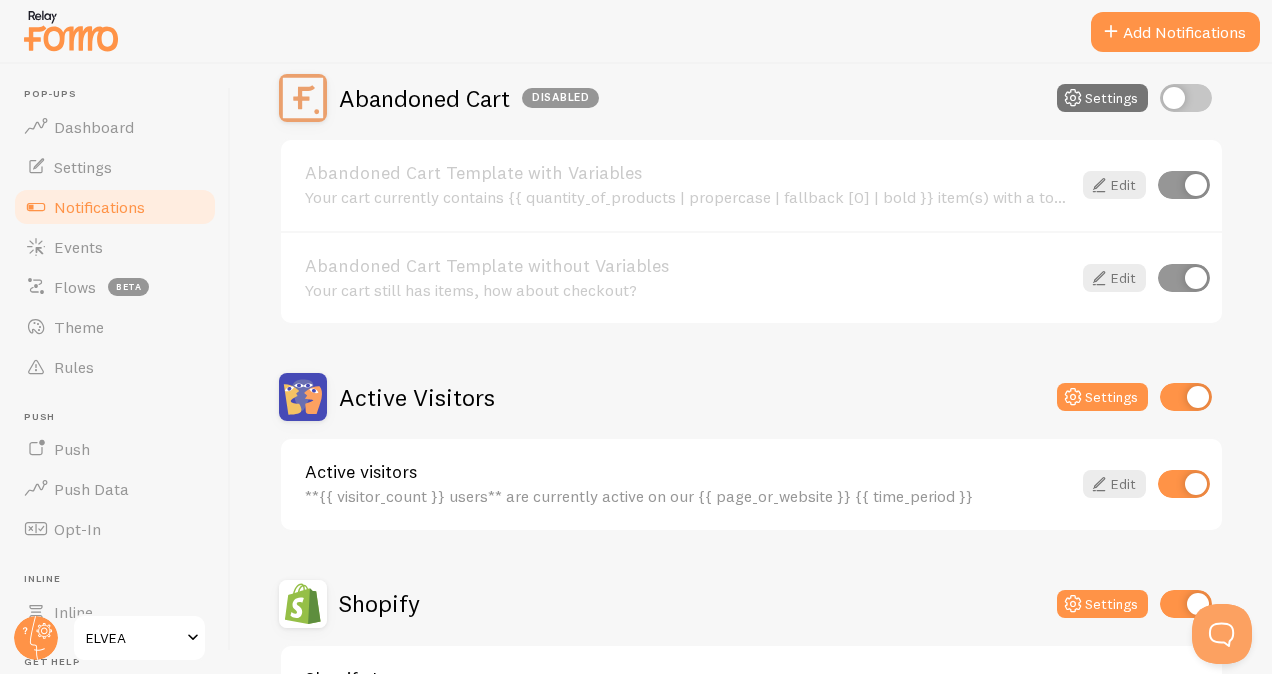 click at bounding box center (1186, 397) 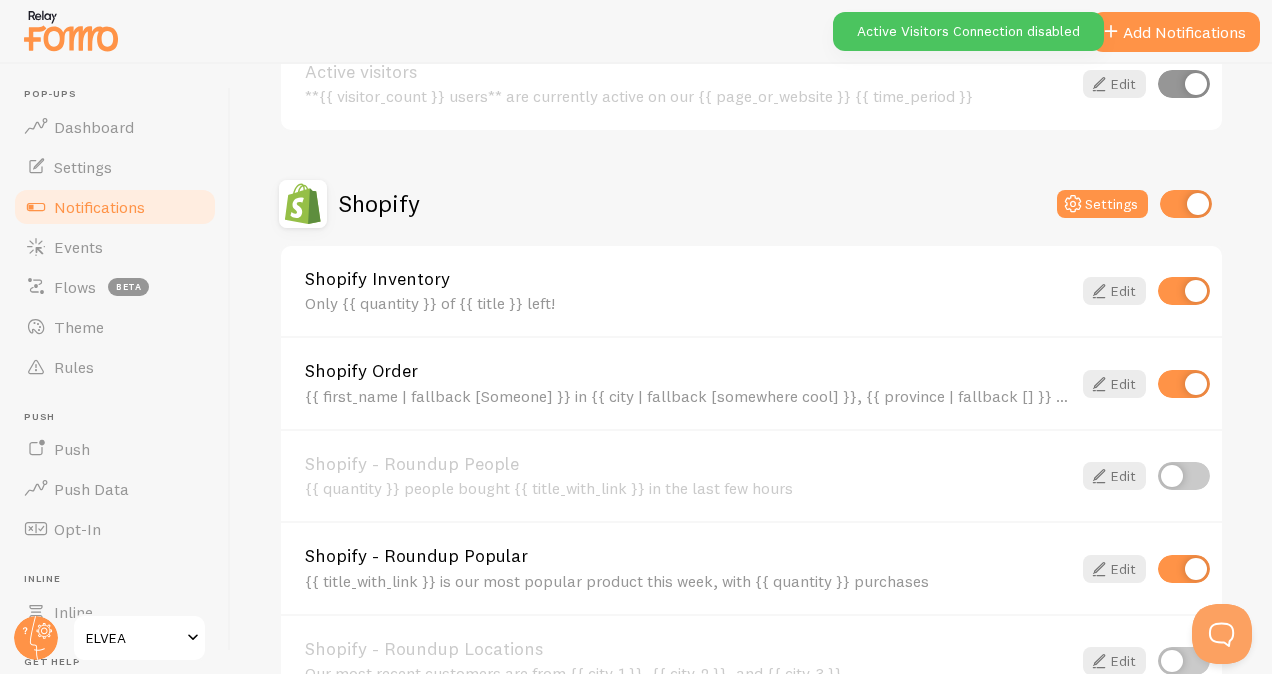 scroll, scrollTop: 700, scrollLeft: 0, axis: vertical 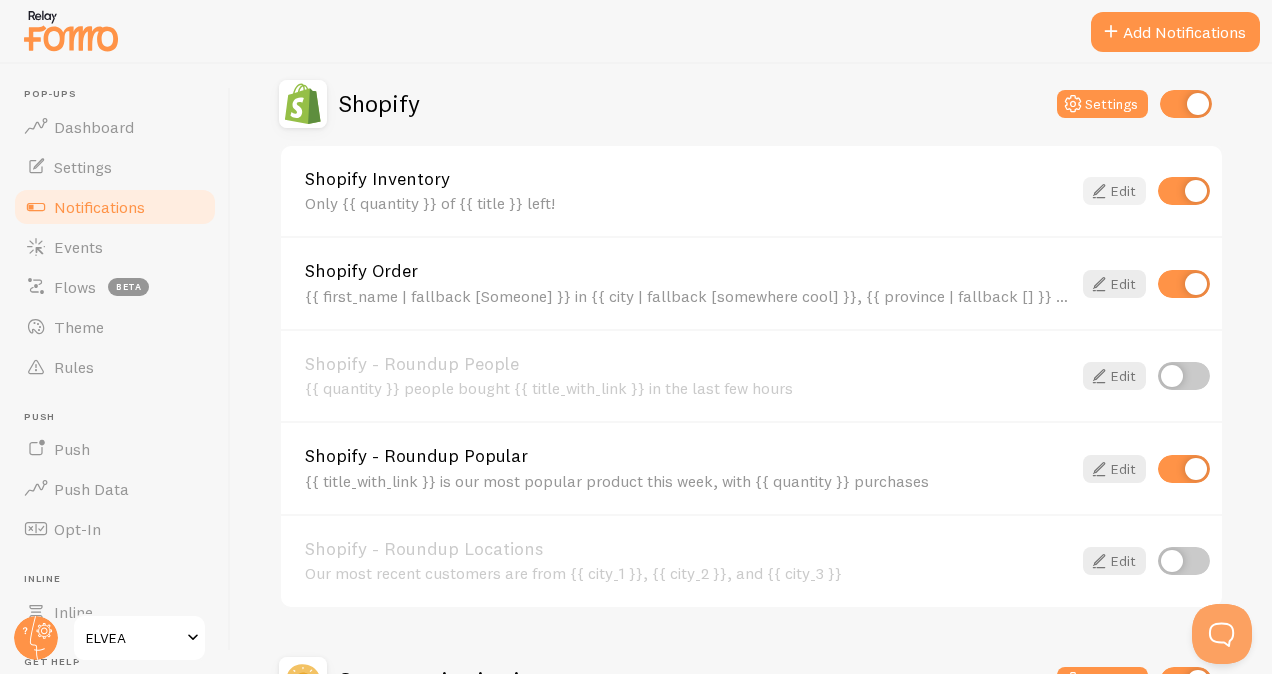 click on "Edit" at bounding box center [1114, 191] 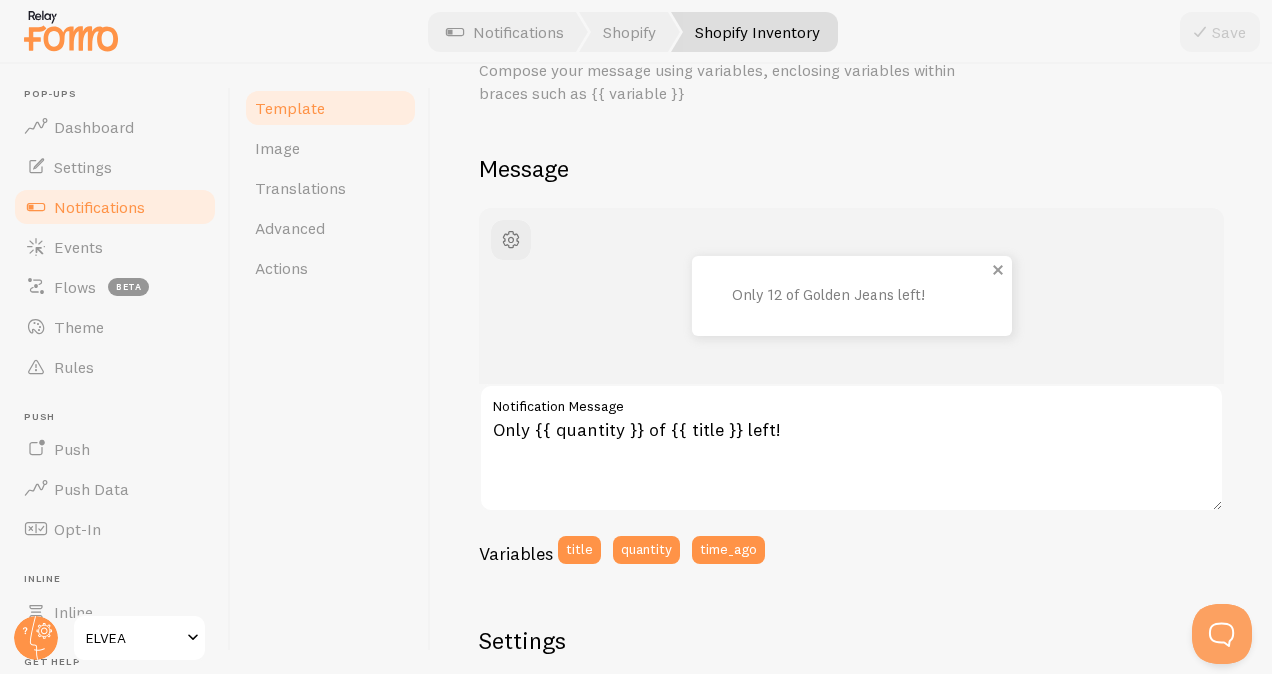scroll, scrollTop: 200, scrollLeft: 0, axis: vertical 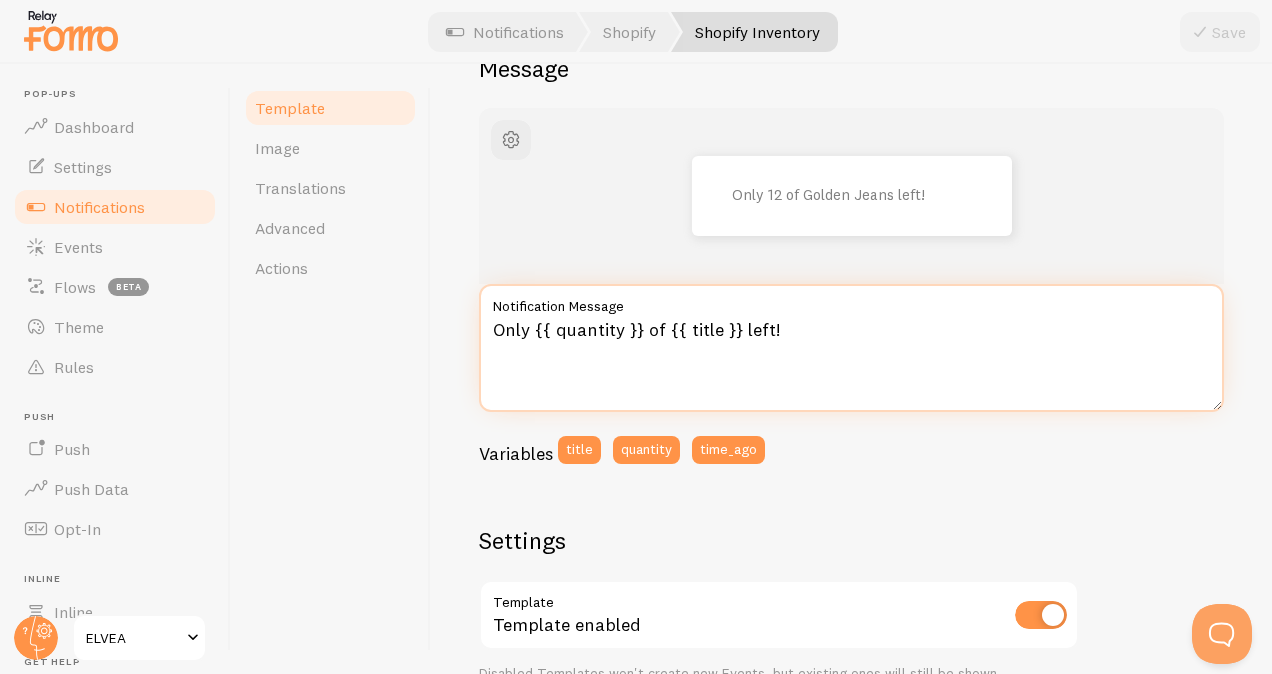 drag, startPoint x: 529, startPoint y: 334, endPoint x: 452, endPoint y: 323, distance: 77.781746 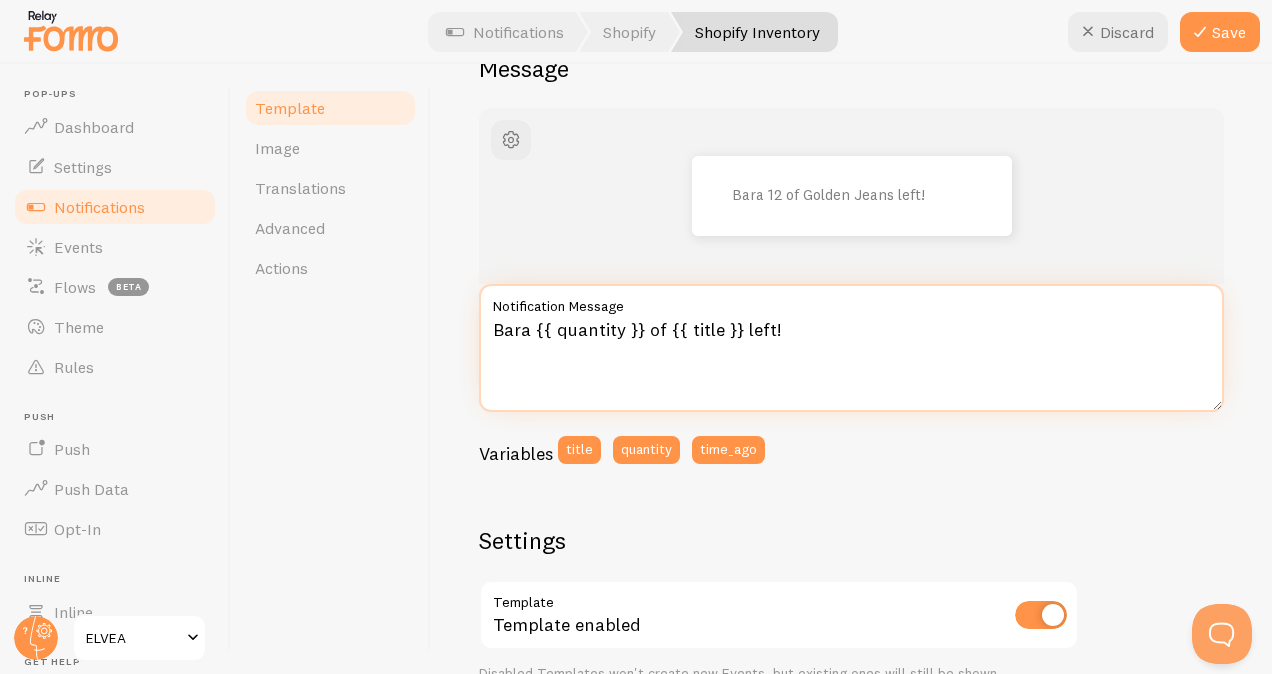 drag, startPoint x: 648, startPoint y: 328, endPoint x: 660, endPoint y: 326, distance: 12.165525 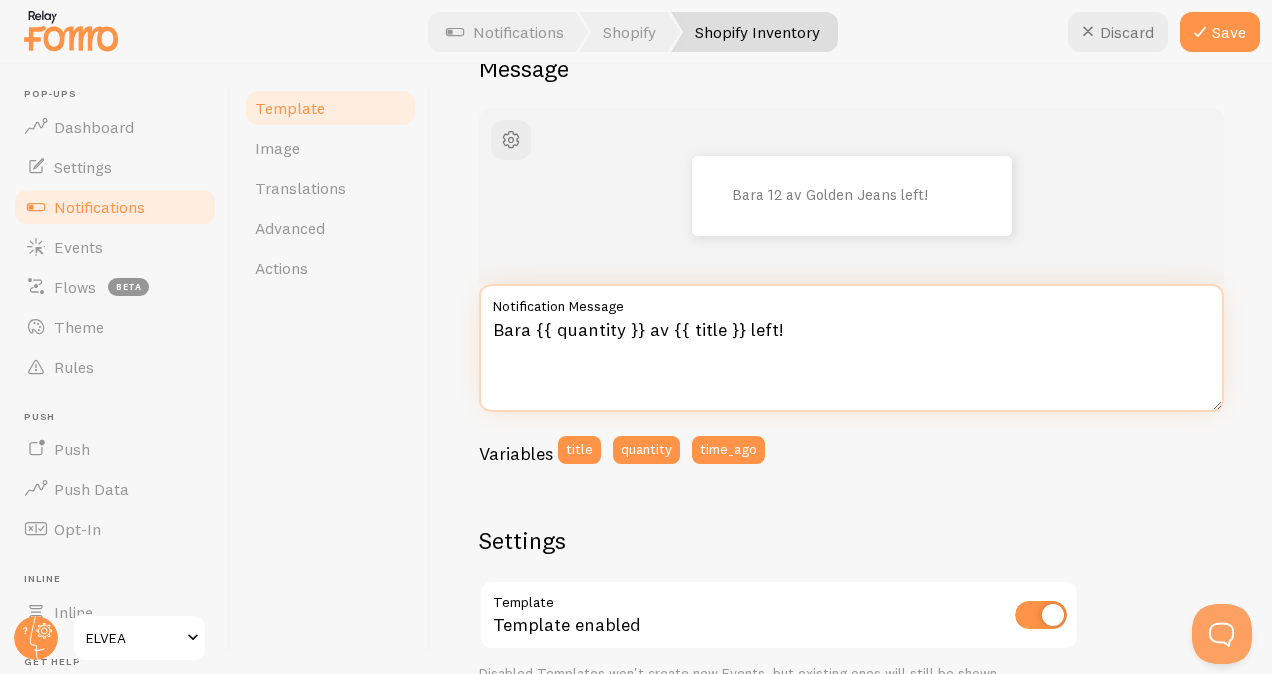 drag, startPoint x: 746, startPoint y: 323, endPoint x: 864, endPoint y: 344, distance: 119.85408 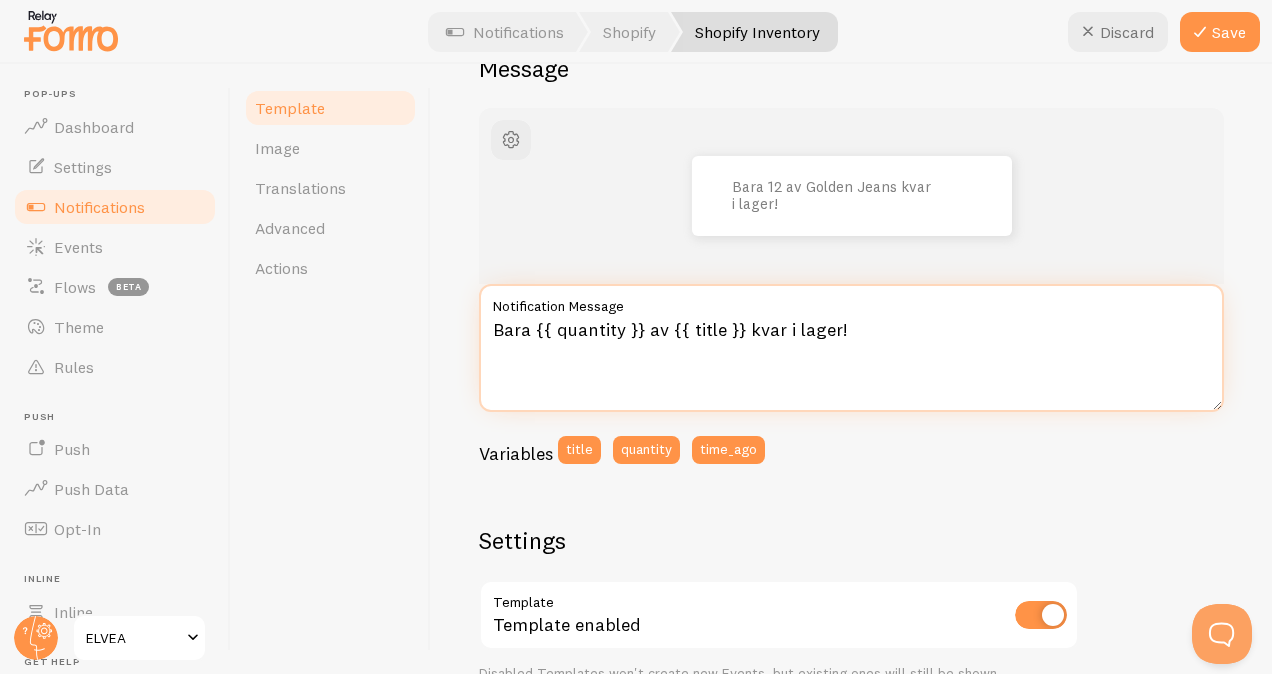 type on "Bara {{ quantity }} av {{ title }} kvar i lager!" 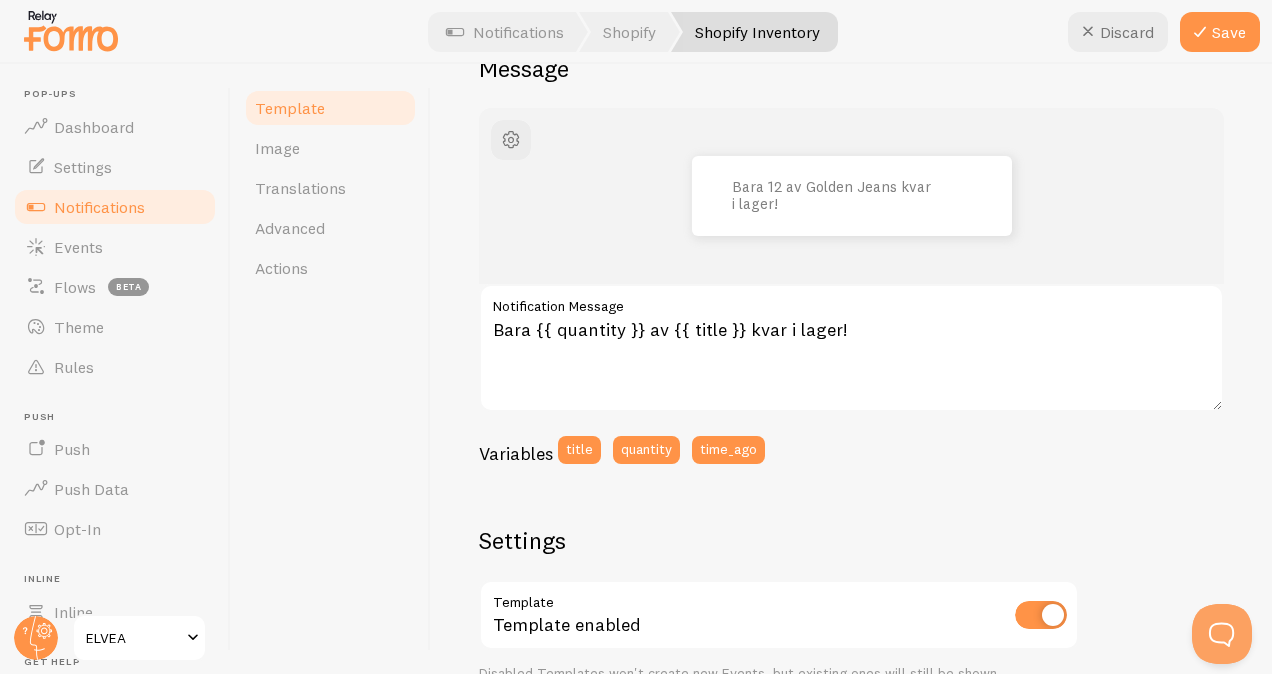 click on "Bara 12 av Golden Jeans kvar i lager!   Bara {{ quantity }} av {{ title }} kvar i lager!   Notification Message         Variables
title
quantity
time_ago       Settings         Template   Template enabled   Disabled Templates won't create new Events, but existing ones will still be shown       Default Link Address       If your connection does not provide an address at event capture, this address will be used during event creation. Do us a solid, make sure this address includes either http or https. Thanks!       Use markdown in template   Markdown enabled   Supported markdown: *emphasized*, _underline_, [Link Text](http://mycompany.com/url), **strong**     Shopify Inventory   Template Title       This should be a friendly nickname, used internally when assigning notification events. This will not be seen by end users." at bounding box center [851, 635] 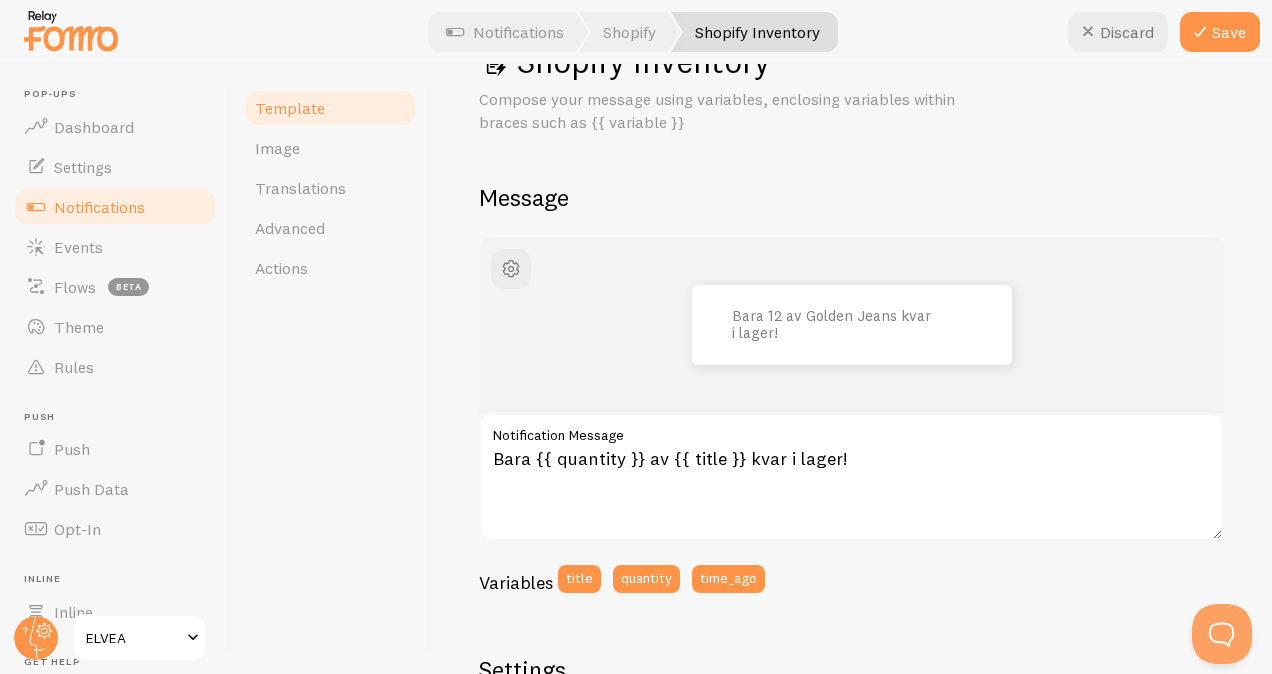 scroll, scrollTop: 0, scrollLeft: 0, axis: both 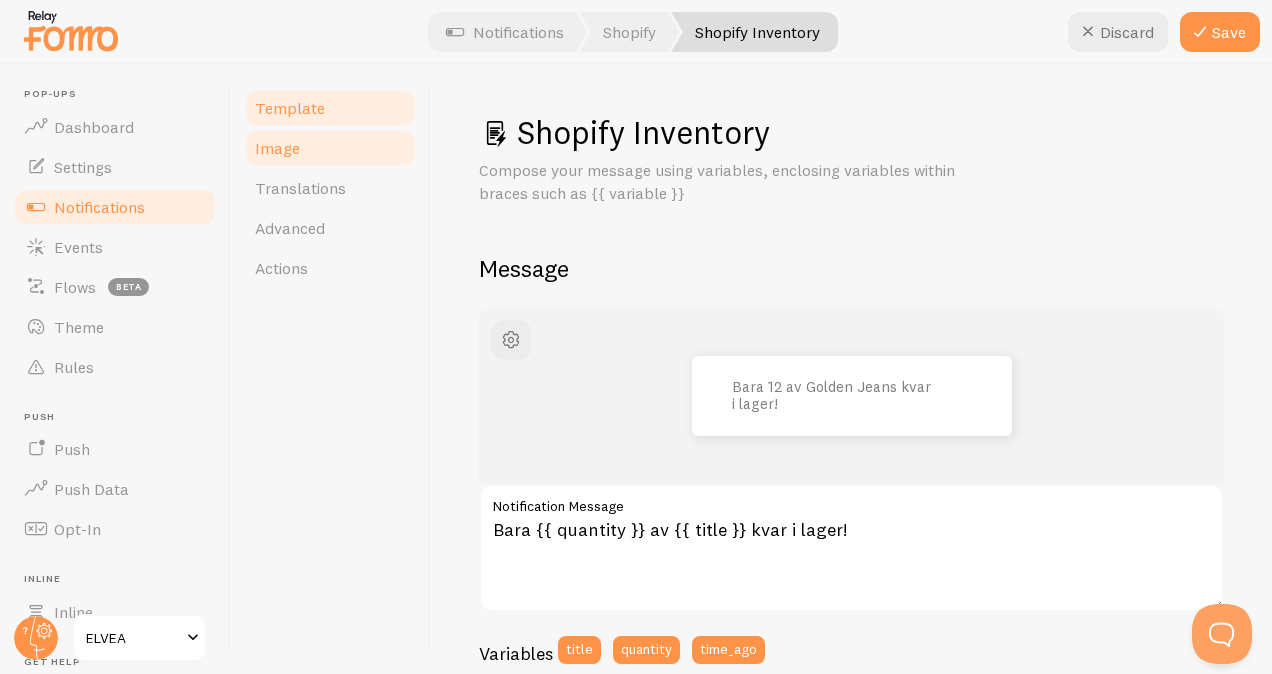 click on "Image" at bounding box center (277, 148) 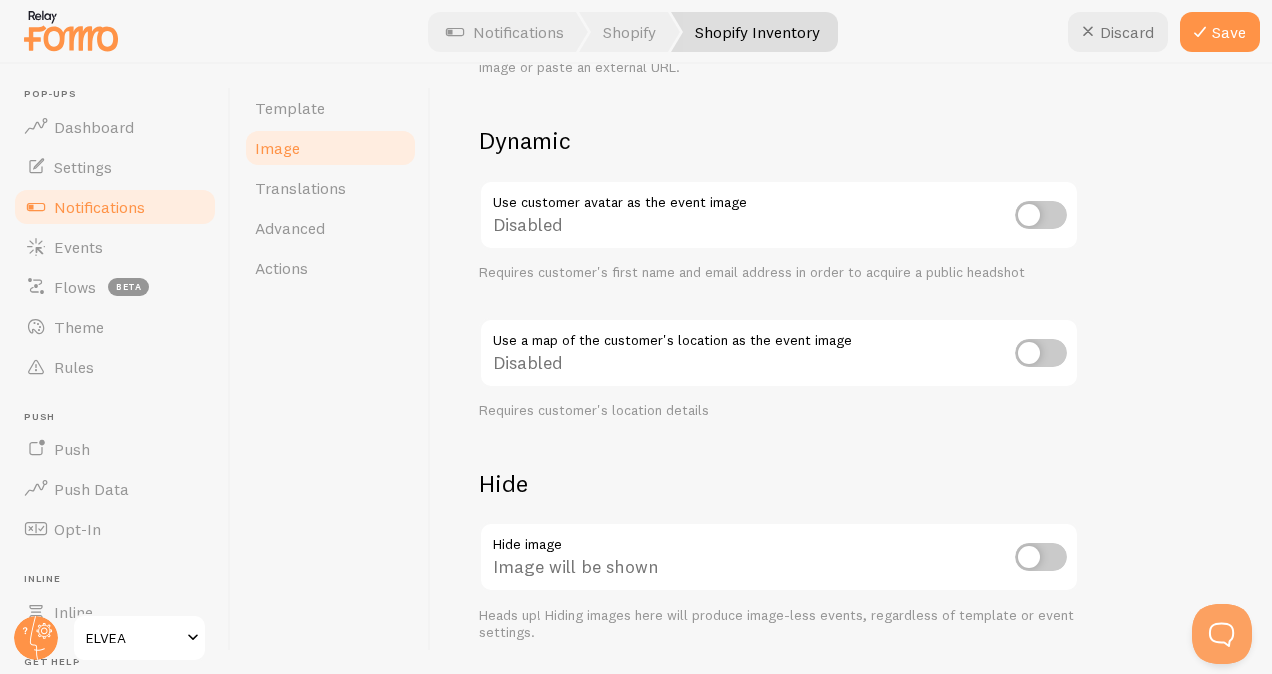 scroll, scrollTop: 764, scrollLeft: 0, axis: vertical 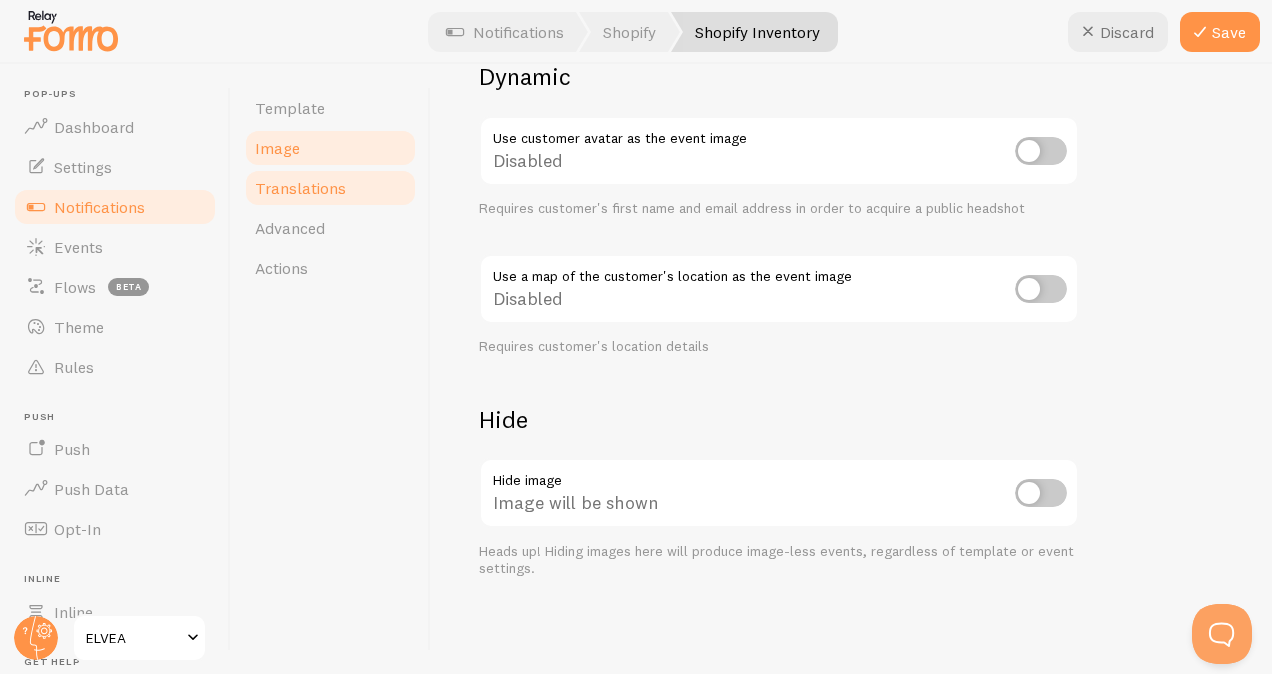click on "Translations" at bounding box center [330, 188] 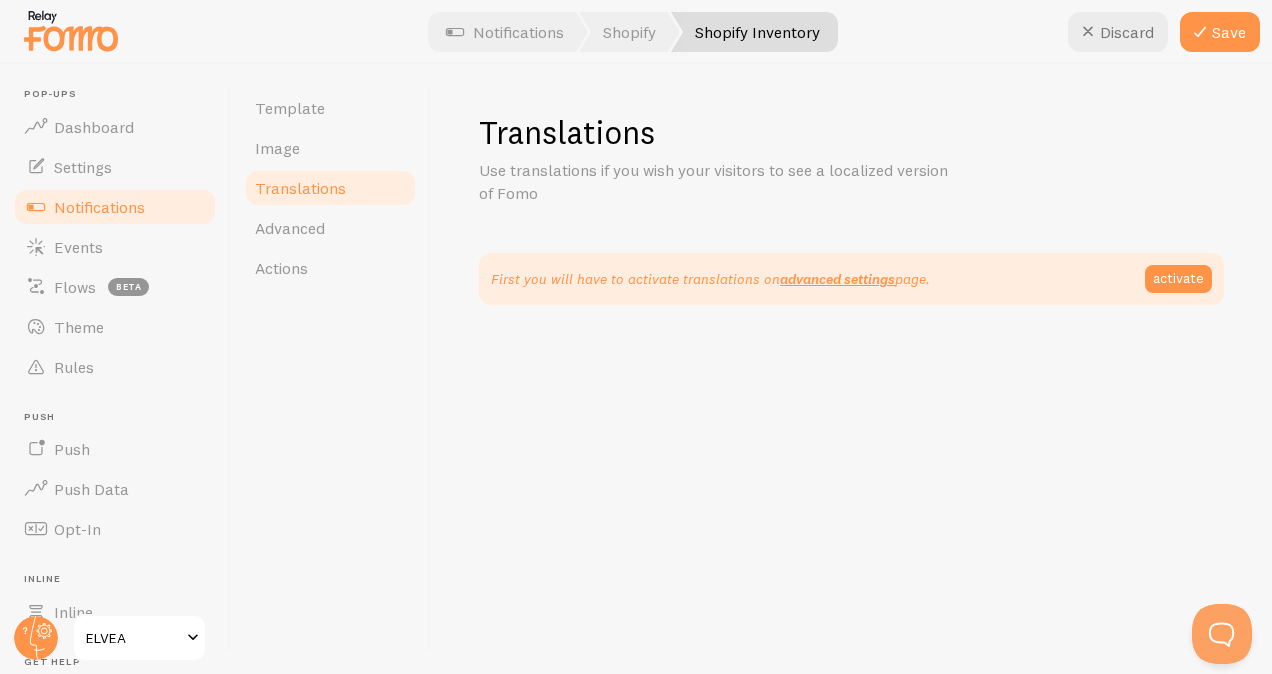 scroll, scrollTop: 0, scrollLeft: 0, axis: both 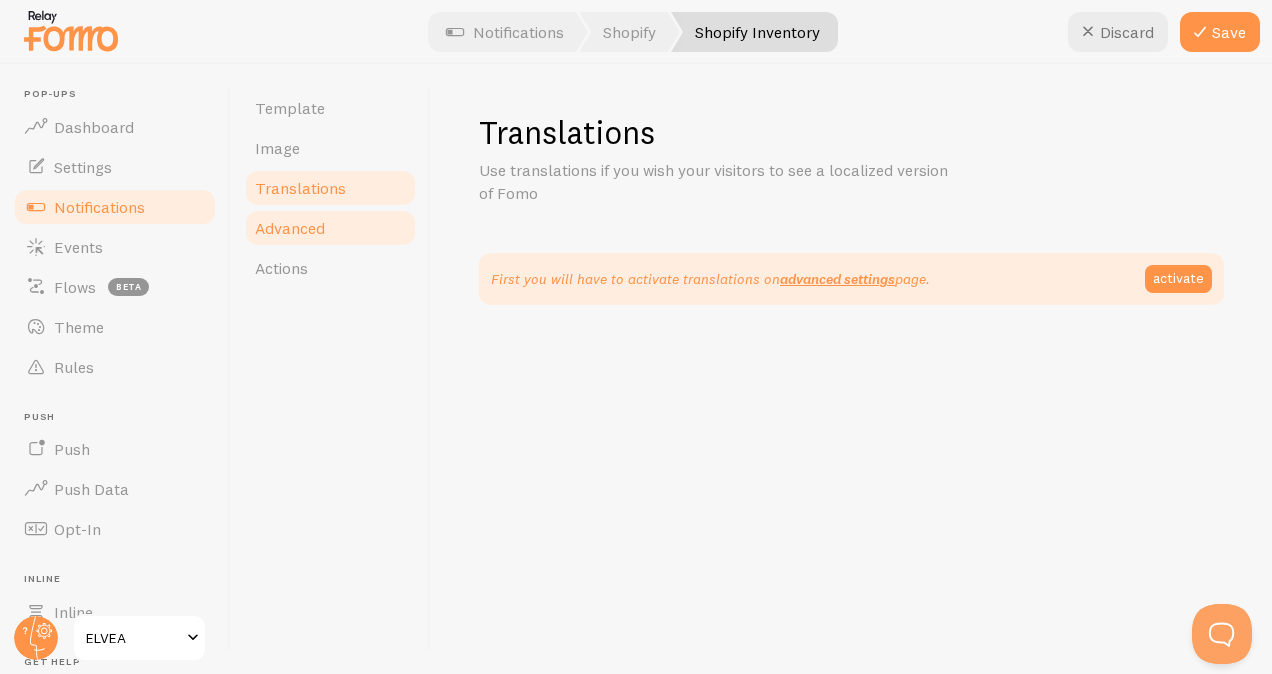 click on "Advanced" at bounding box center [290, 228] 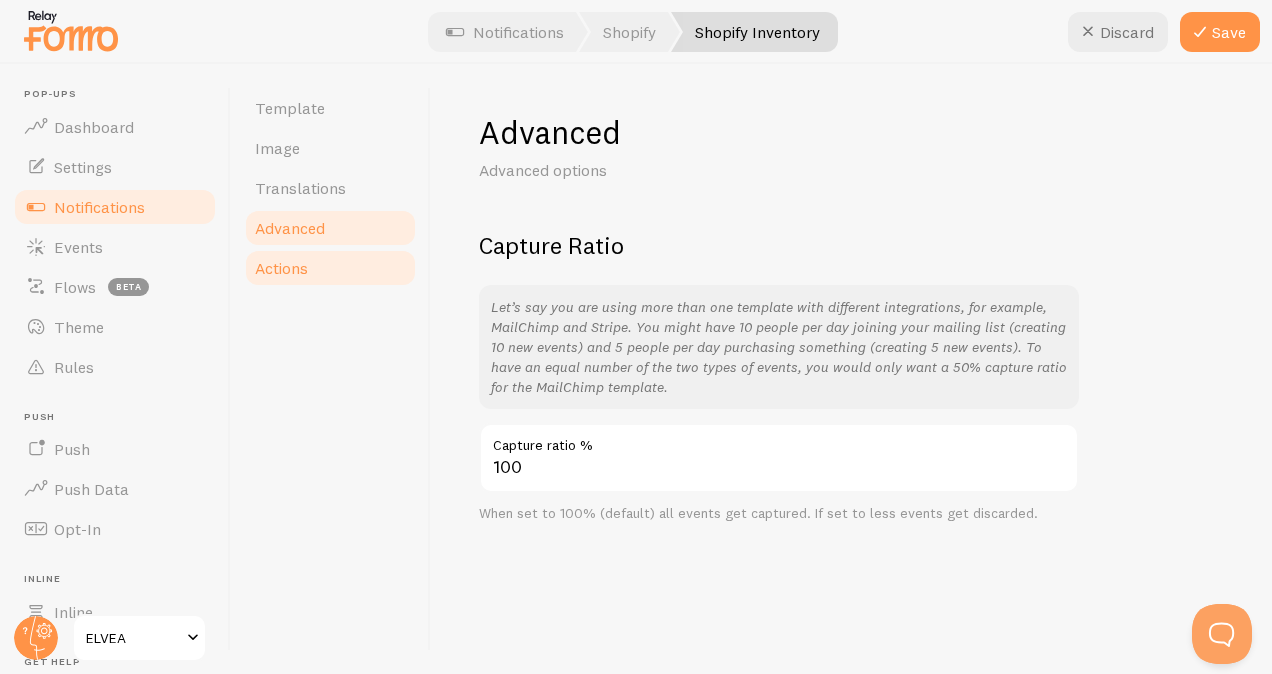 click on "Actions" at bounding box center (281, 268) 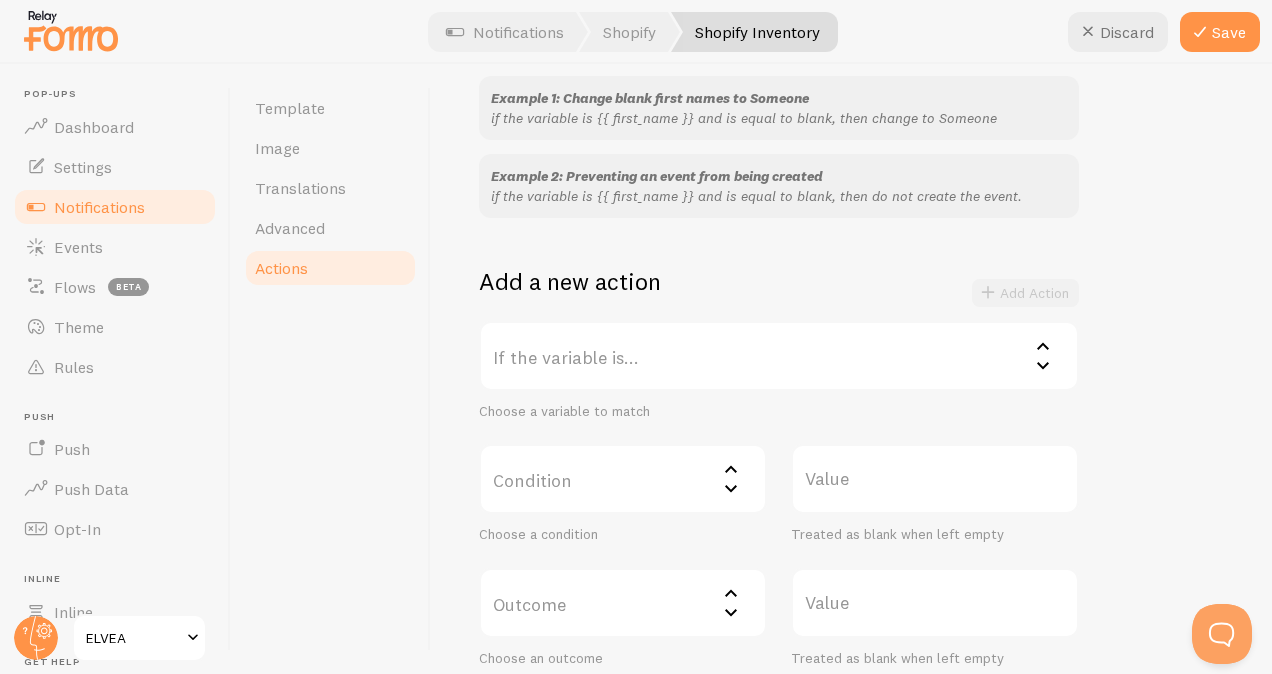 scroll, scrollTop: 365, scrollLeft: 0, axis: vertical 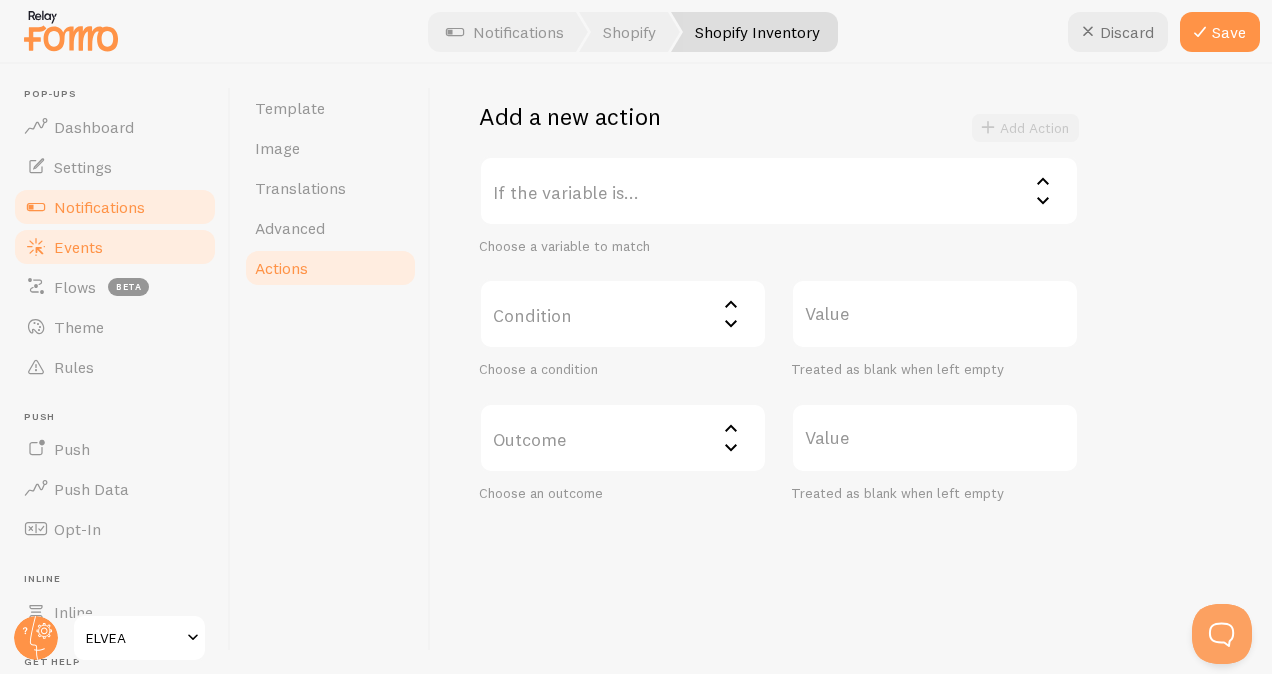 click on "Events" at bounding box center (115, 247) 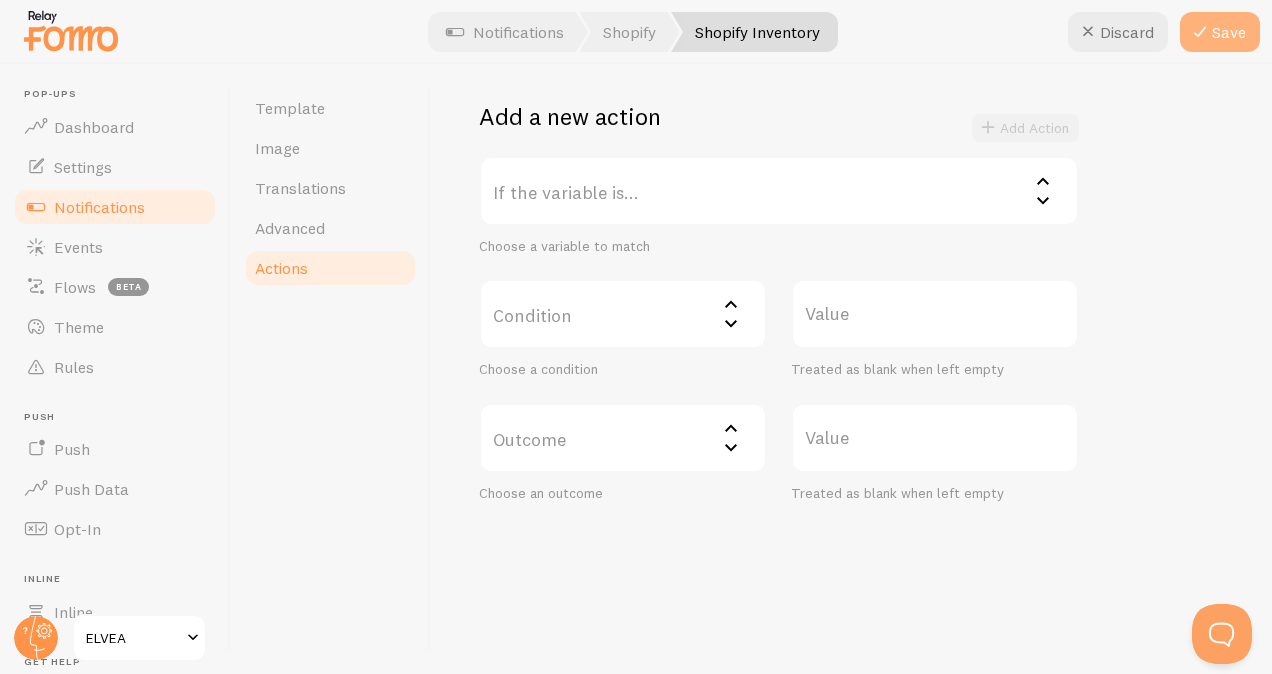 click on "Save" at bounding box center [1220, 32] 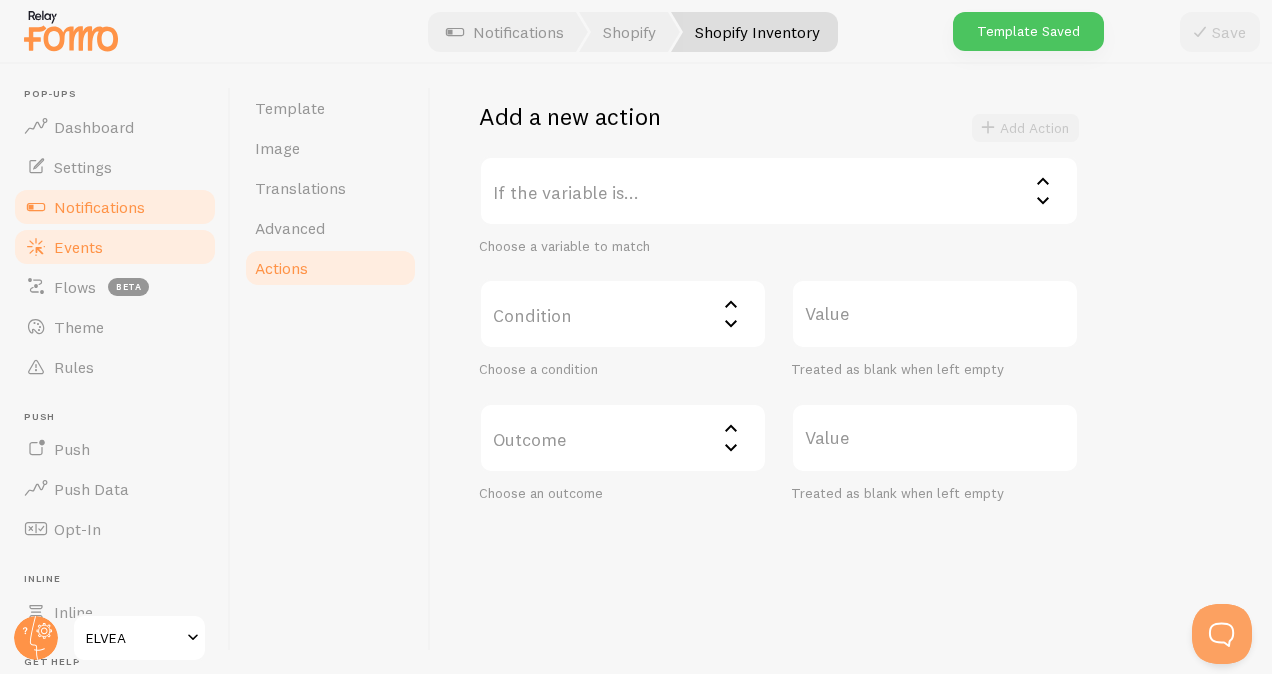 click on "Events" at bounding box center (78, 247) 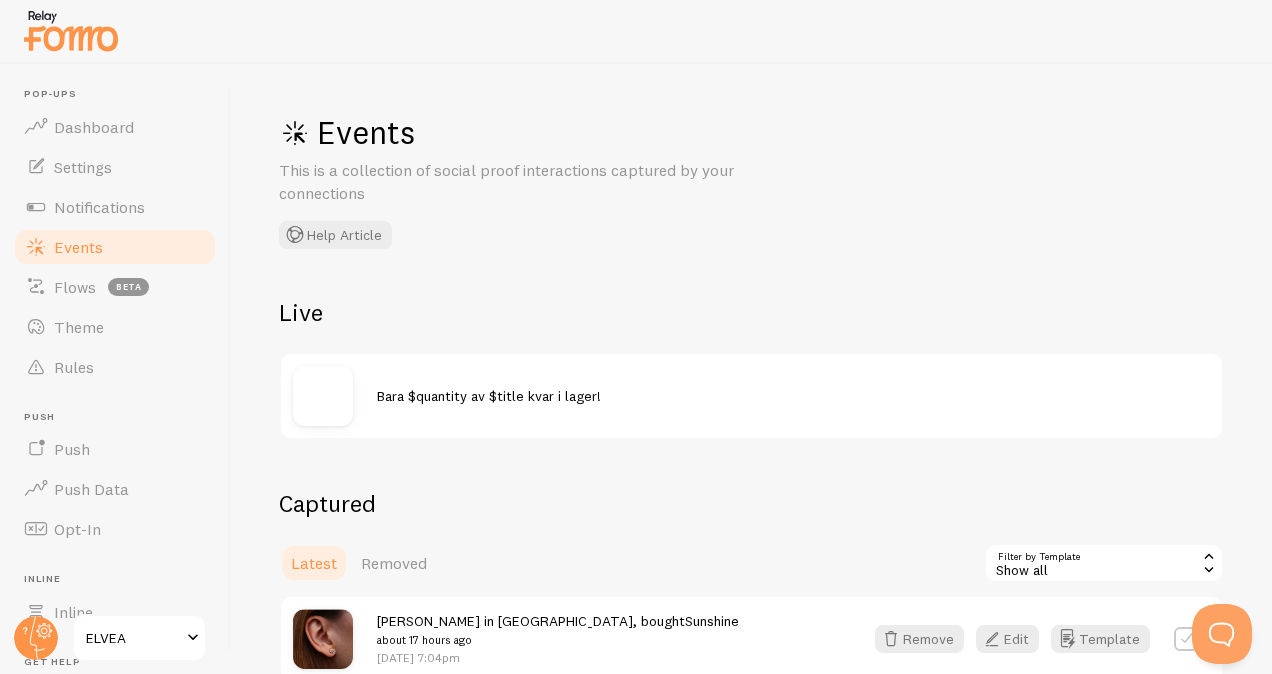 click on "Bara $quantity av $title kvar i lager!" at bounding box center (489, 396) 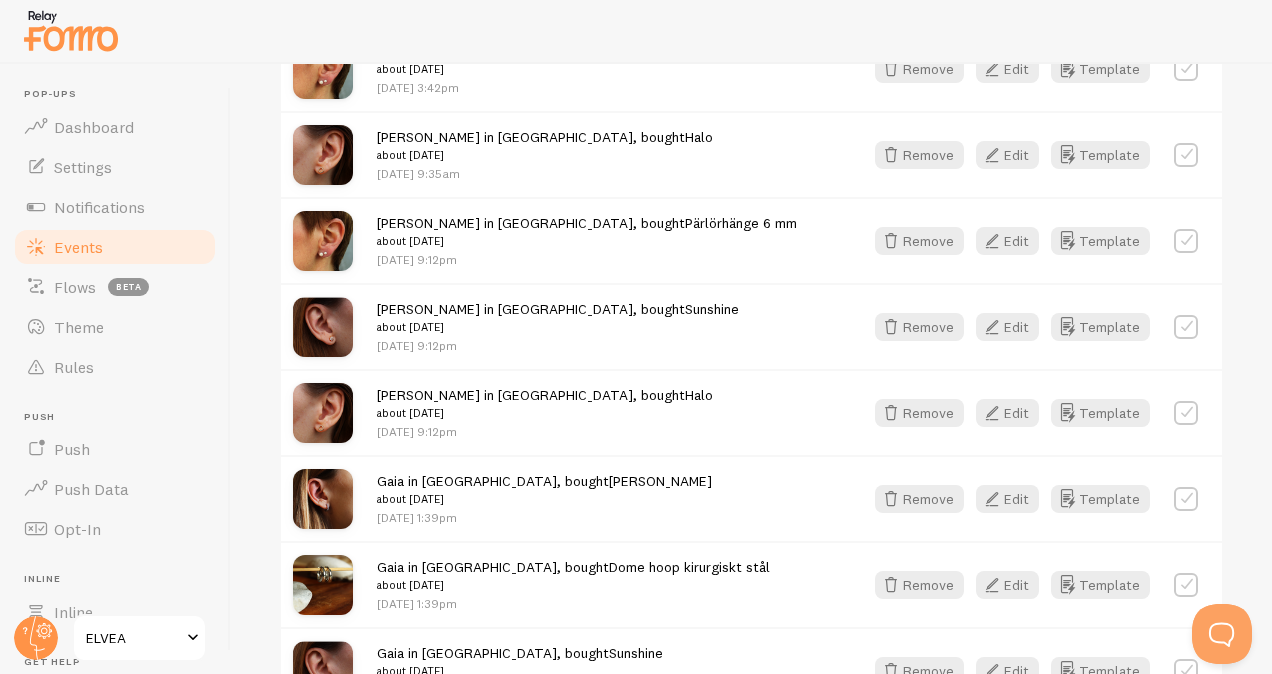 scroll, scrollTop: 1200, scrollLeft: 0, axis: vertical 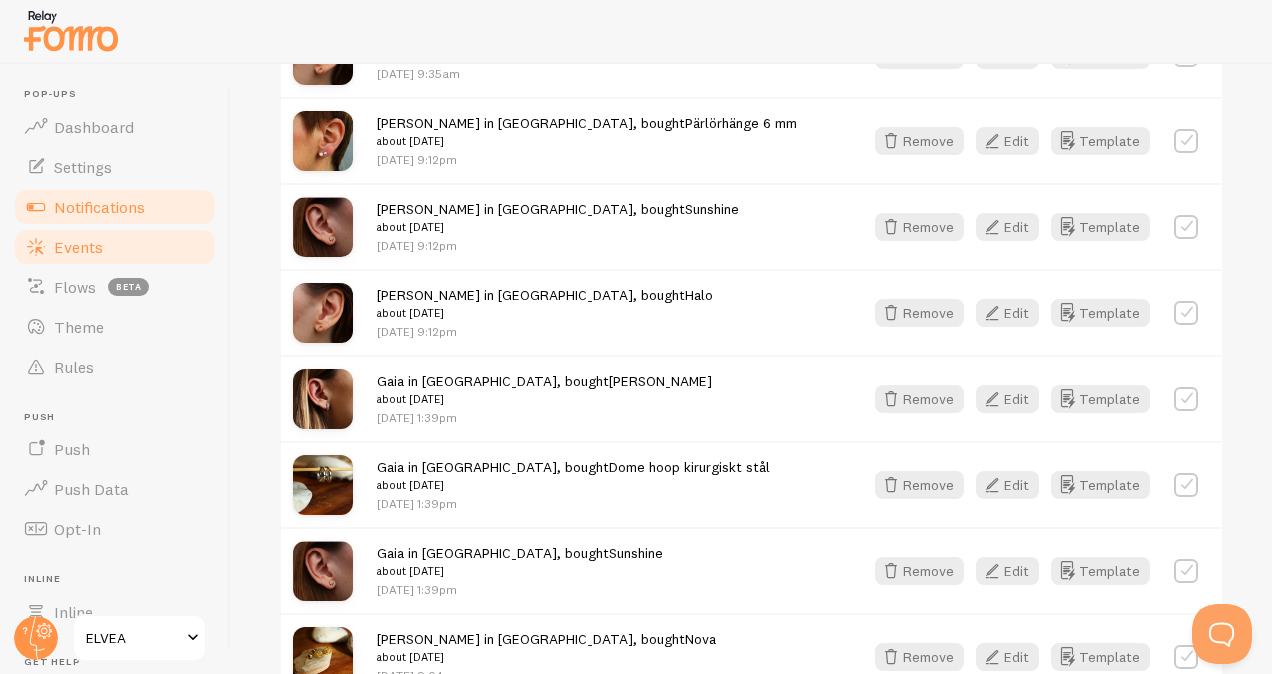 click on "Notifications" at bounding box center [99, 207] 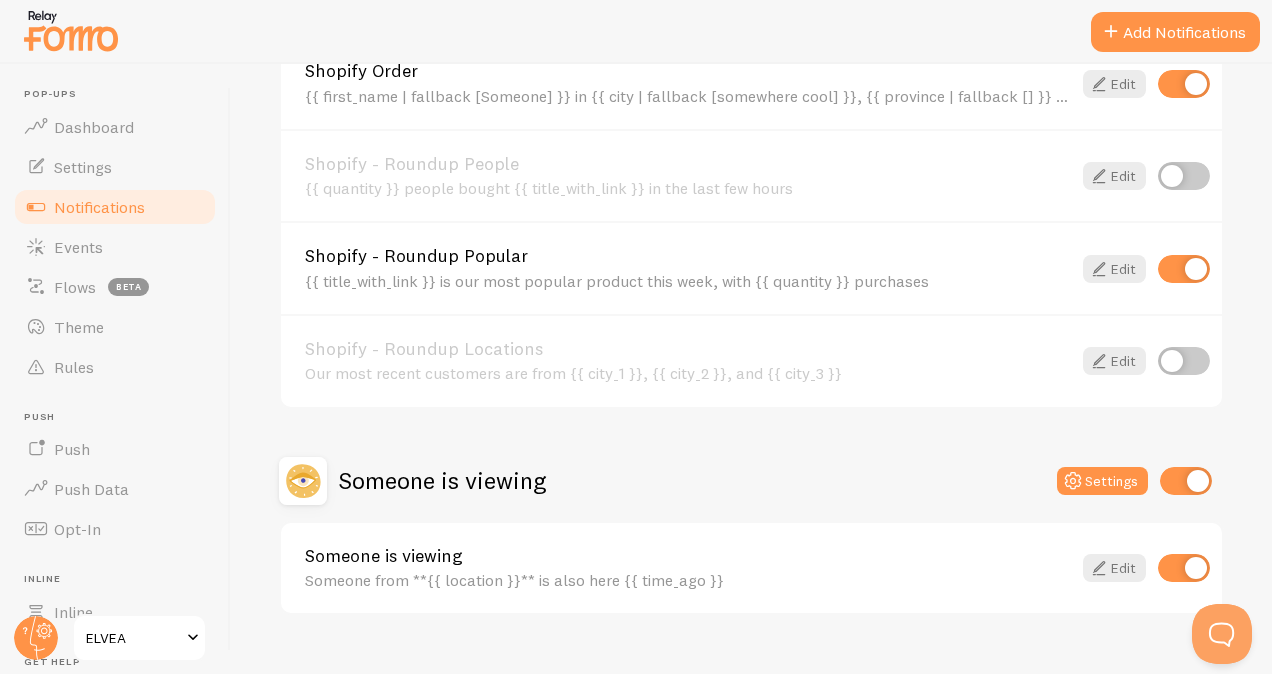 scroll, scrollTop: 937, scrollLeft: 0, axis: vertical 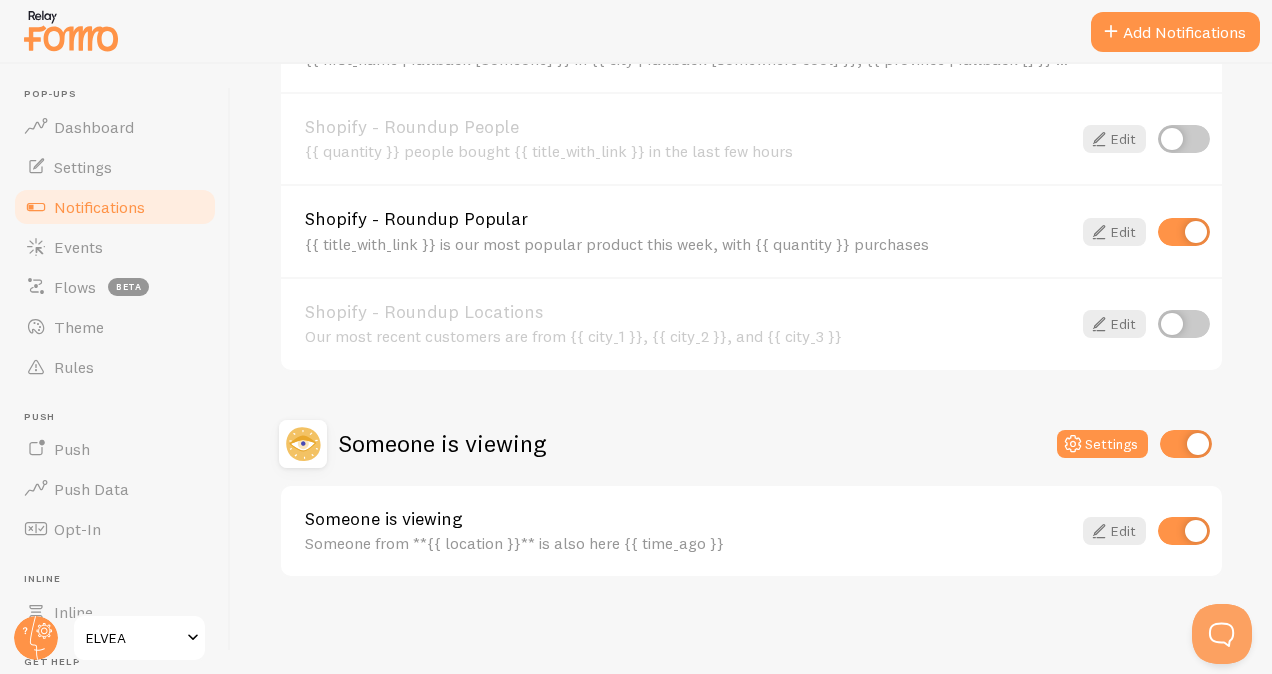 click at bounding box center (1186, 444) 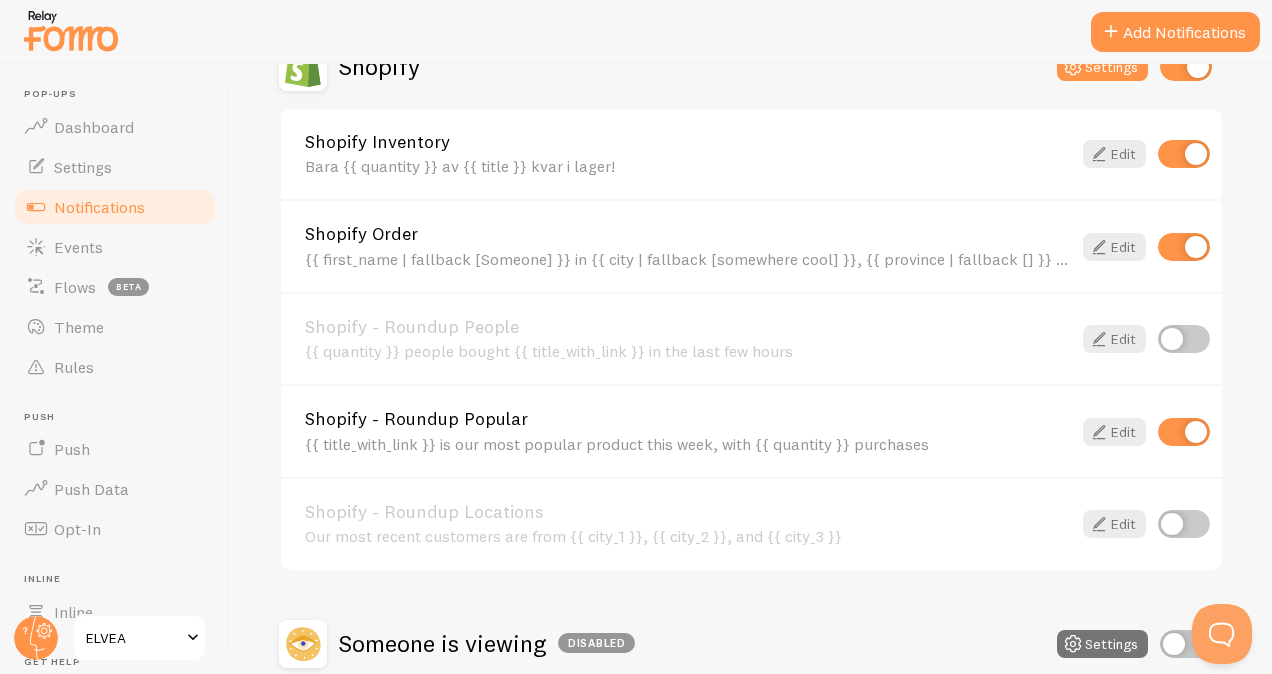 scroll, scrollTop: 637, scrollLeft: 0, axis: vertical 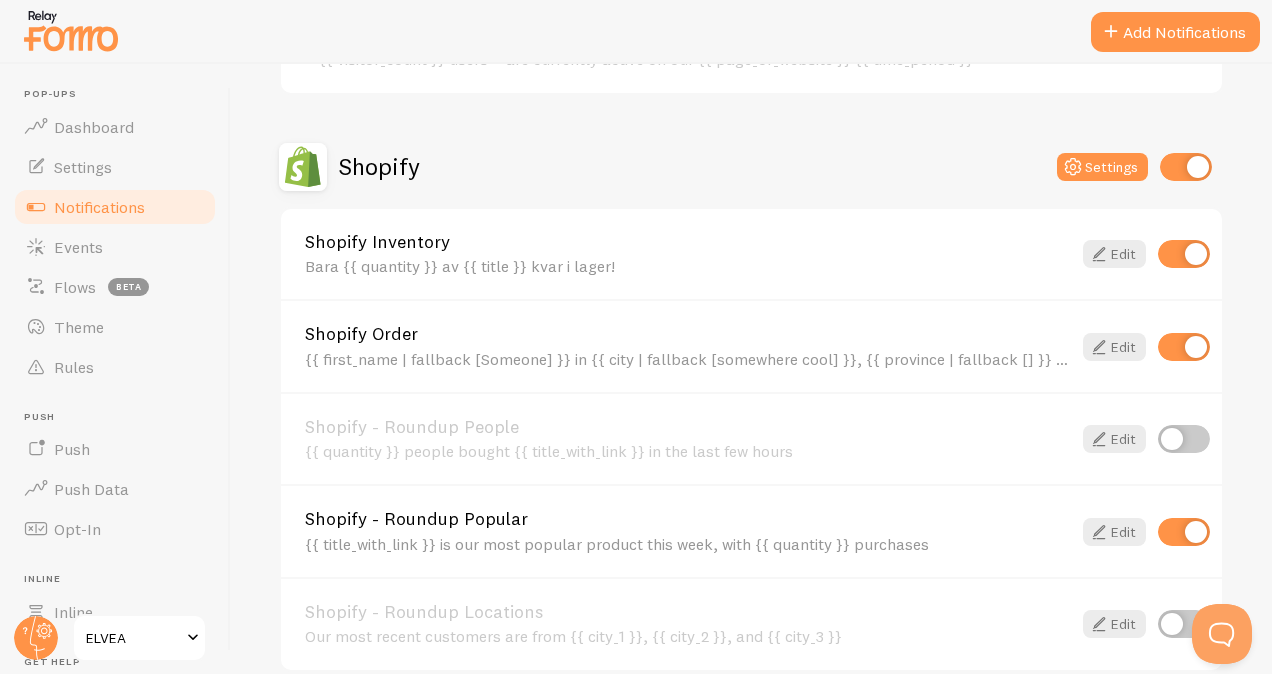 click at bounding box center (1184, 347) 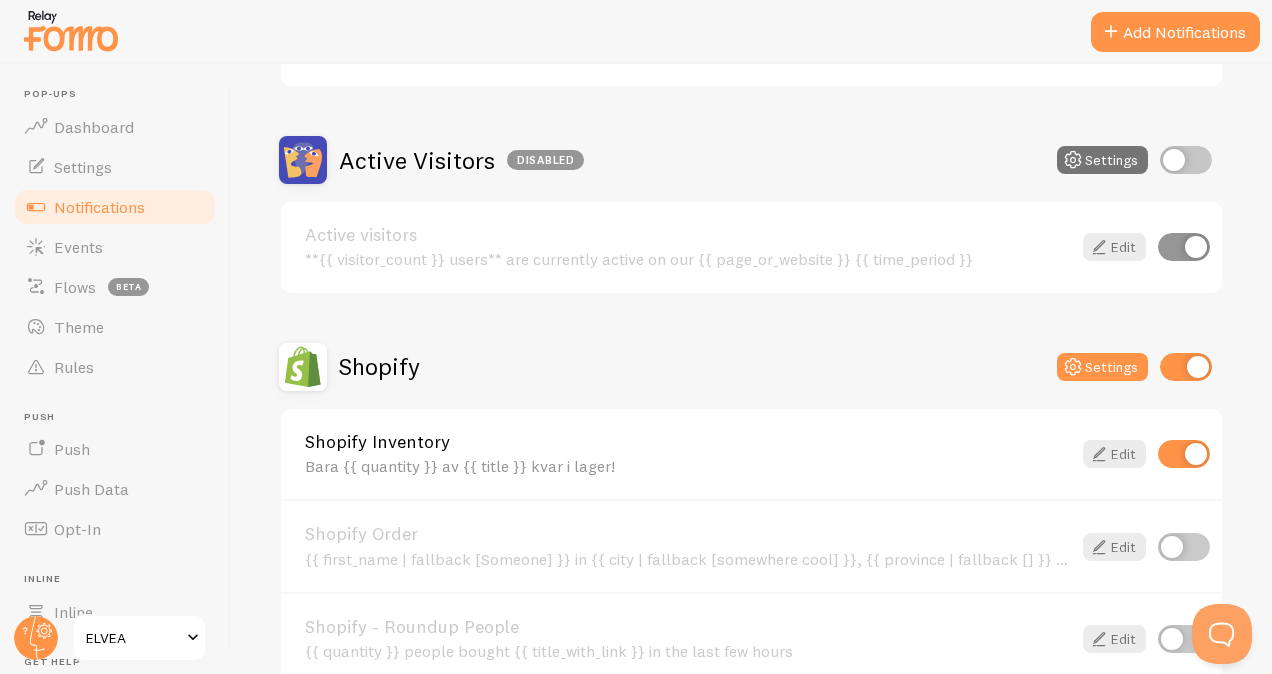 scroll, scrollTop: 737, scrollLeft: 0, axis: vertical 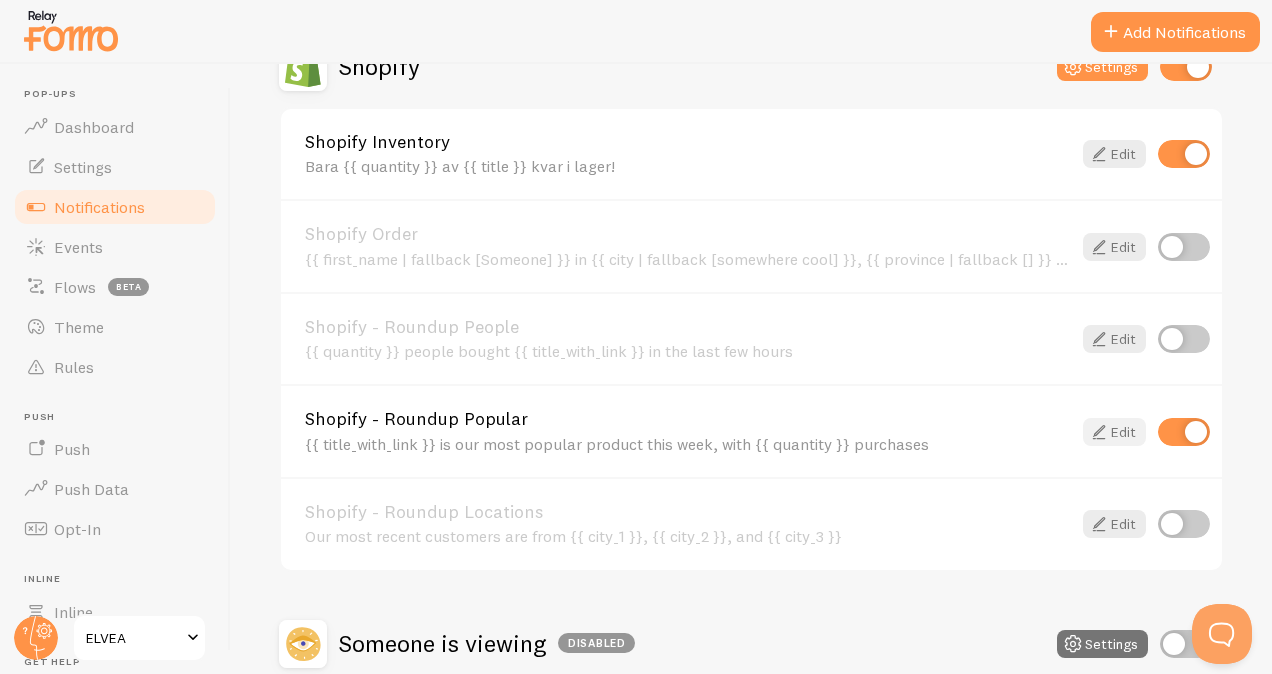 click on "Edit" at bounding box center (1114, 432) 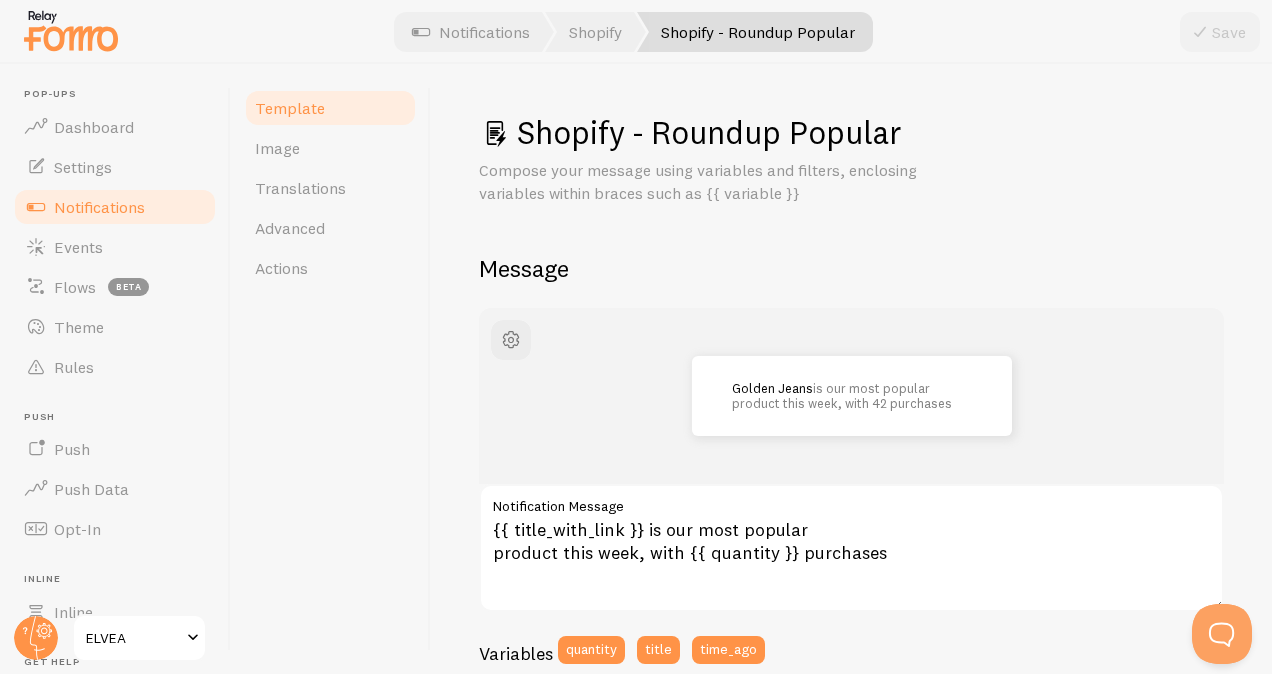 drag, startPoint x: 560, startPoint y: 438, endPoint x: 424, endPoint y: 395, distance: 142.6359 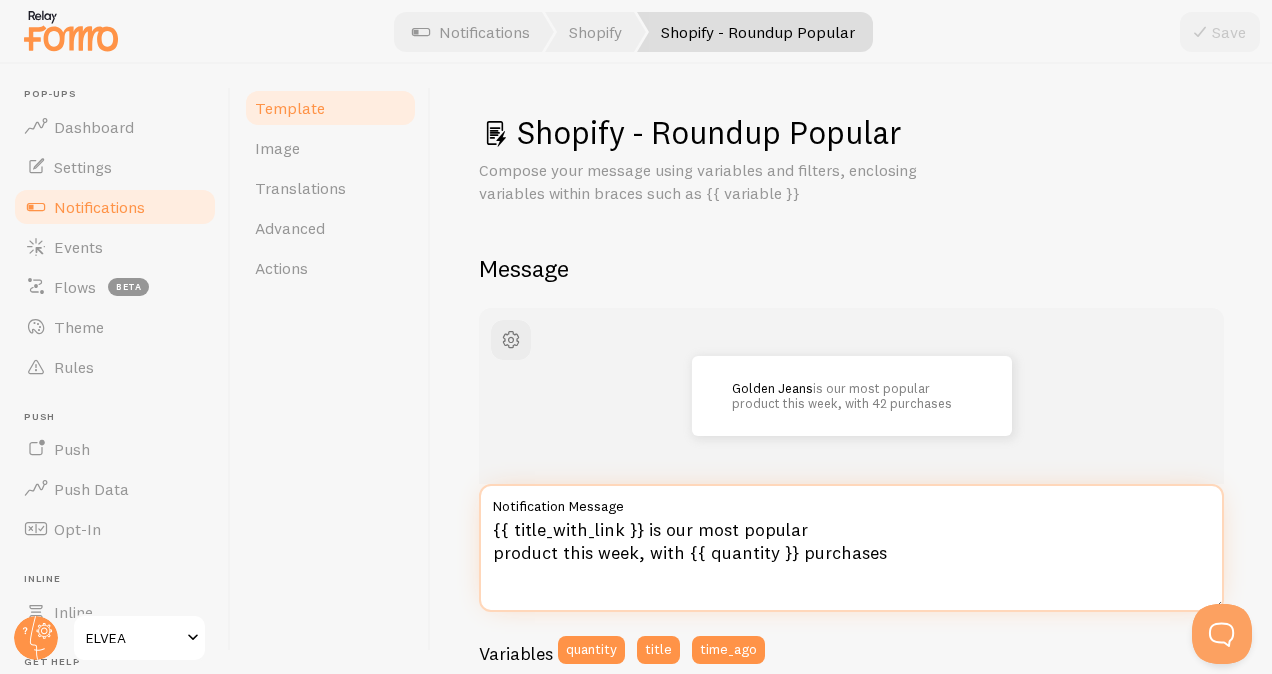 drag, startPoint x: 896, startPoint y: 558, endPoint x: 646, endPoint y: 529, distance: 251.67638 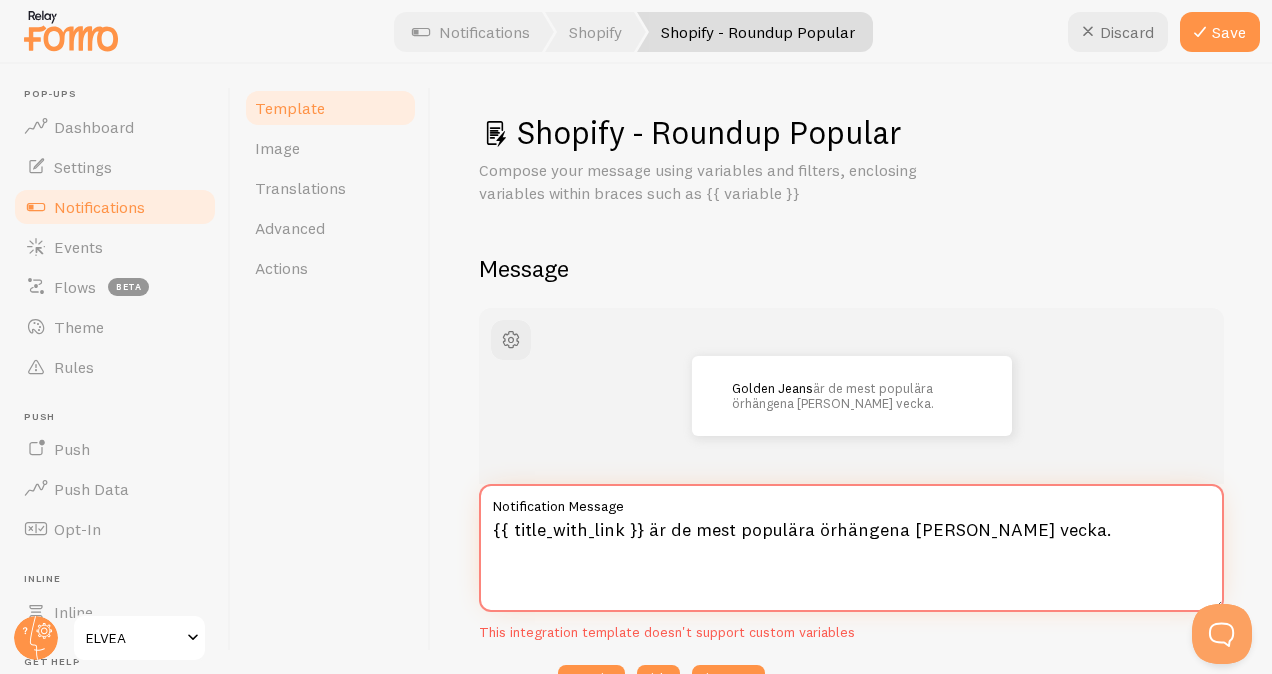type on "{{ title_with_link }} är de mest populära örhängena denna vecka." 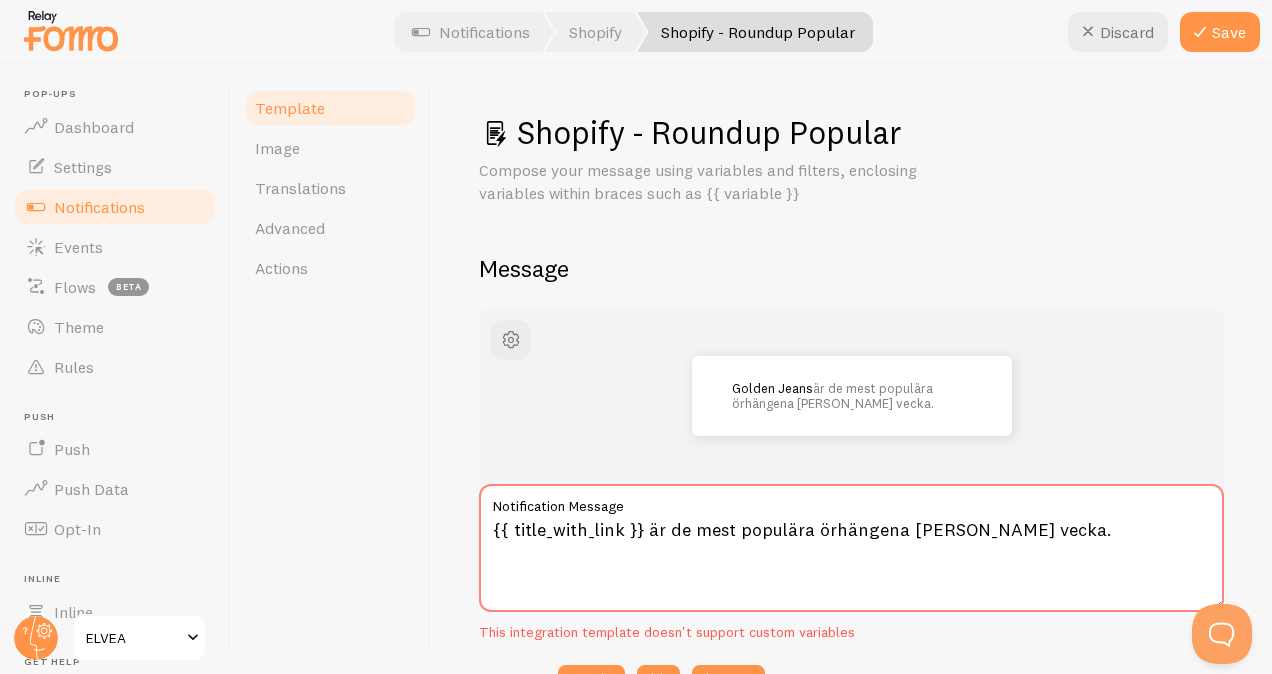 click on "Template
Image
Translations
Advanced
Actions" at bounding box center (331, 369) 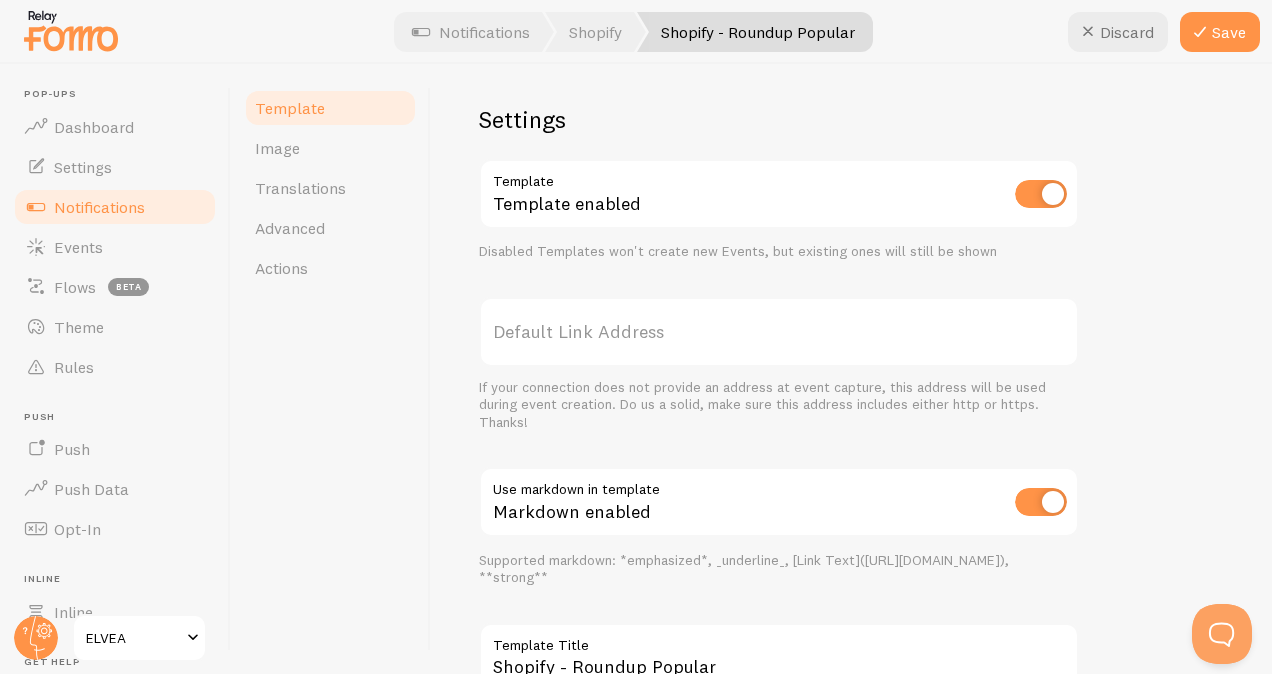 scroll, scrollTop: 849, scrollLeft: 0, axis: vertical 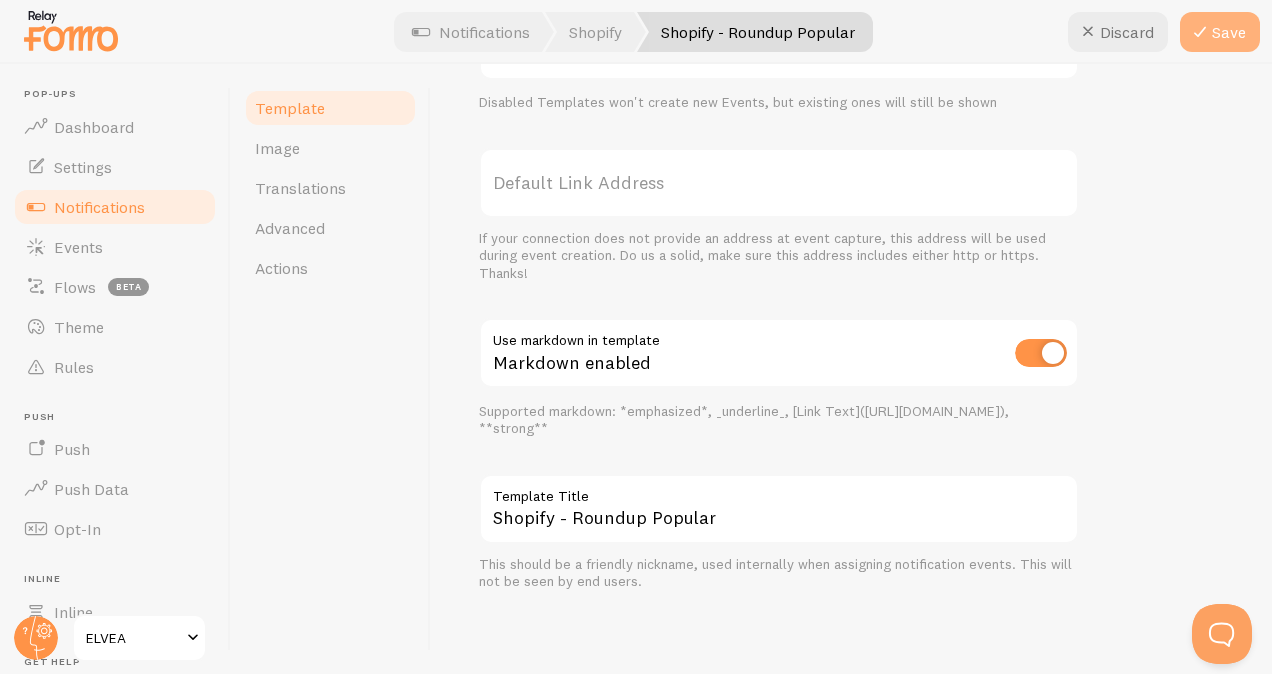 click on "Save" at bounding box center [1220, 32] 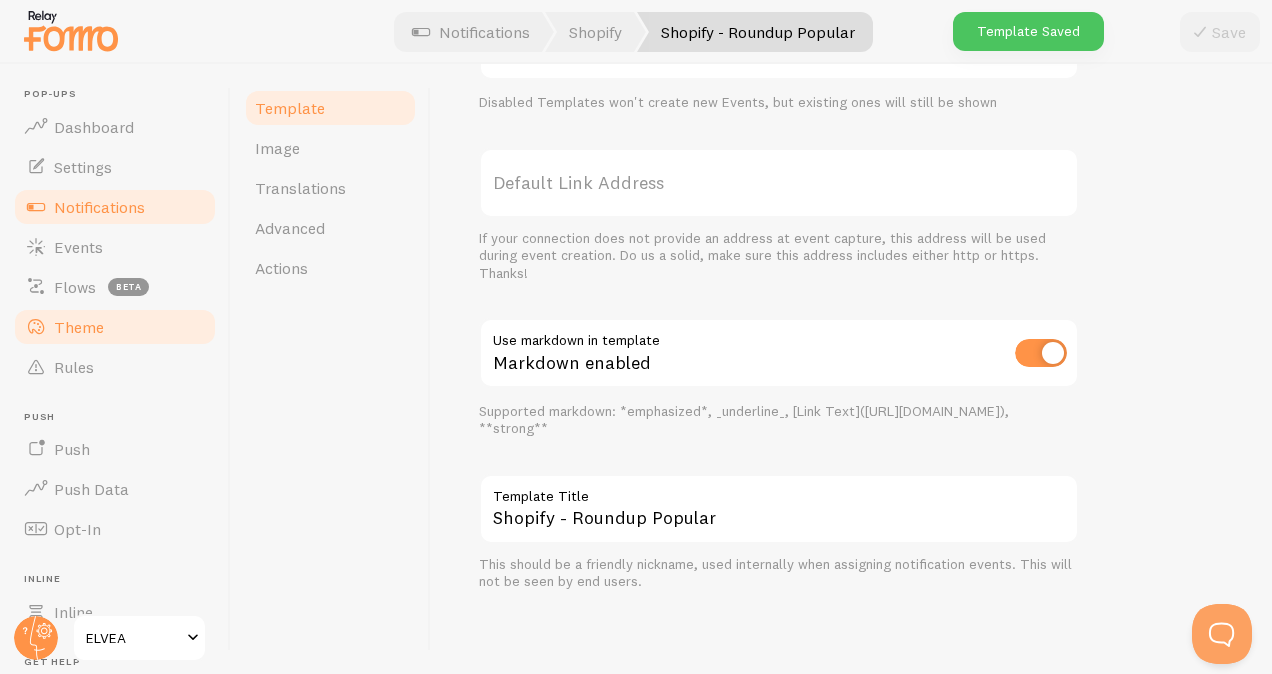 click on "Theme" at bounding box center (79, 327) 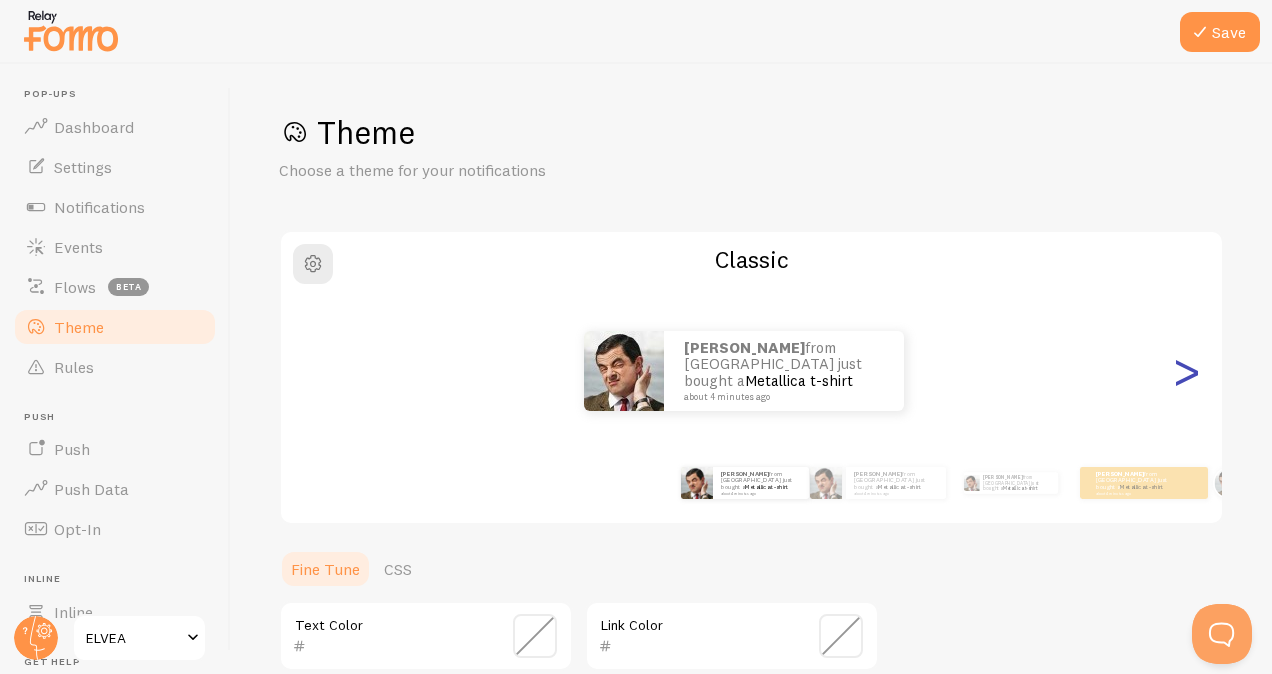 click on ">" at bounding box center [1186, 371] 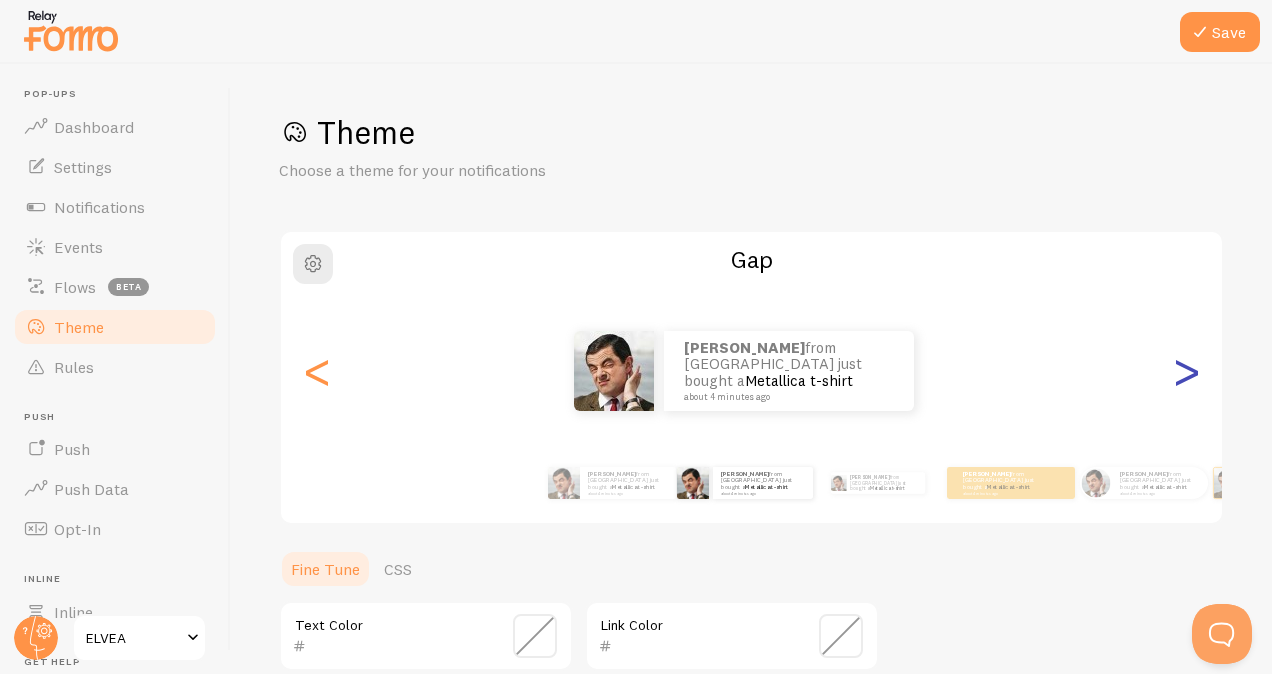 click on ">" at bounding box center (1186, 371) 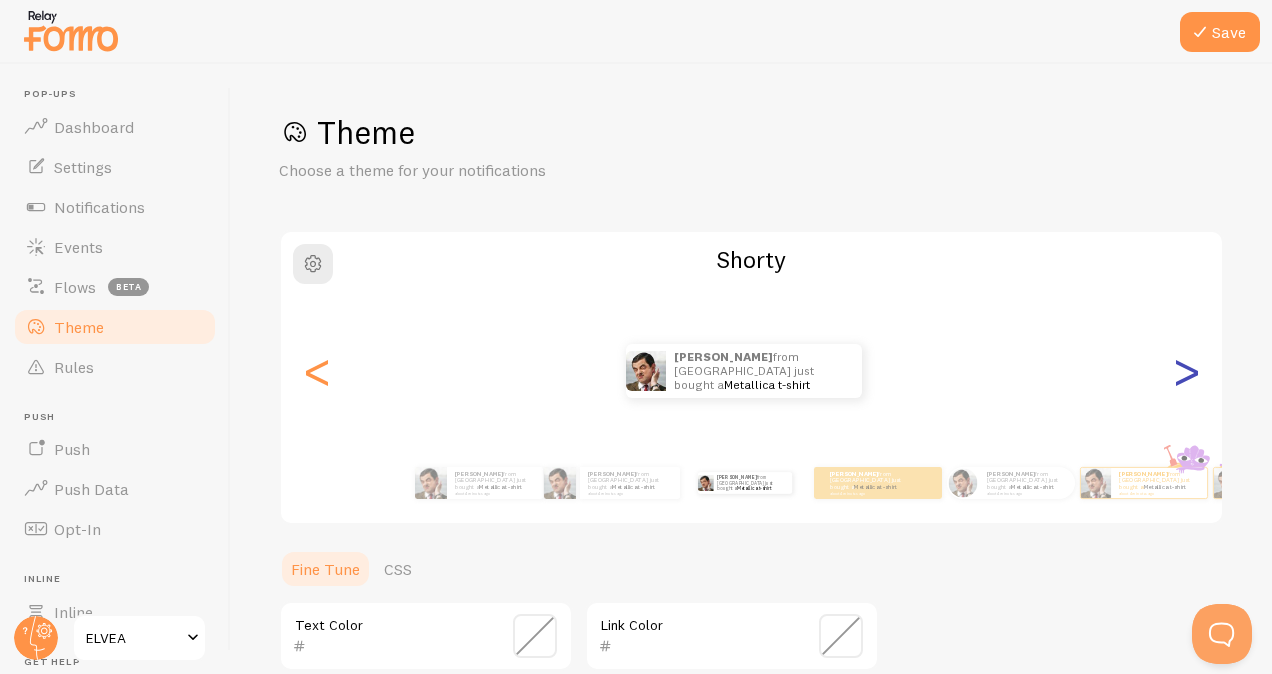 click on ">" at bounding box center [1186, 371] 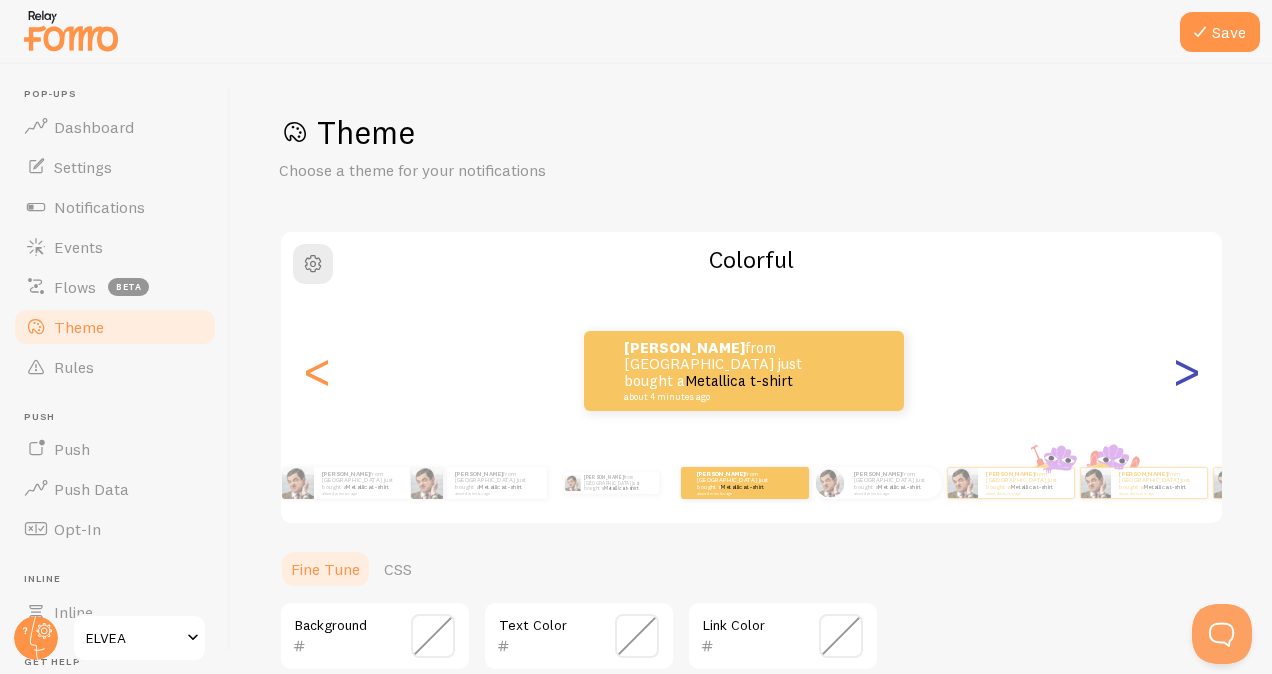click on ">" at bounding box center (1186, 371) 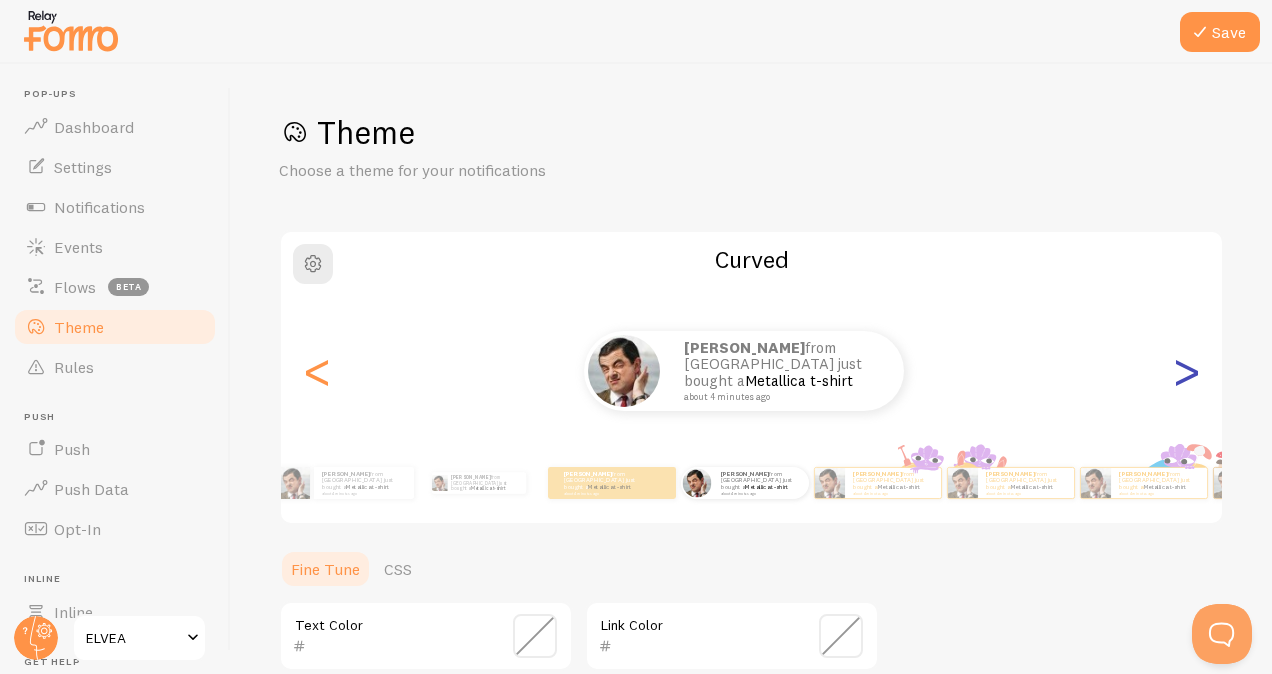 click on ">" at bounding box center (1186, 371) 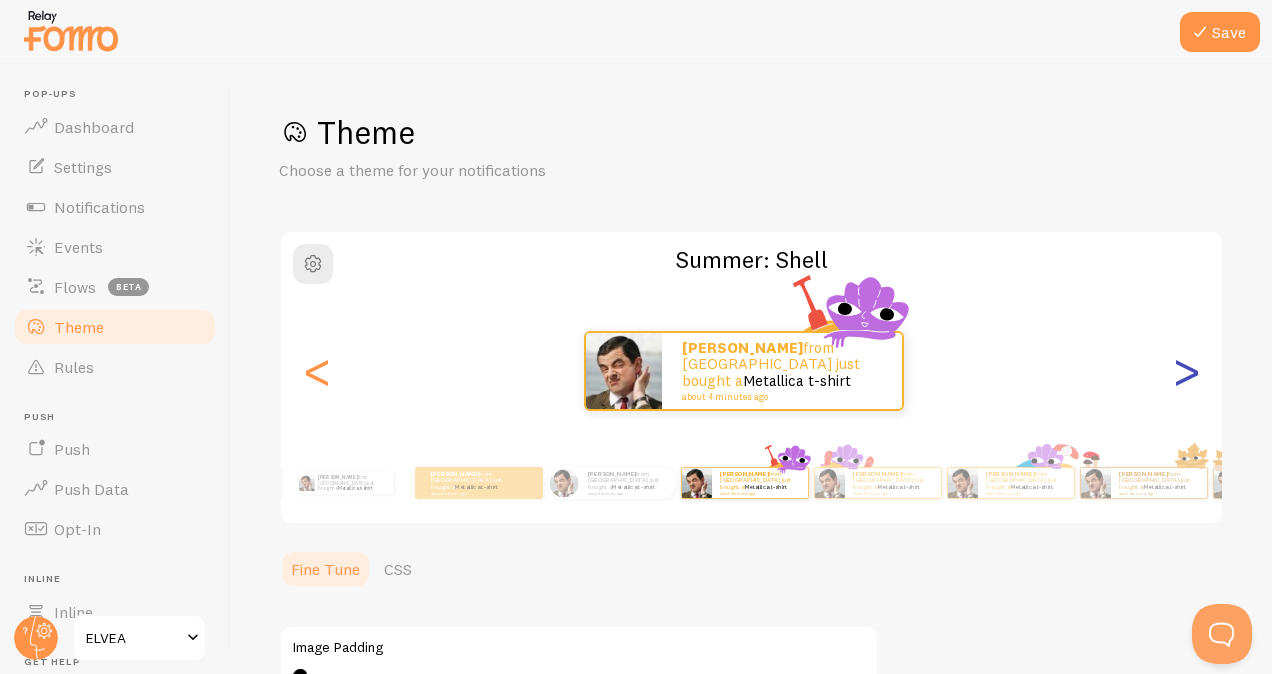 click on ">" at bounding box center (1186, 371) 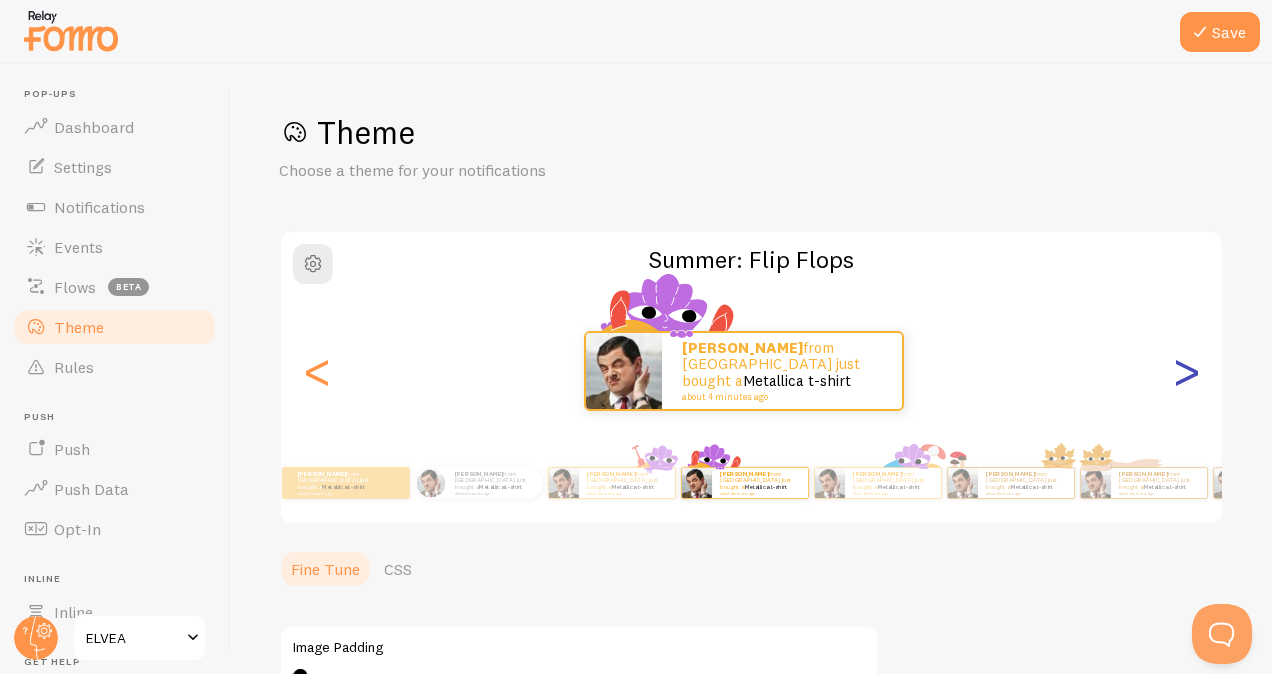 click on ">" at bounding box center [1186, 371] 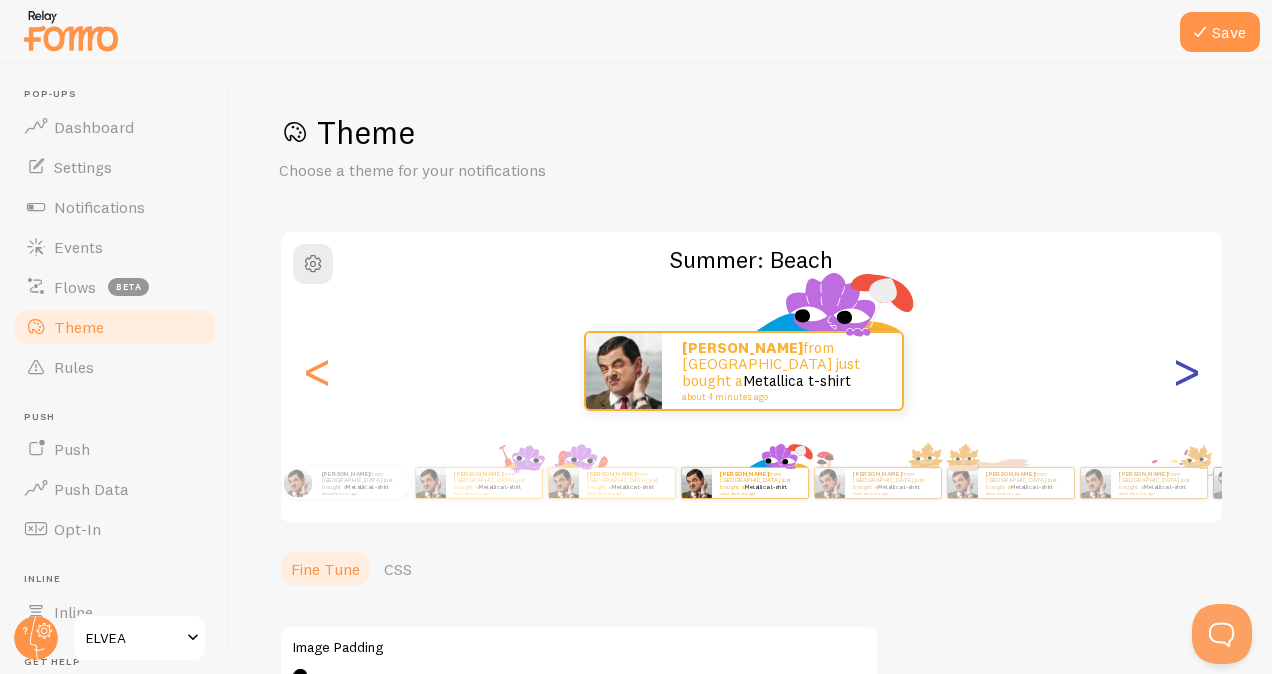 click on ">" at bounding box center (1186, 371) 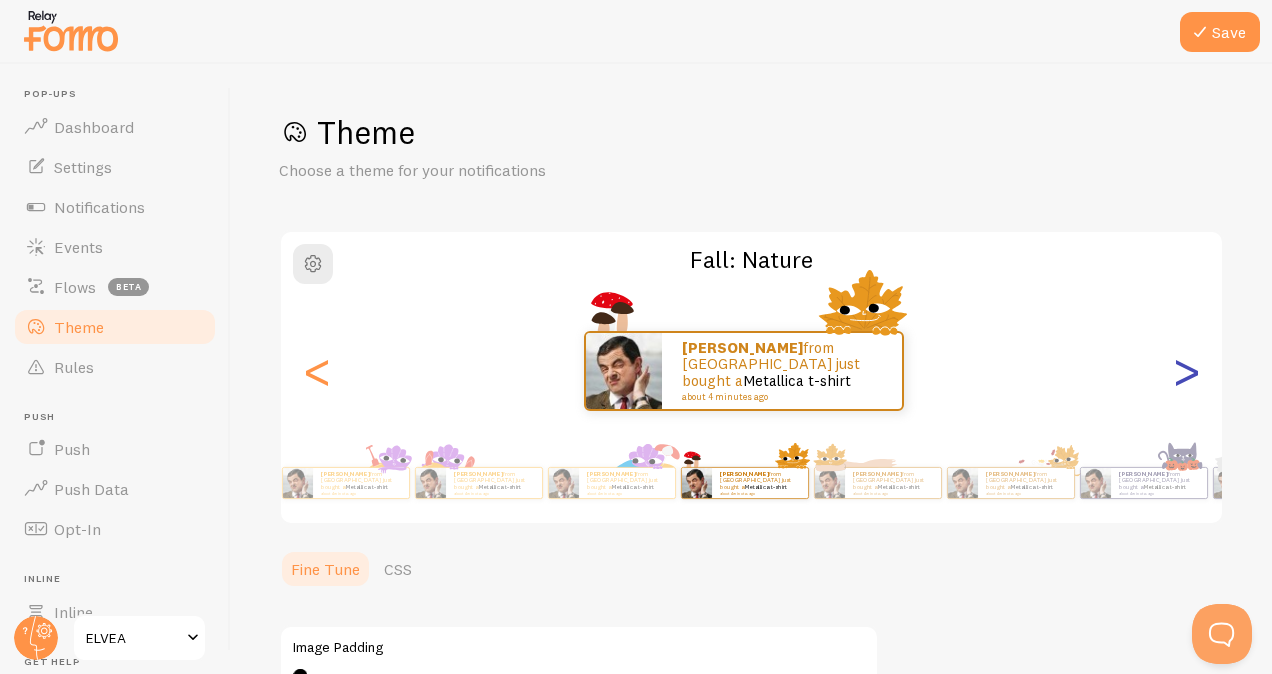 click on ">" at bounding box center [1186, 371] 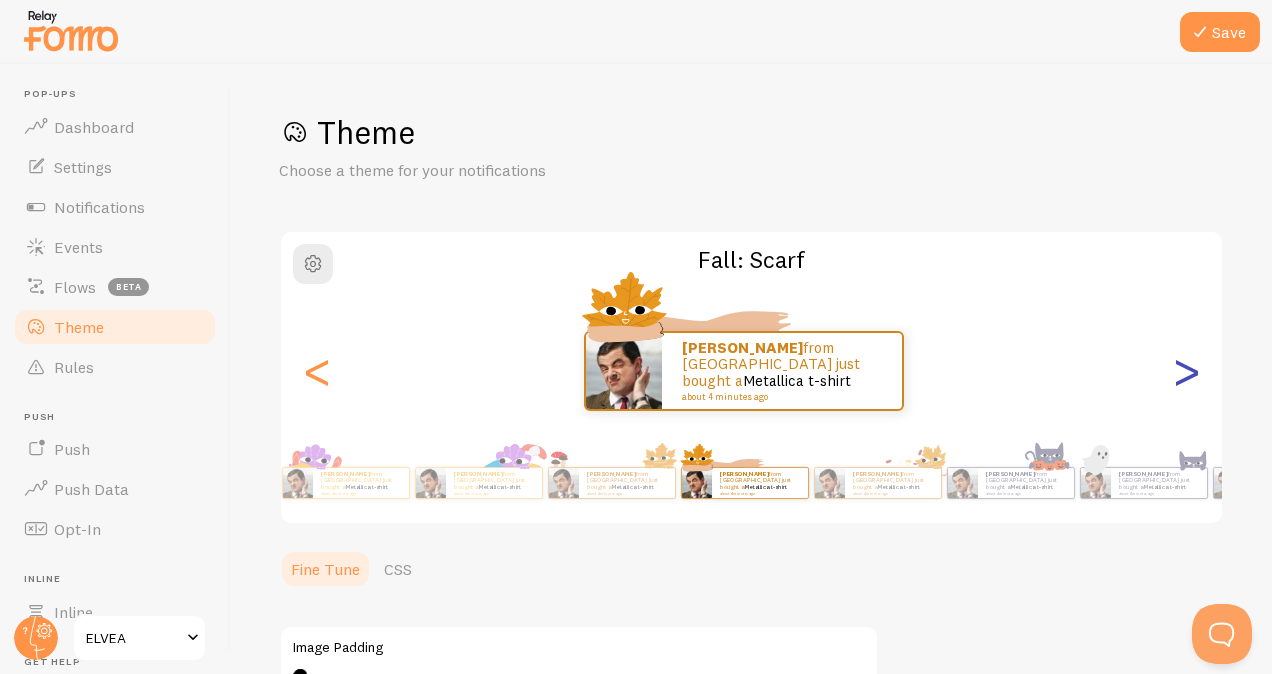 click on ">" at bounding box center (1186, 371) 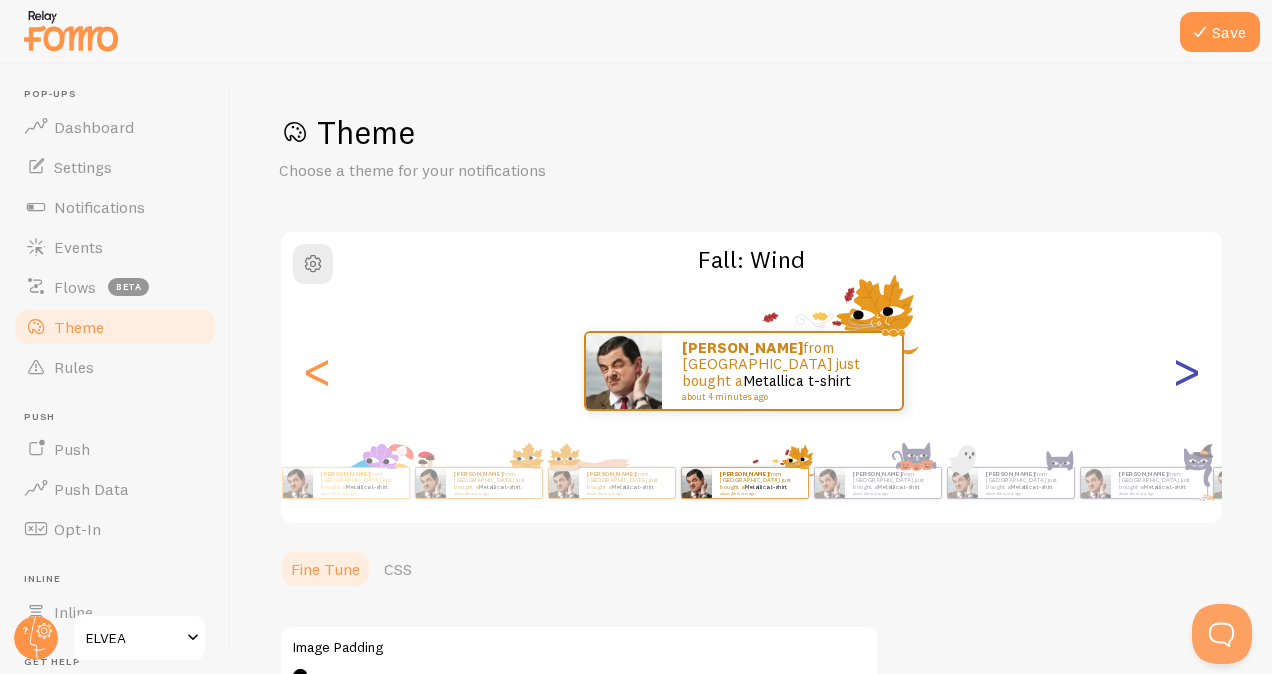 click on ">" at bounding box center [1186, 371] 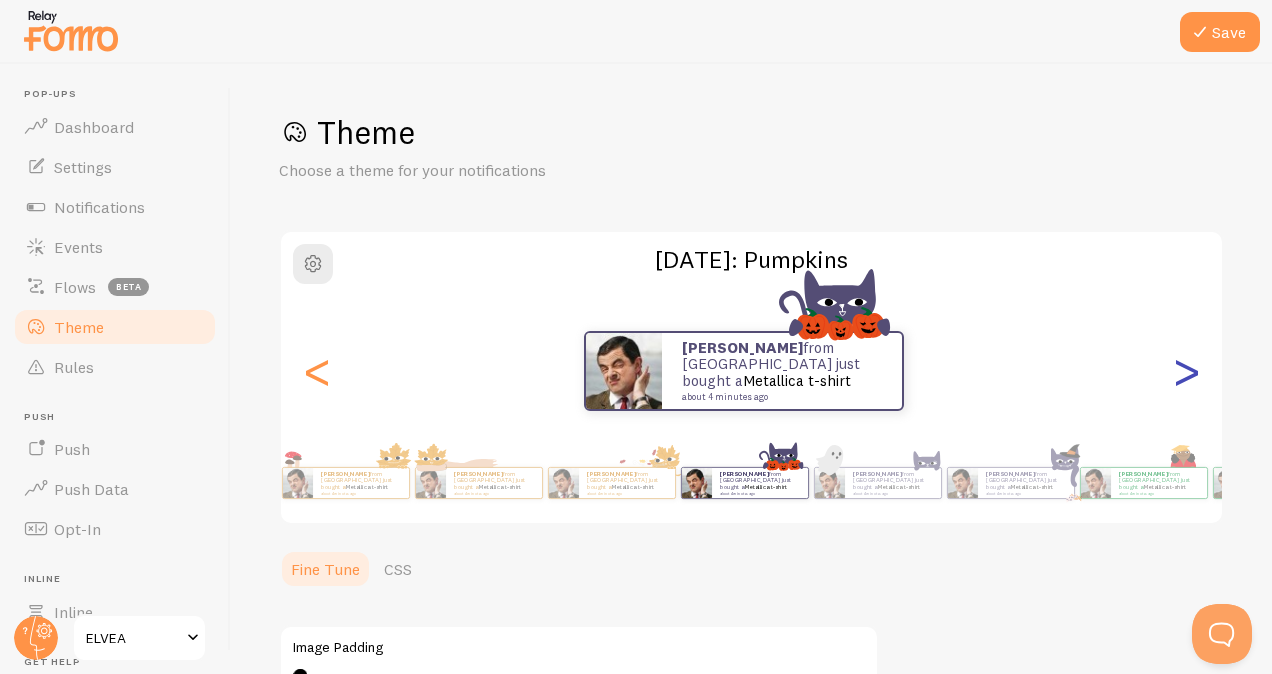 click on ">" at bounding box center [1186, 371] 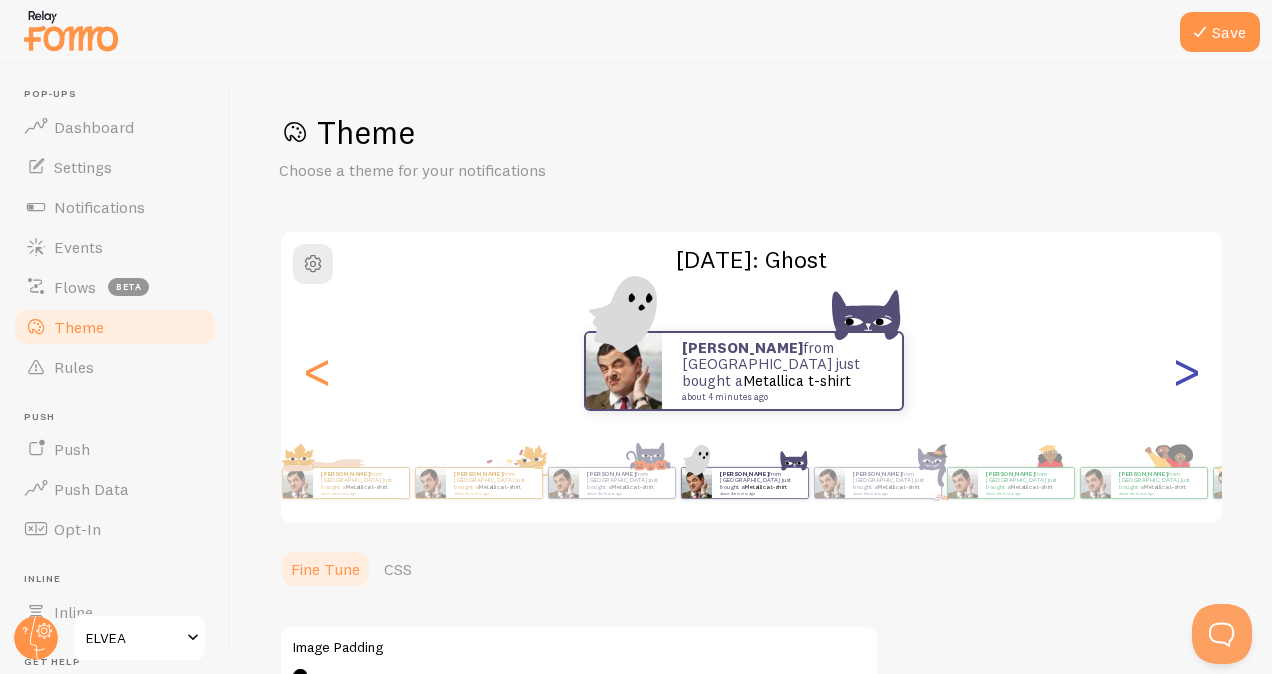 click on ">" at bounding box center [1186, 371] 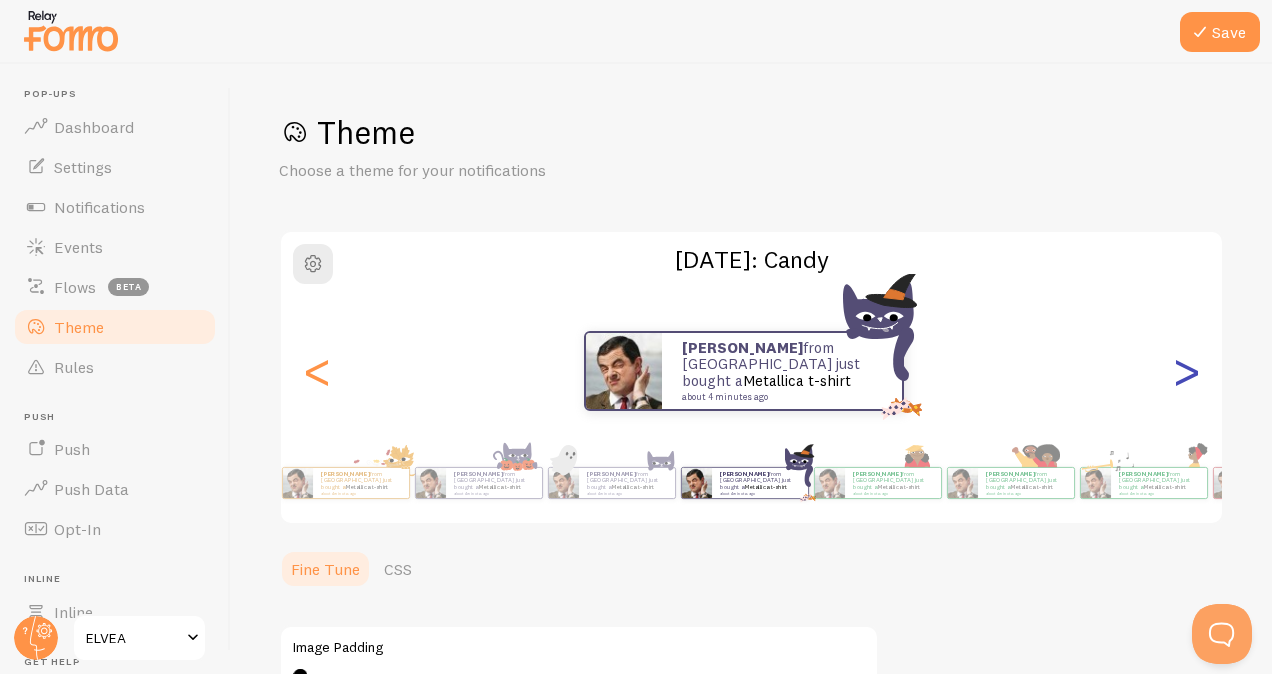 click on ">" at bounding box center [1186, 371] 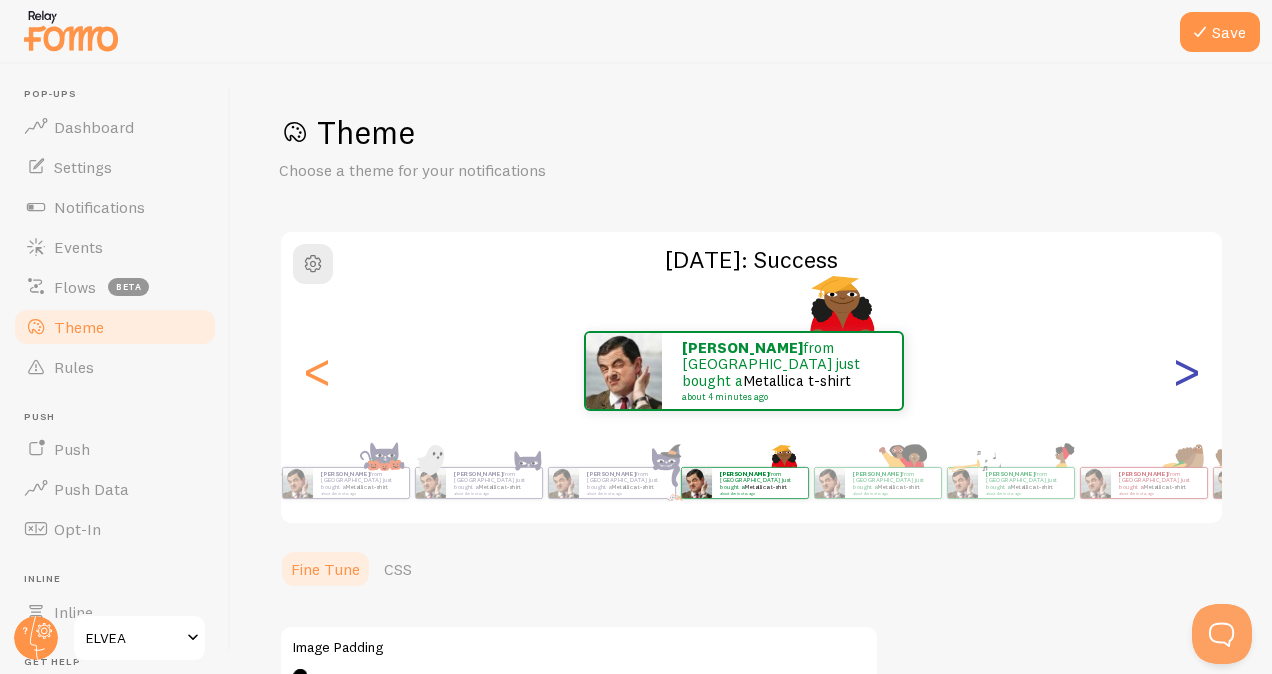 click on ">" at bounding box center [1186, 371] 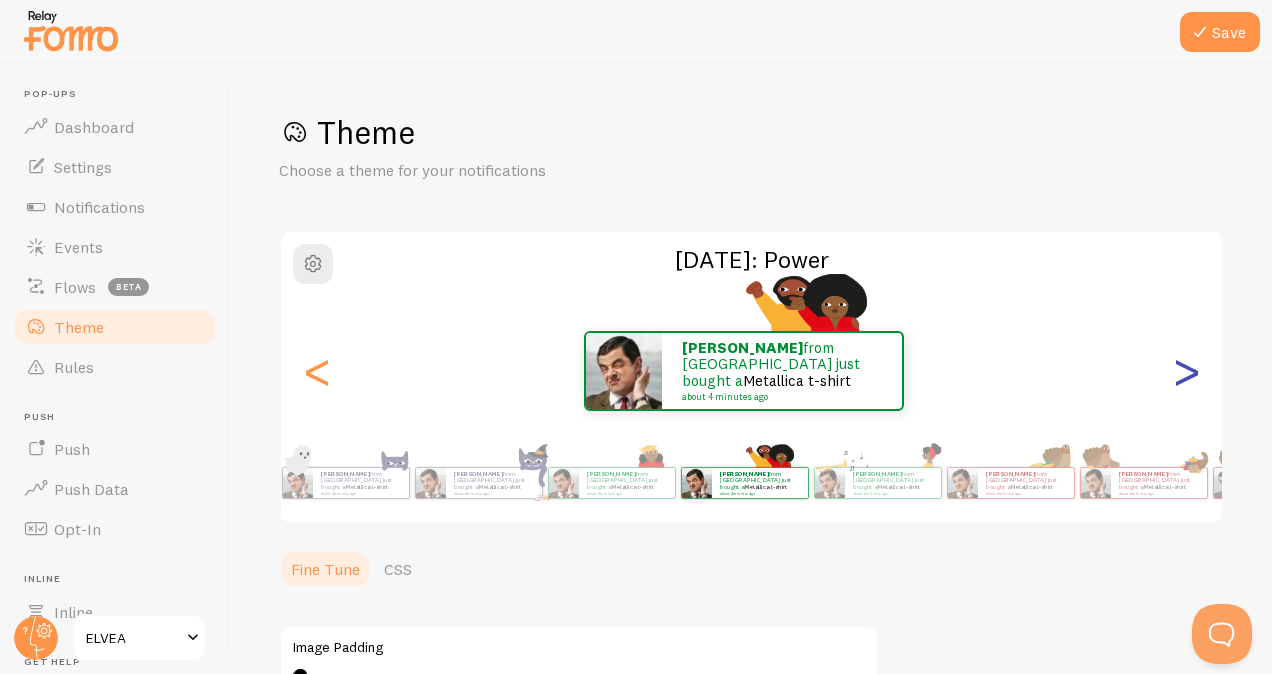 click on ">" at bounding box center [1186, 371] 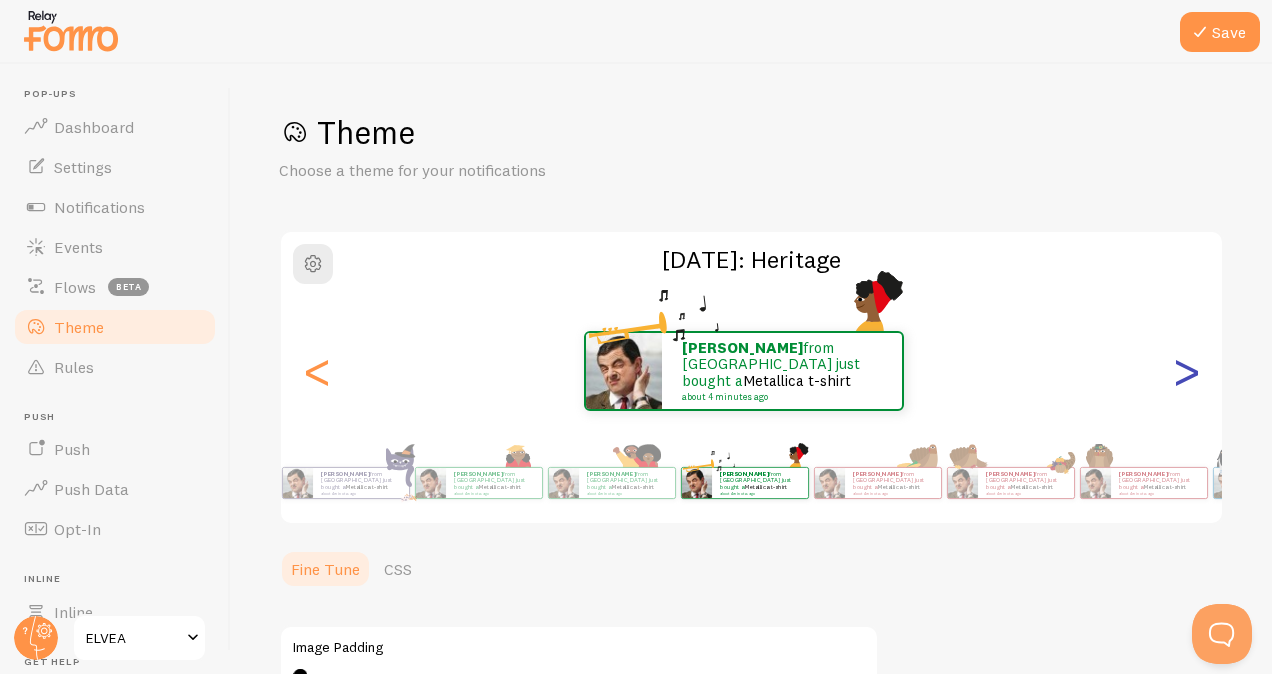 click on ">" at bounding box center [1186, 371] 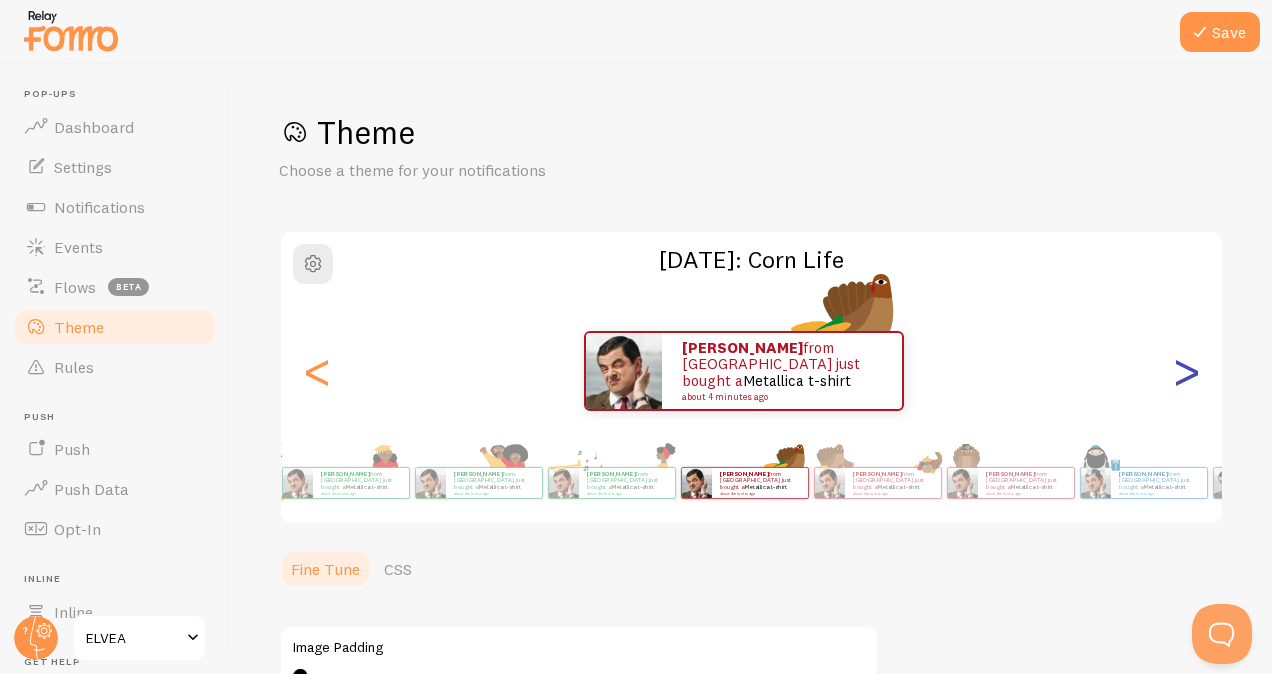 click on ">" at bounding box center (1186, 371) 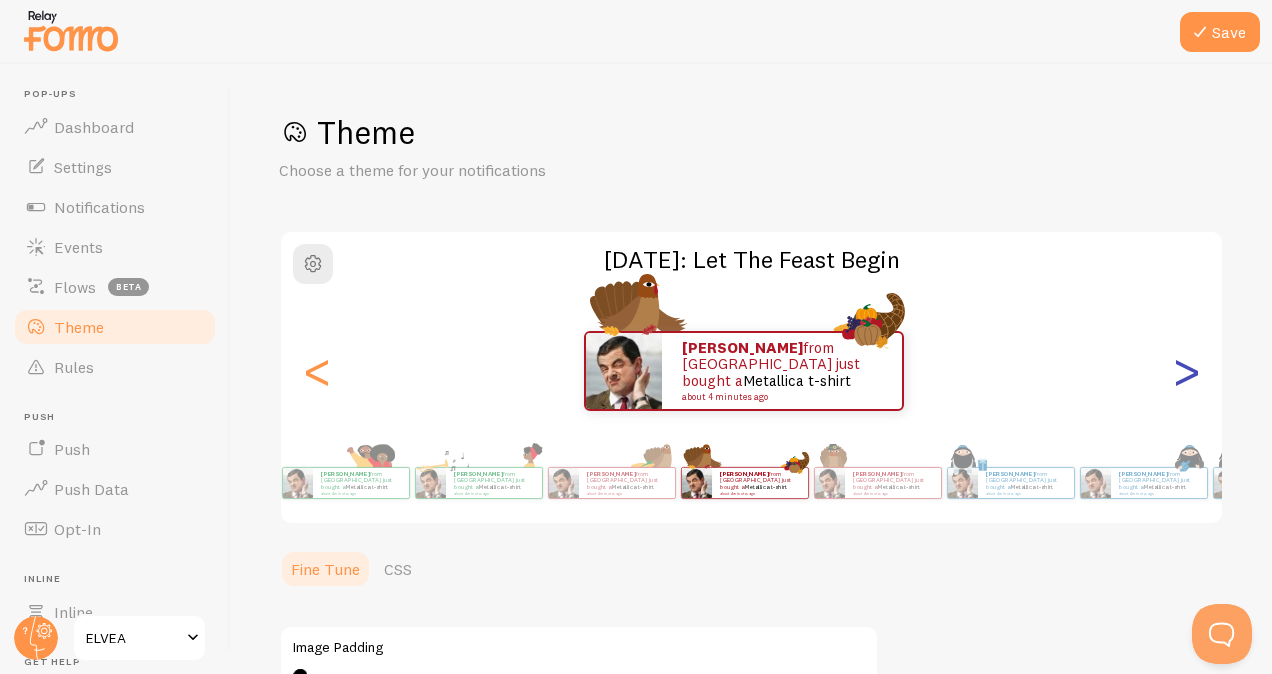 click on ">" at bounding box center (1186, 371) 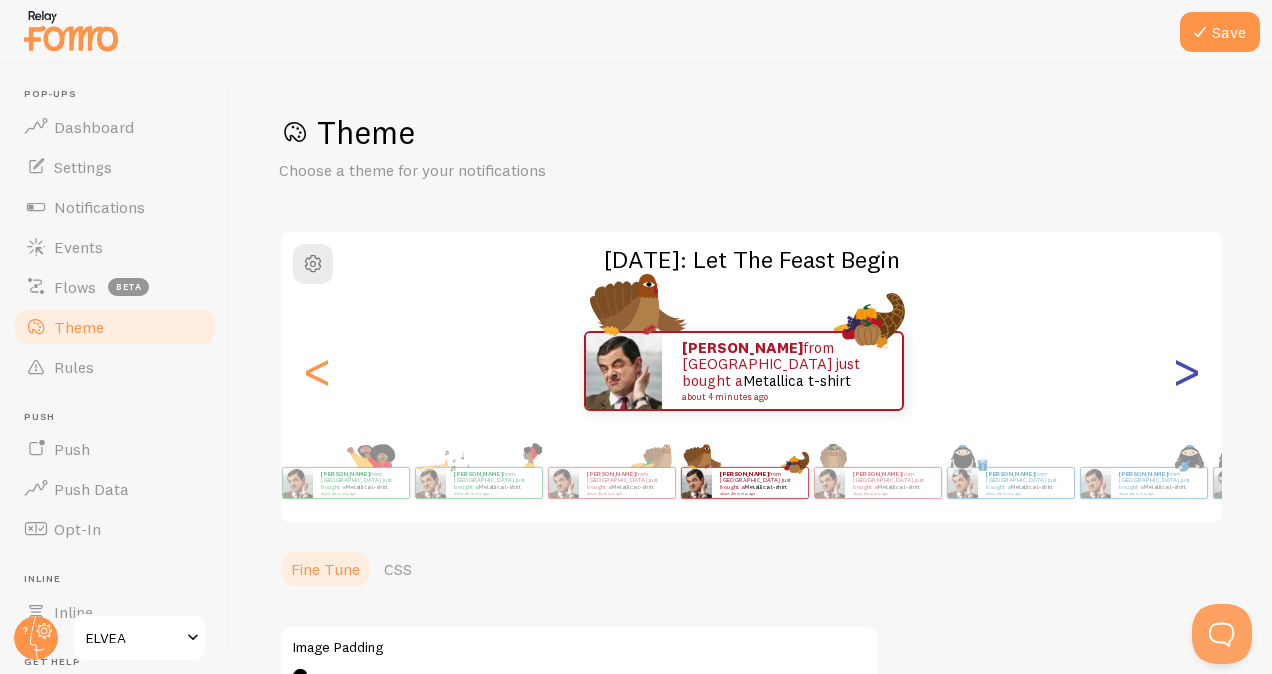 click on ">" at bounding box center [1186, 371] 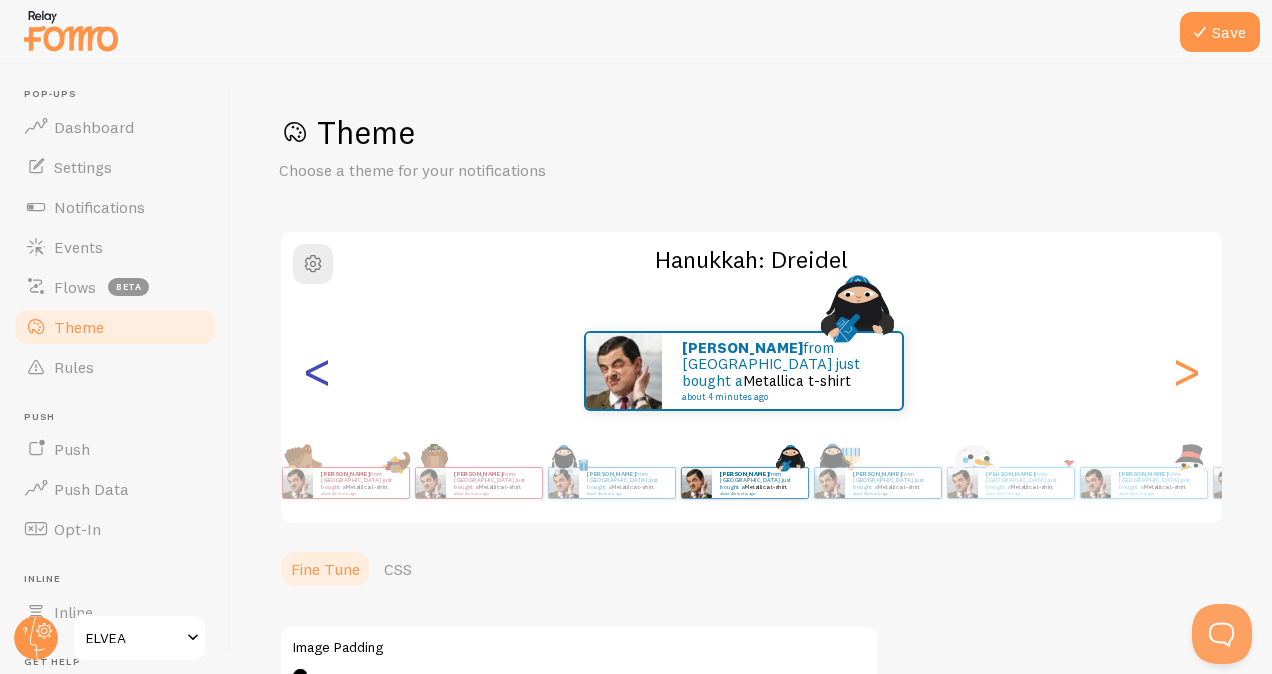 click on "Hanna  from Sweden just bought a  Metallica t-shirt   about 4 minutes ago" at bounding box center [-38, 483] 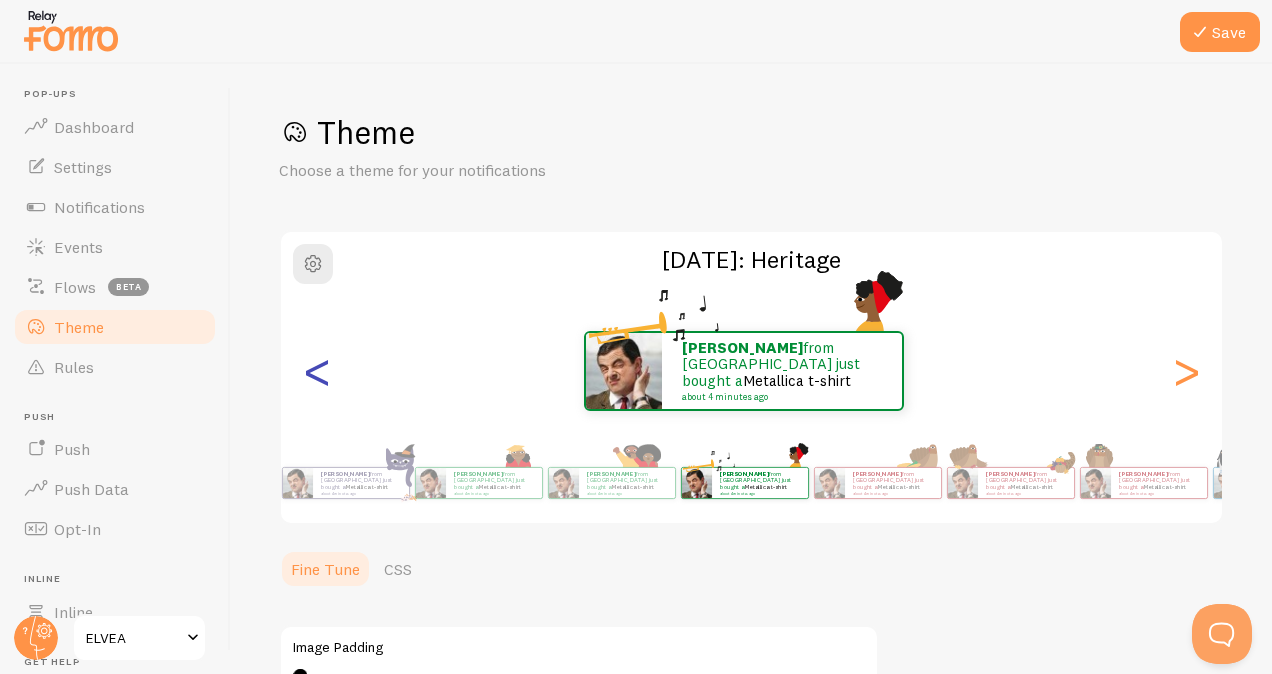 click on "<" at bounding box center [317, 371] 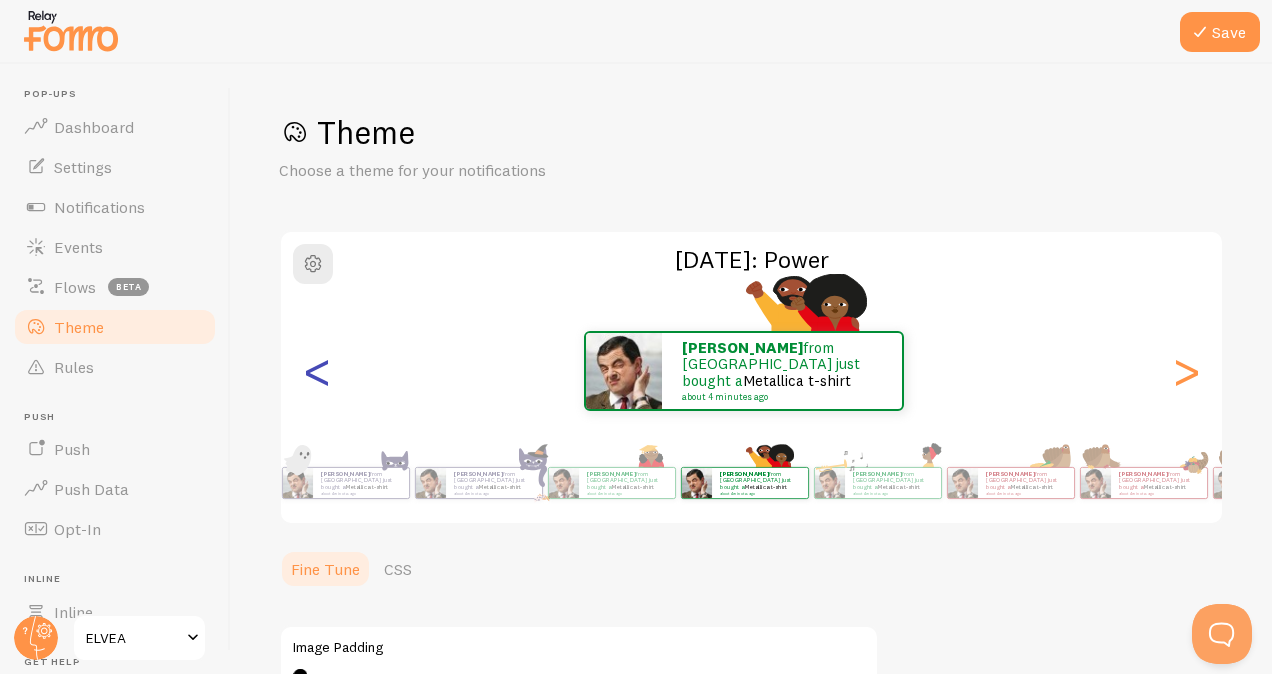 click on "<" at bounding box center [317, 371] 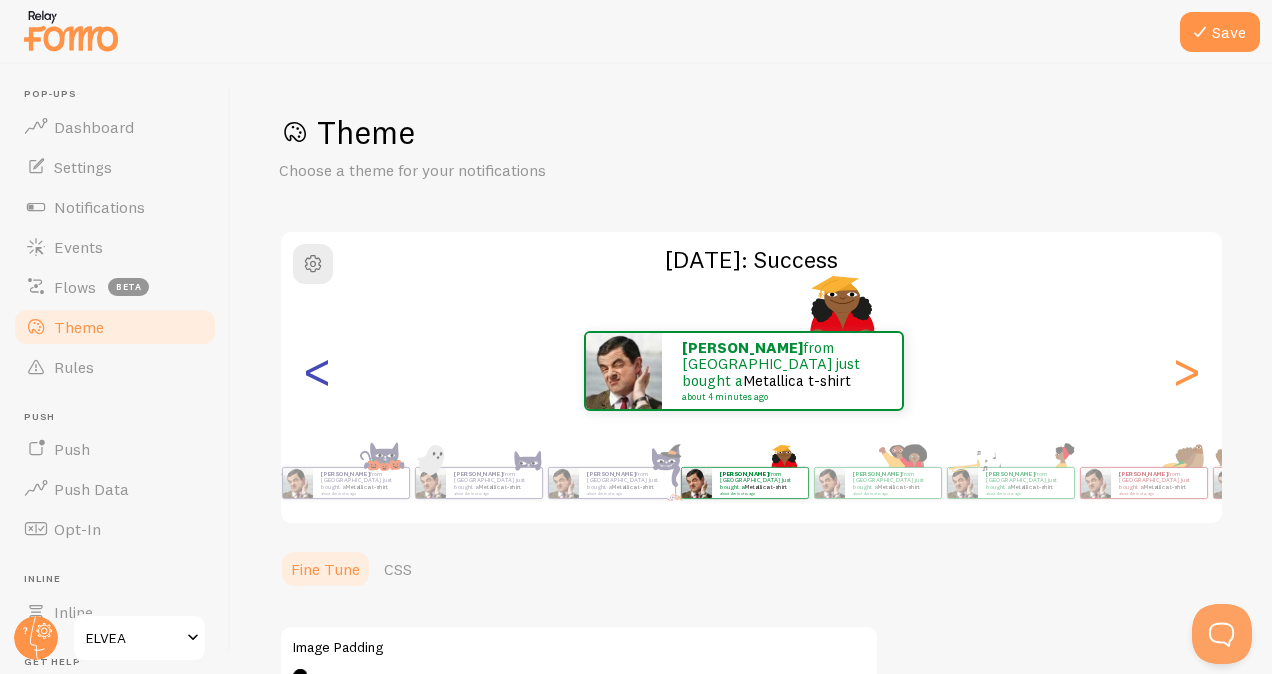 click on "<" at bounding box center [317, 371] 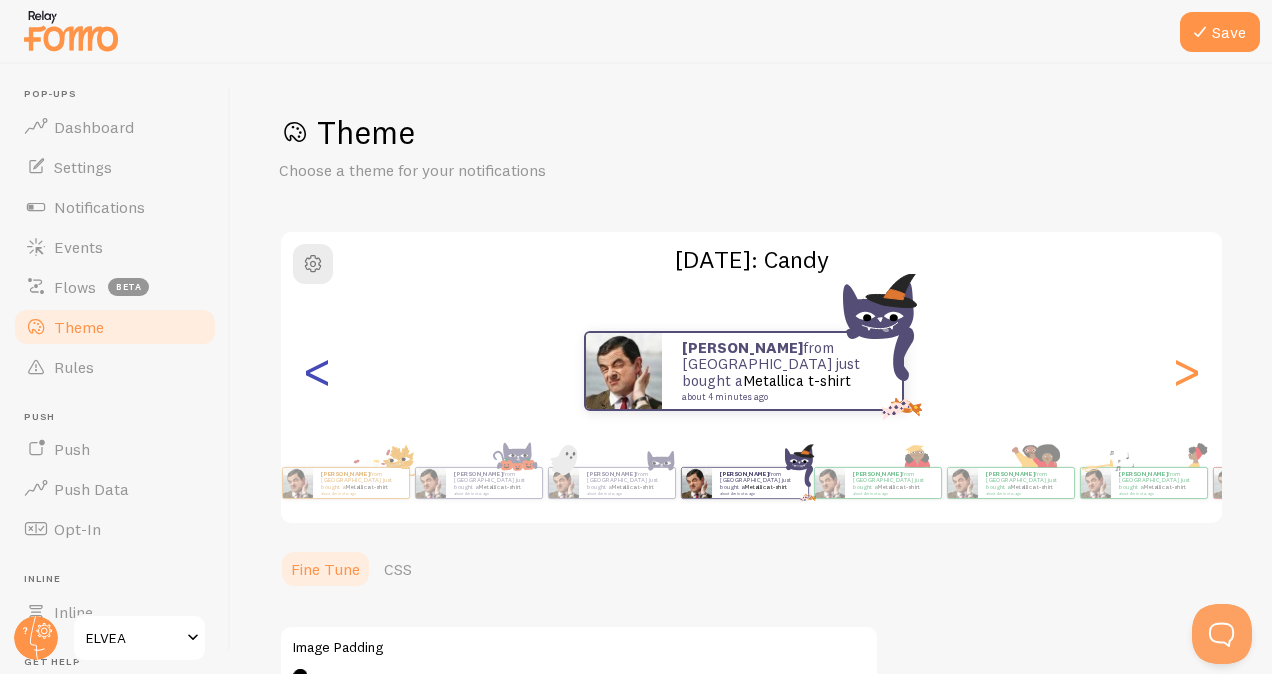 click on "<" at bounding box center (317, 371) 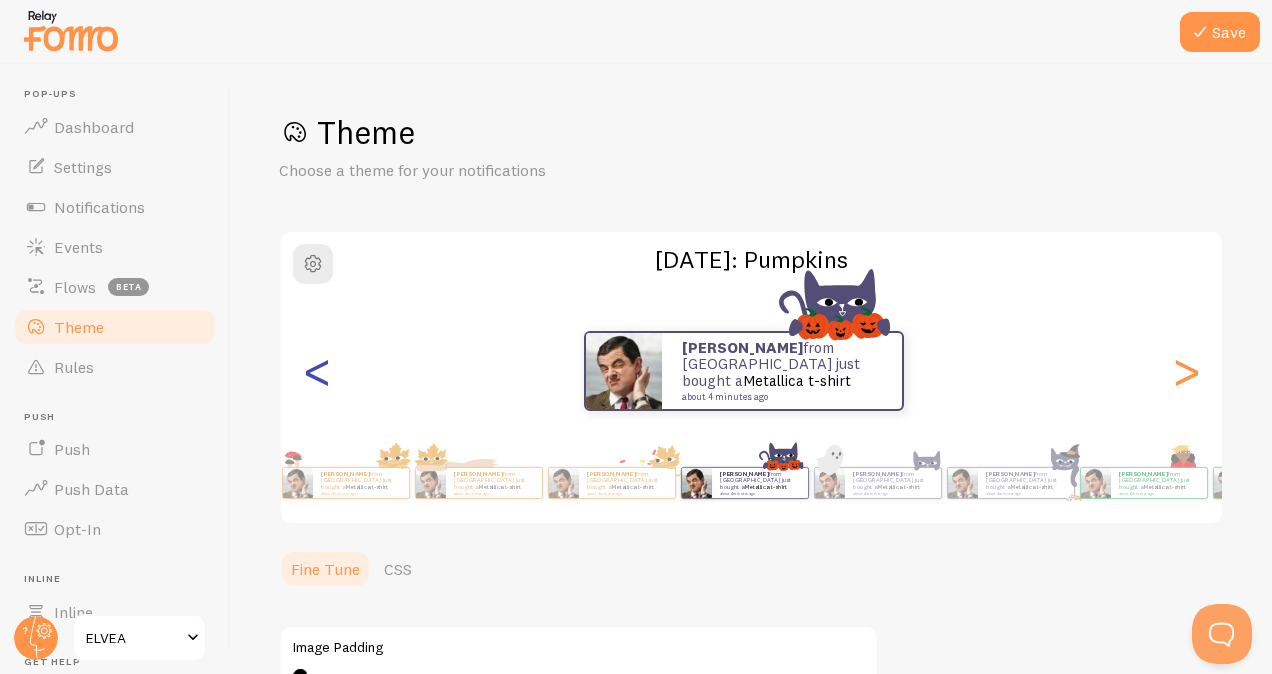 click on "<" at bounding box center (317, 371) 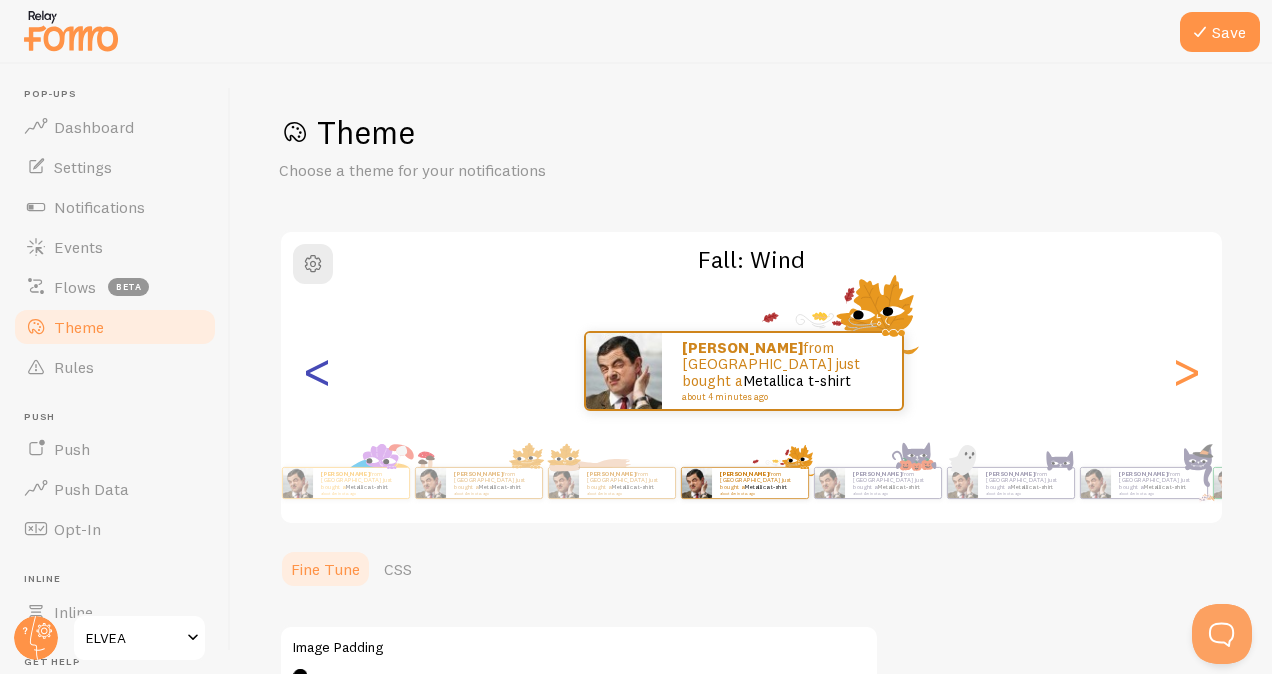 click on "<" at bounding box center [317, 371] 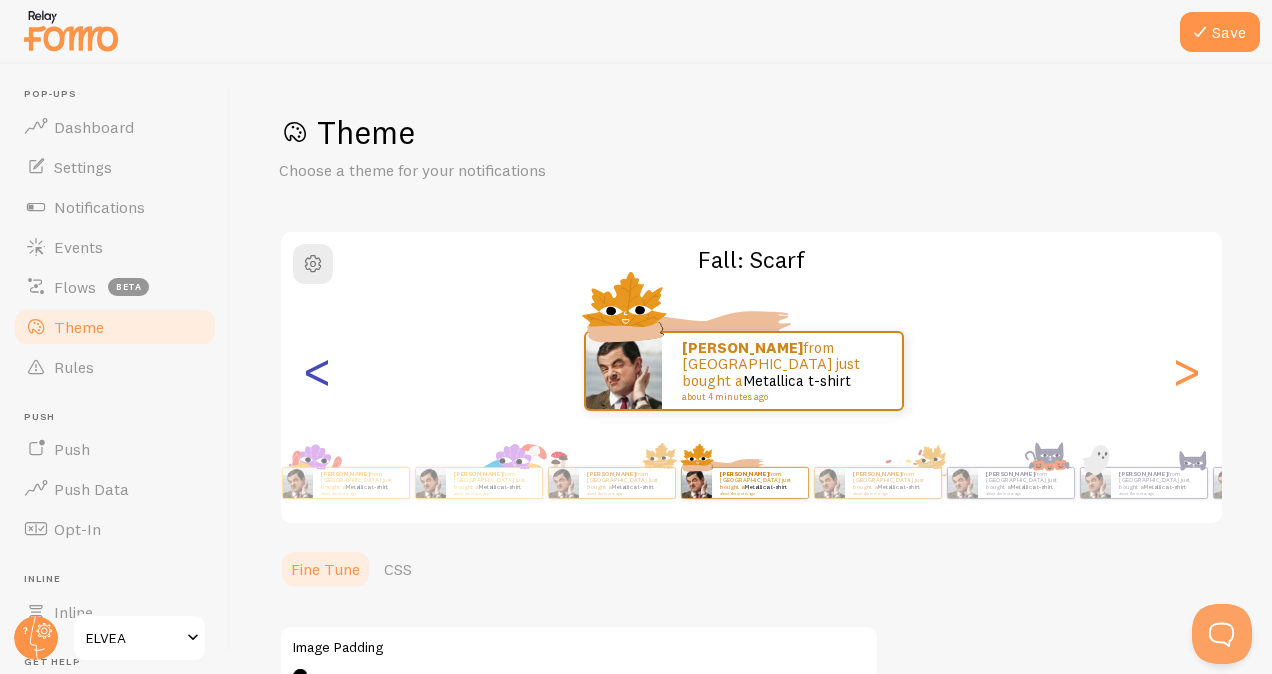 click on "<" at bounding box center [317, 371] 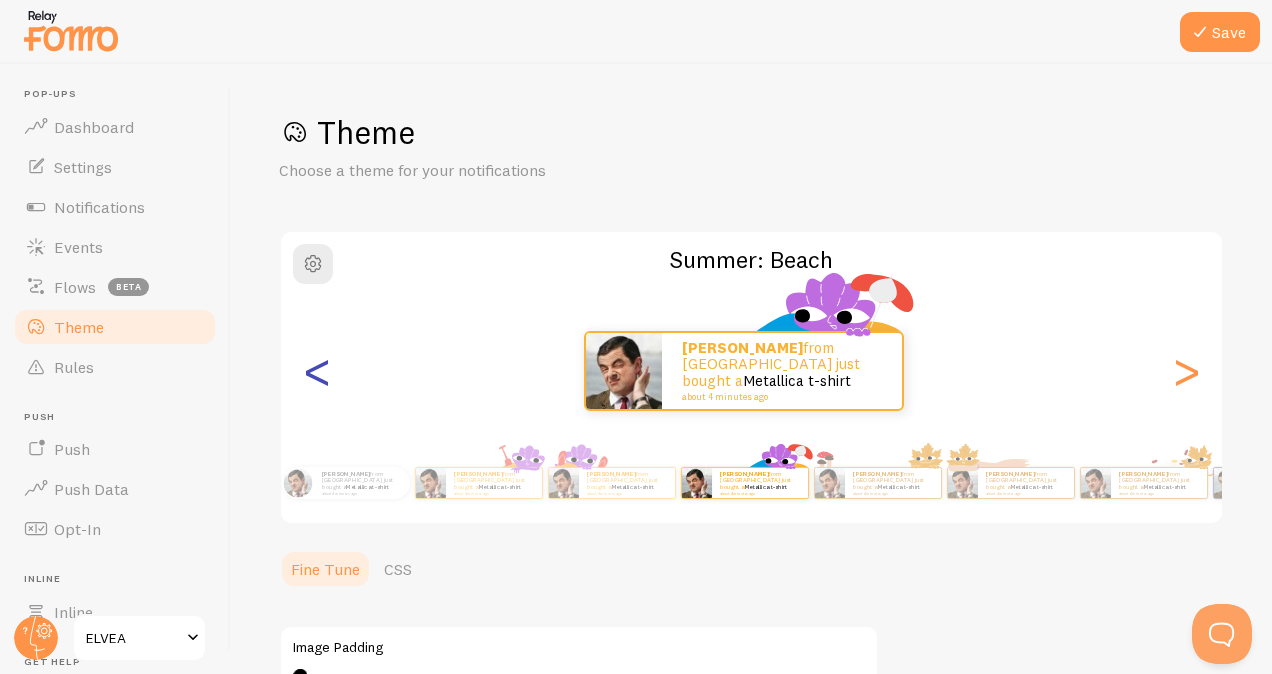 click on "<" at bounding box center (317, 371) 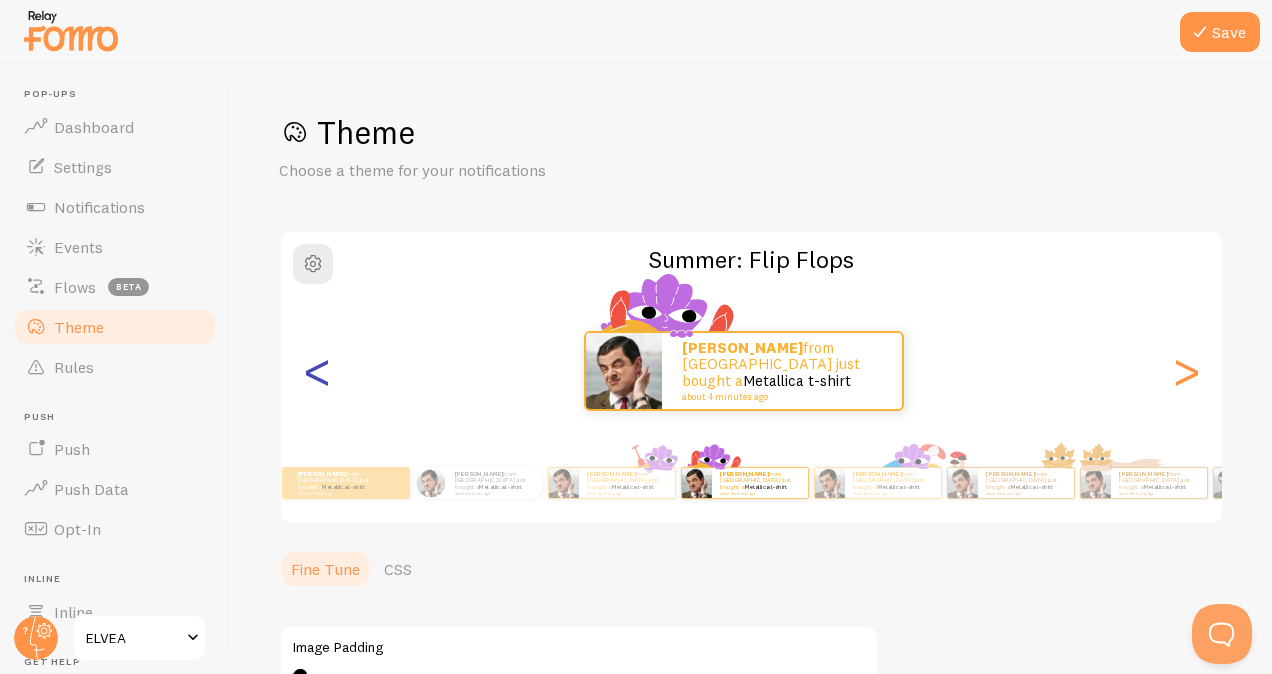 click on "<" at bounding box center [317, 371] 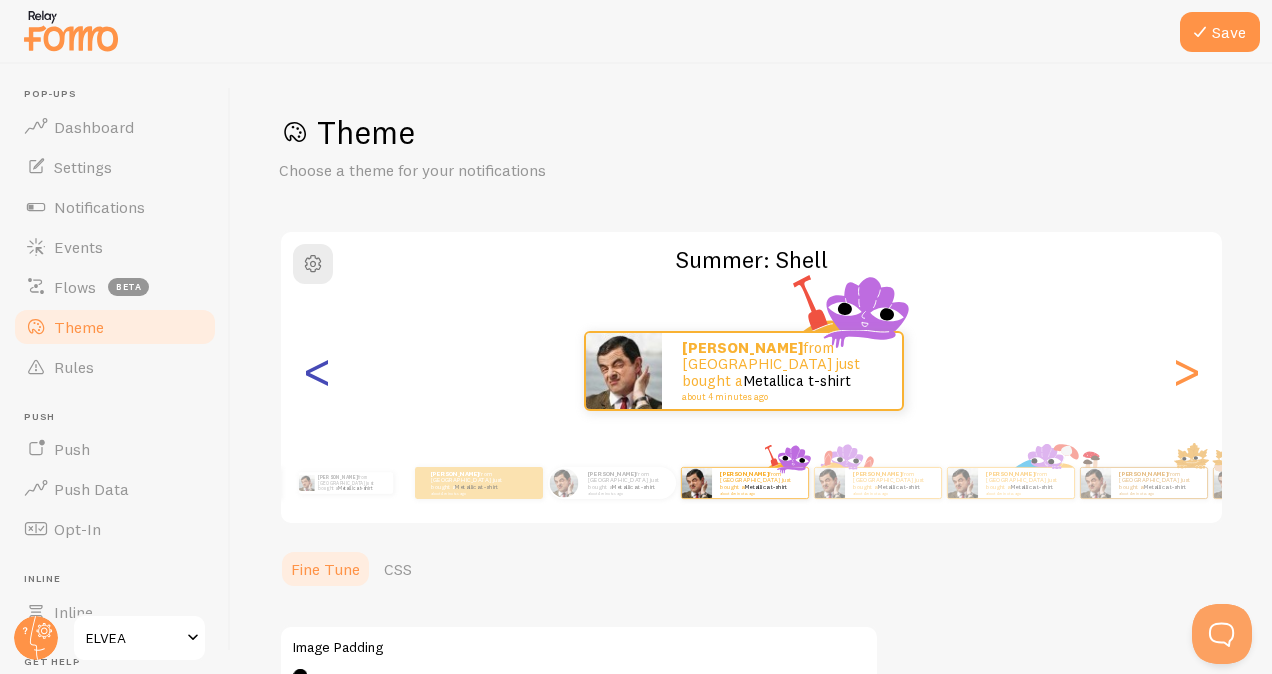 click on "<" at bounding box center [317, 371] 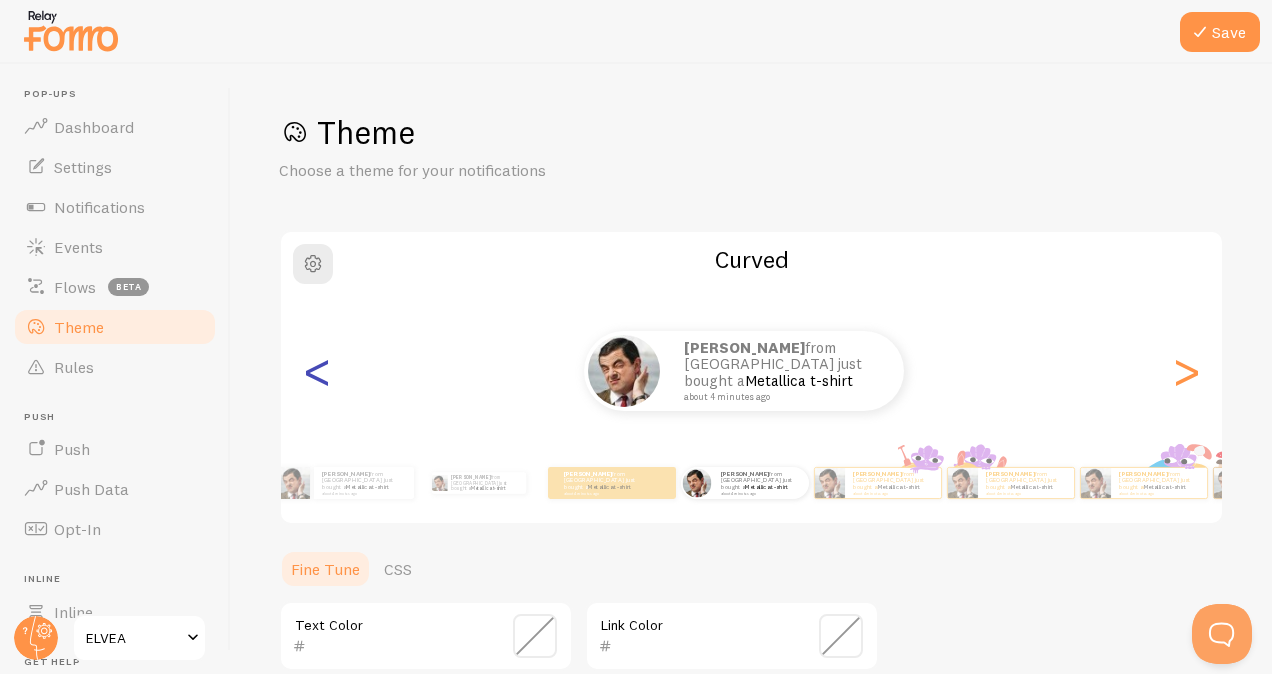 click on "<" at bounding box center (317, 371) 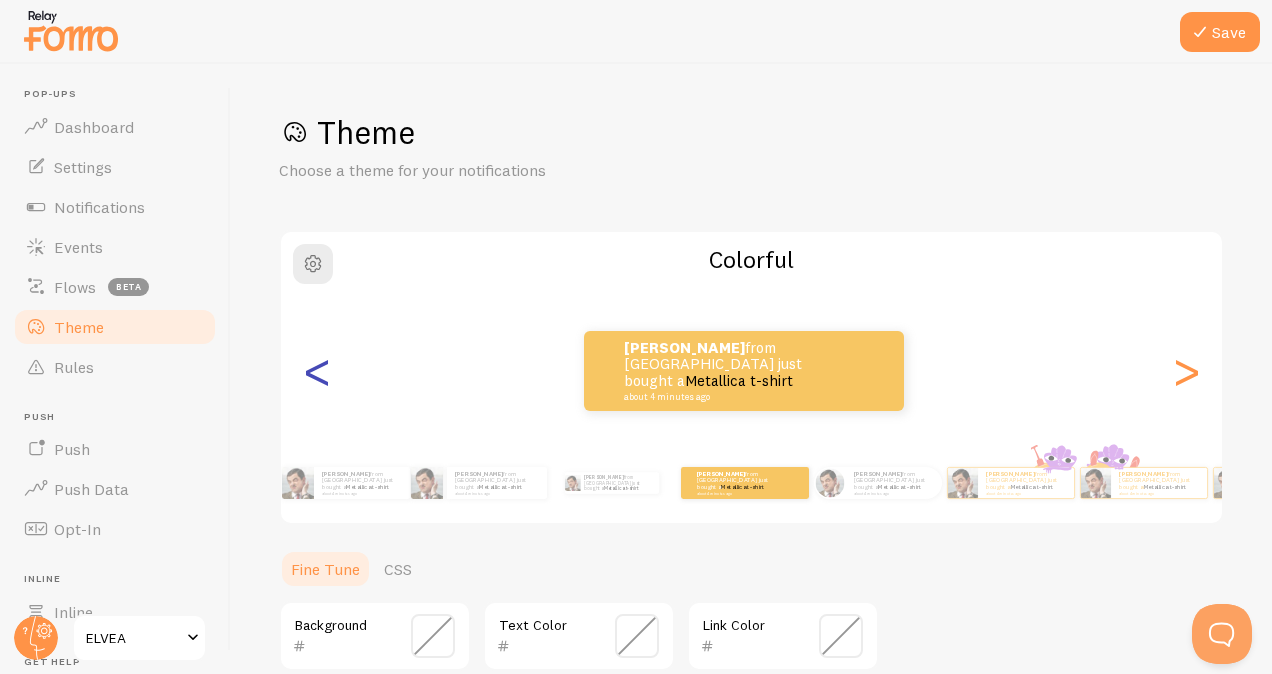 click on "<" at bounding box center [317, 371] 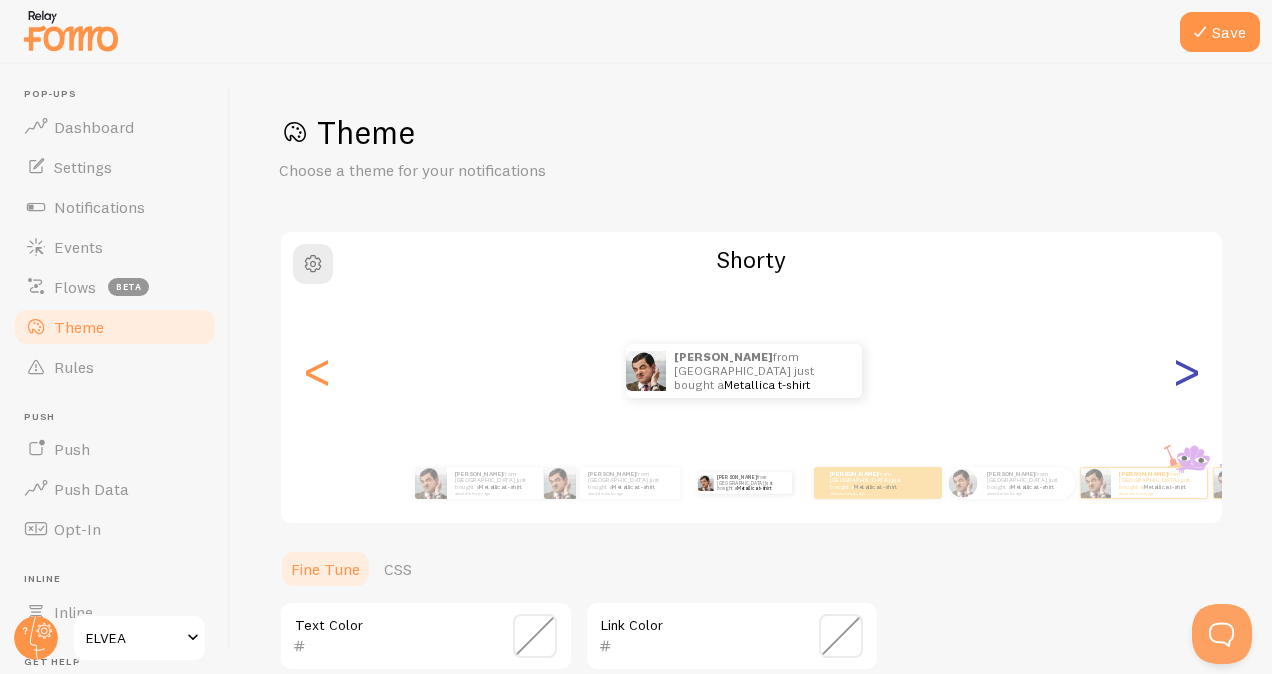 click on ">" at bounding box center [1186, 371] 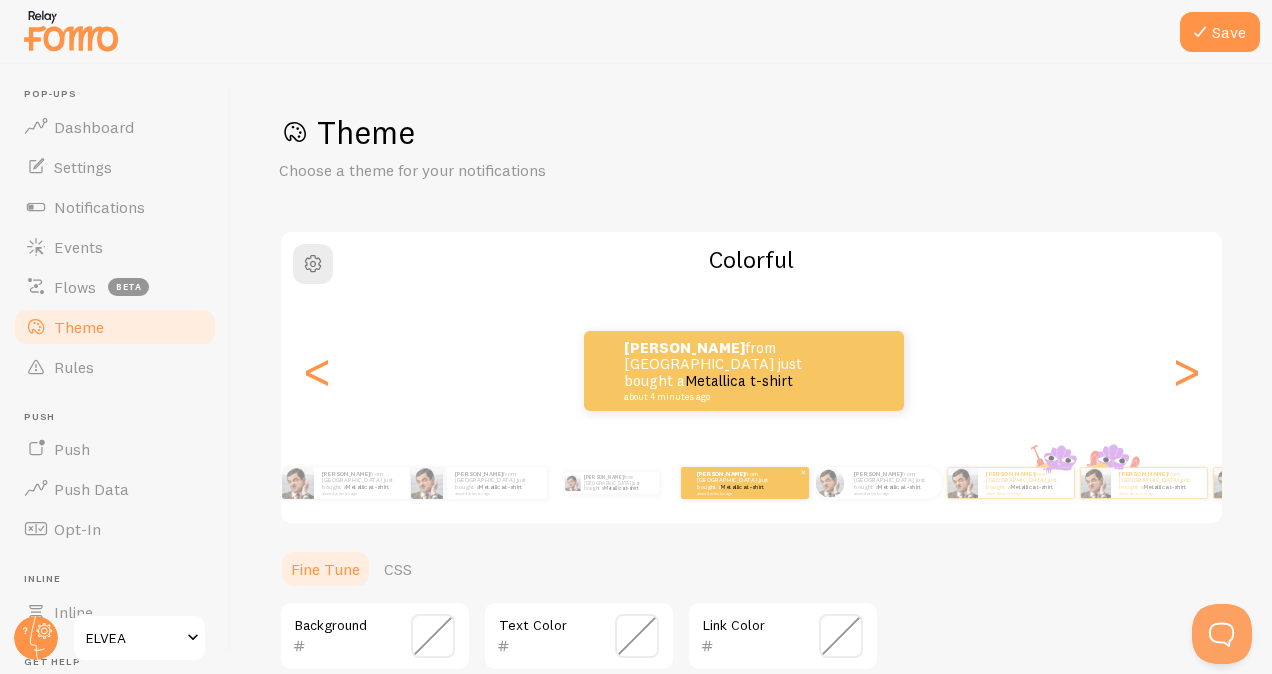 click on "Hanna  from Sweden just bought a  Metallica t-shirt   about 4 minutes ago" at bounding box center [737, 482] 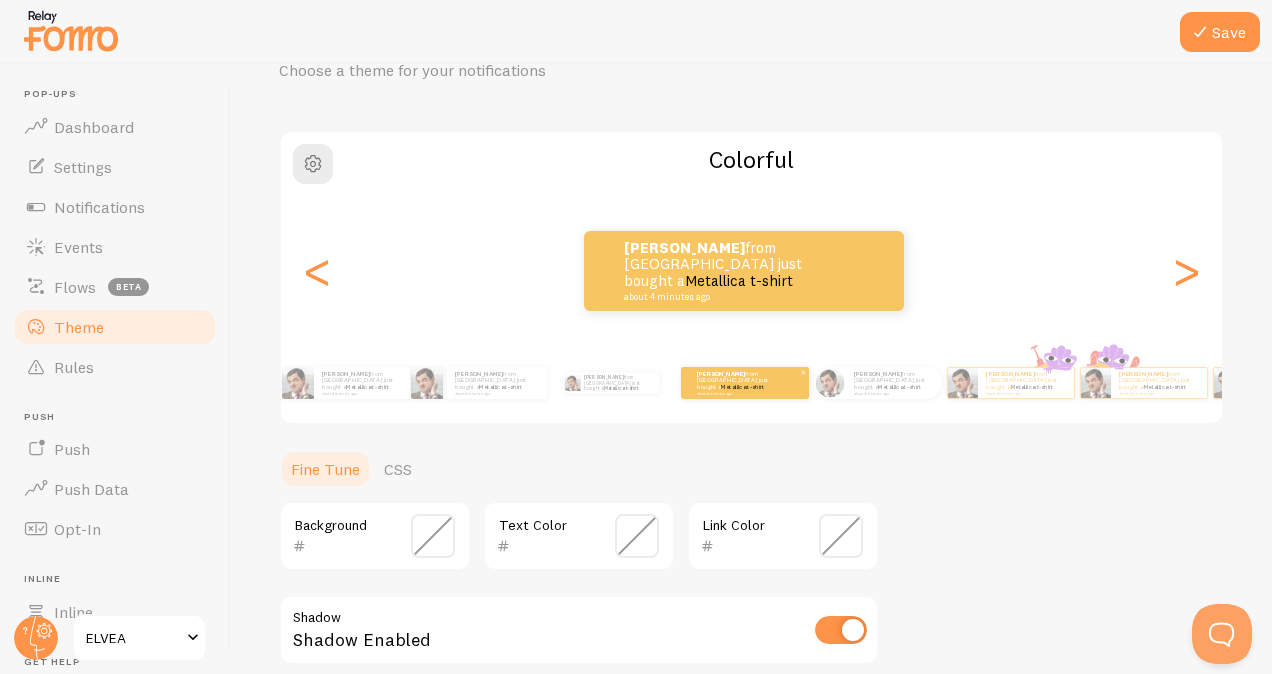 scroll, scrollTop: 200, scrollLeft: 0, axis: vertical 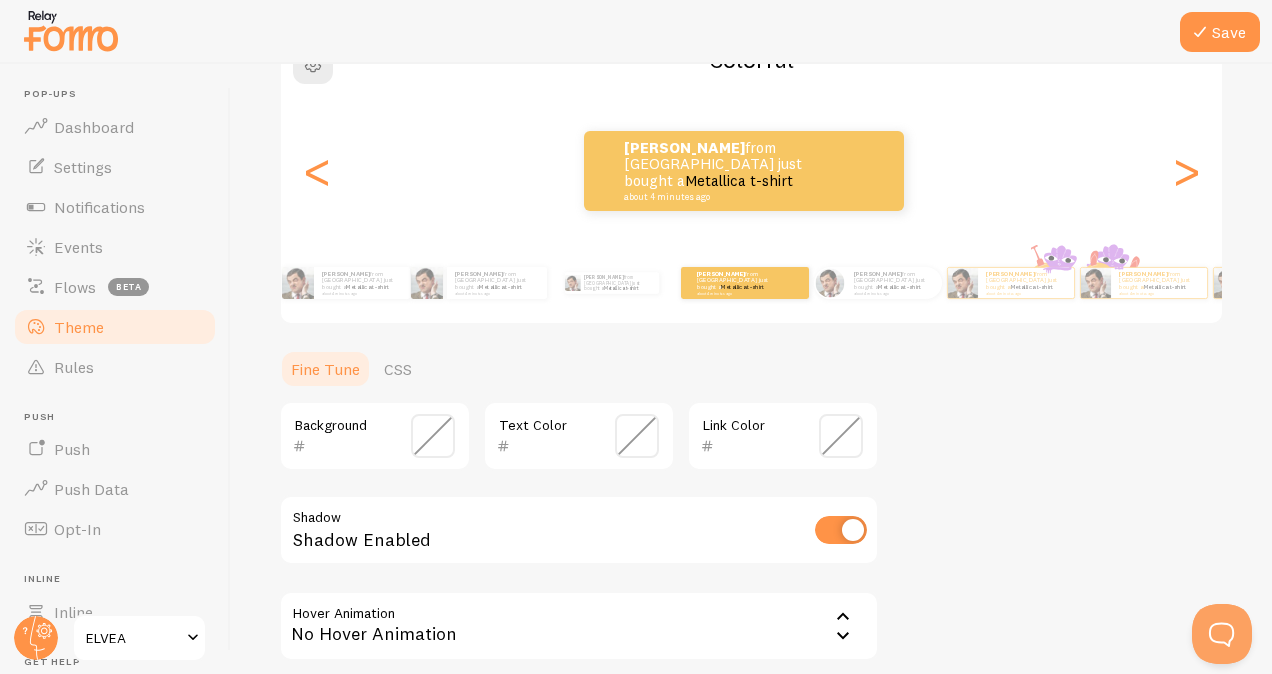 click at bounding box center [433, 436] 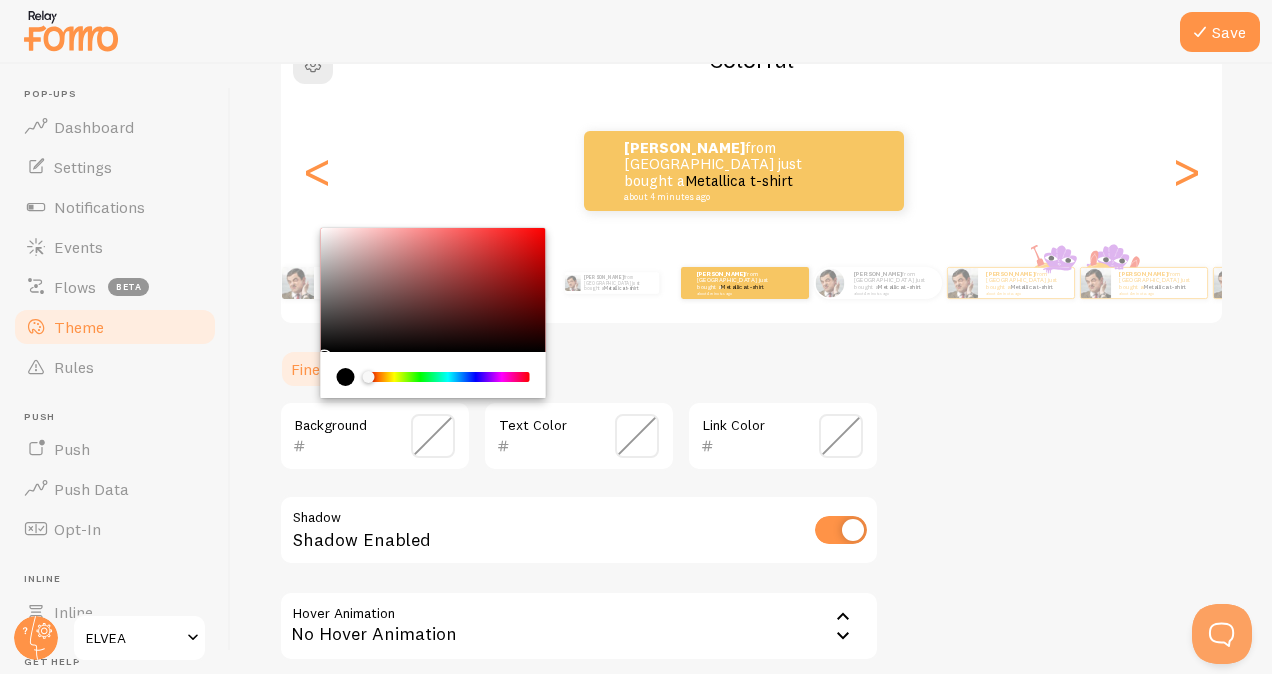 click at bounding box center [433, 375] 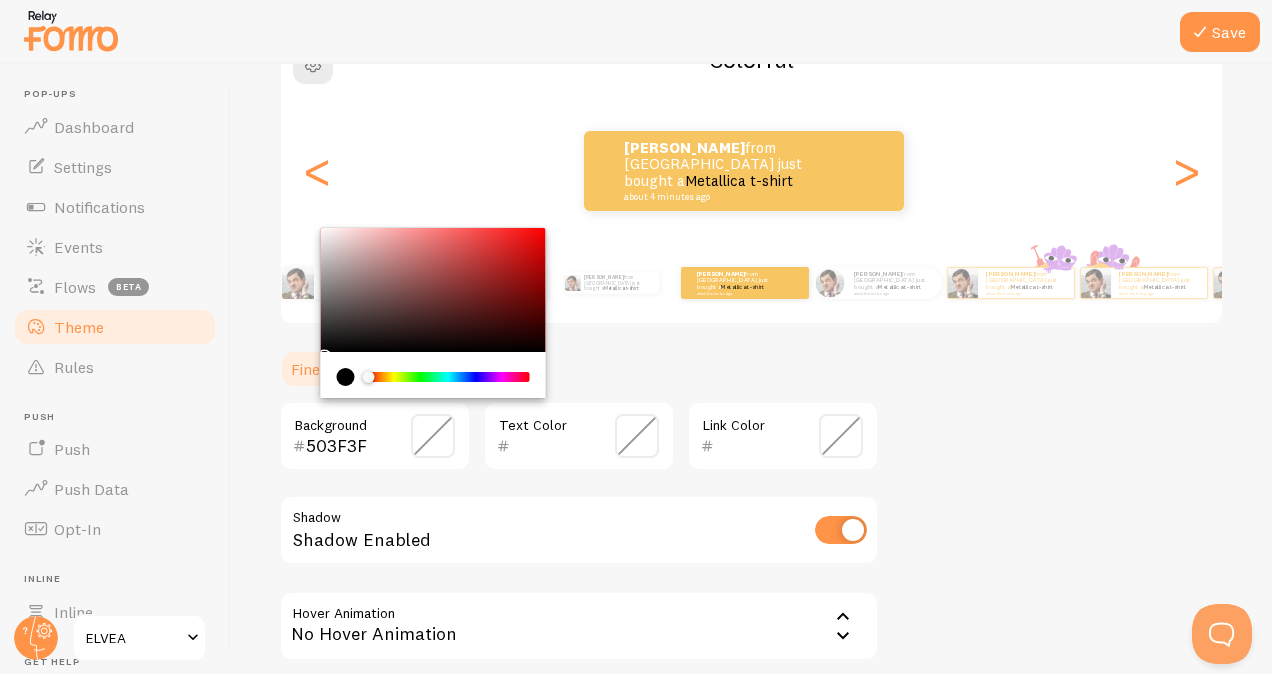 click at bounding box center [433, 290] 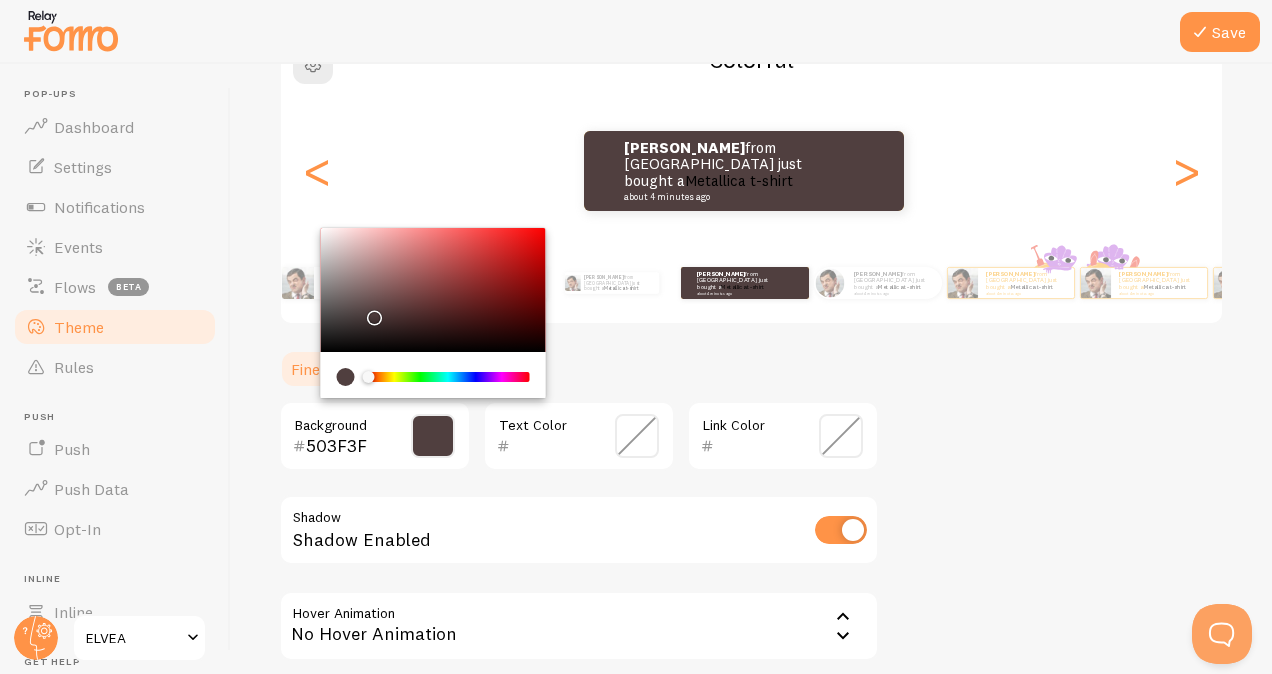 click on "503F3F" at bounding box center [346, 446] 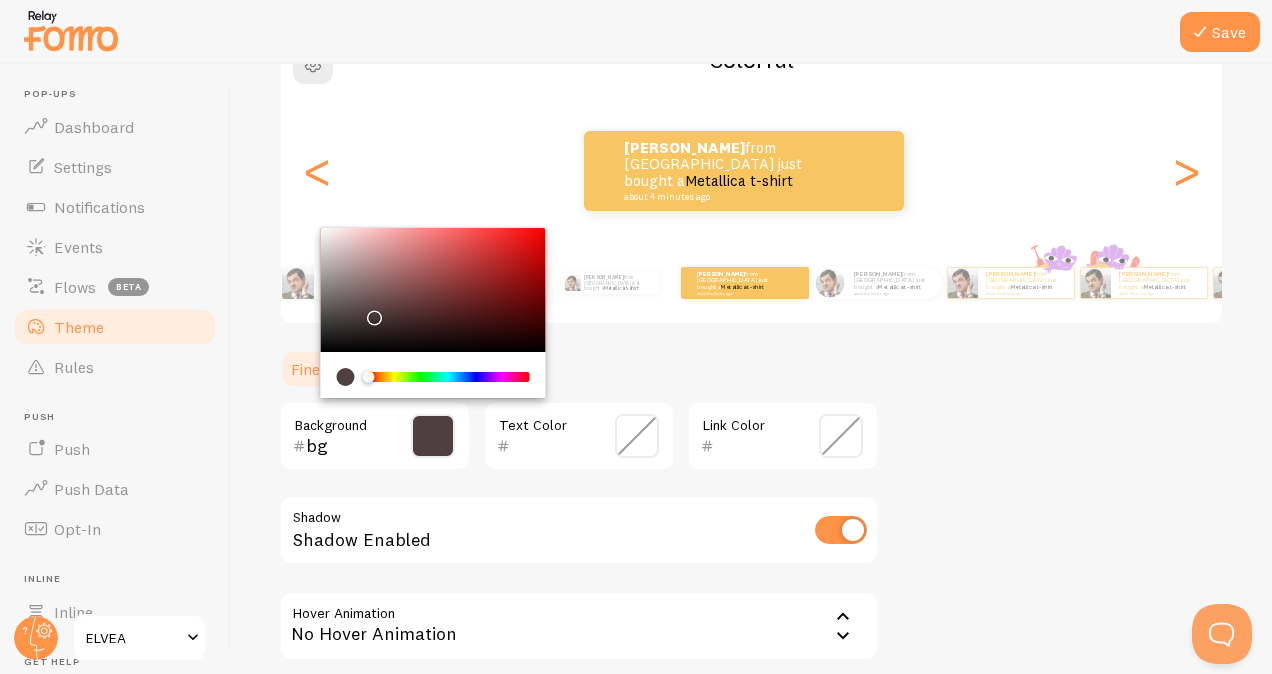 drag, startPoint x: 339, startPoint y: 452, endPoint x: 268, endPoint y: 452, distance: 71 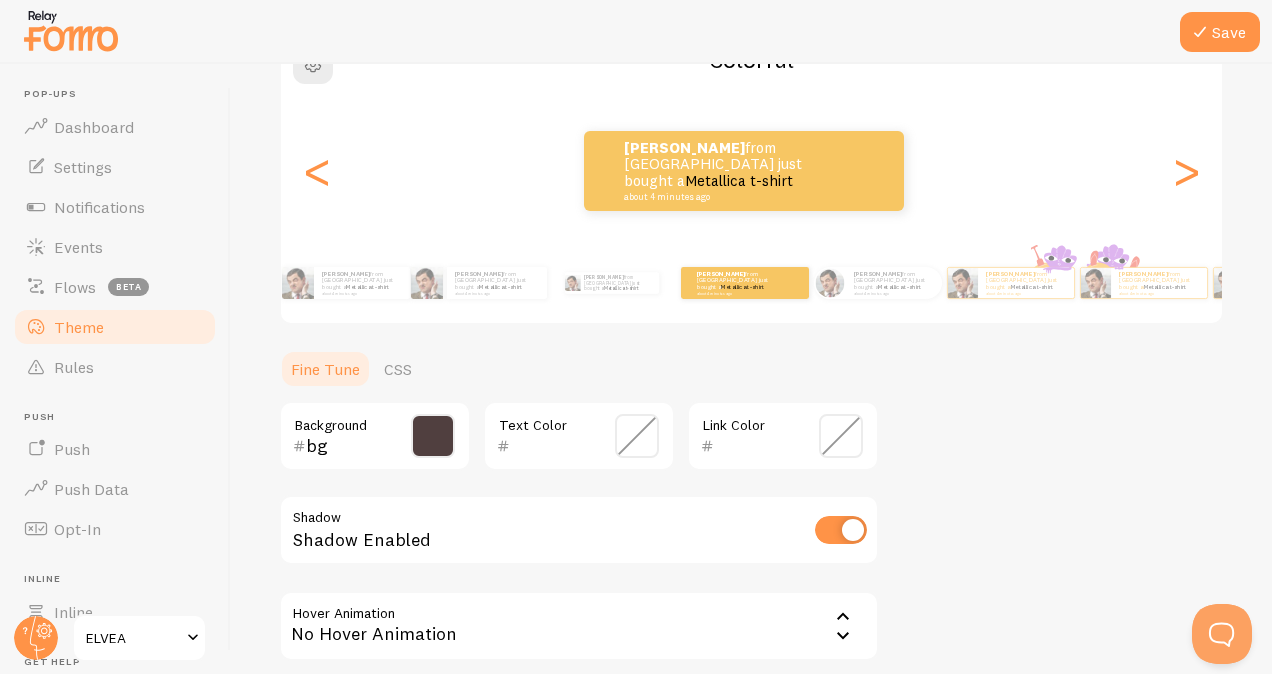 paste on "Rediger" 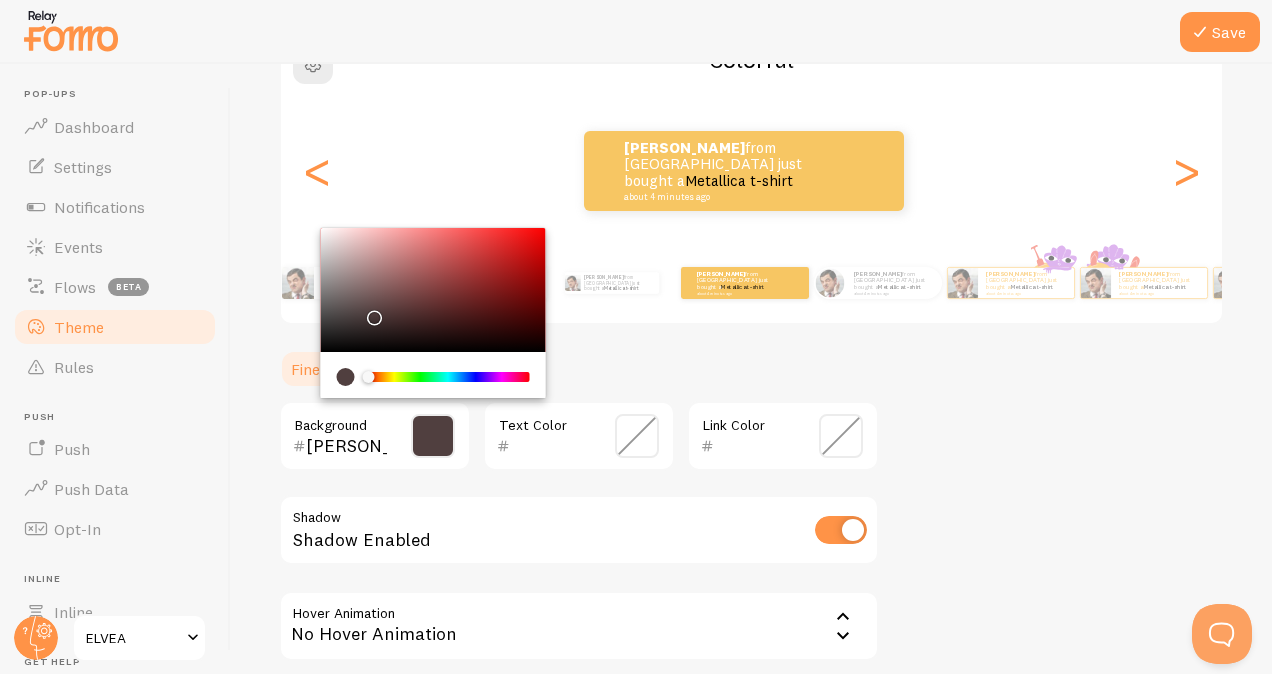 drag, startPoint x: 386, startPoint y: 448, endPoint x: 264, endPoint y: 431, distance: 123.178734 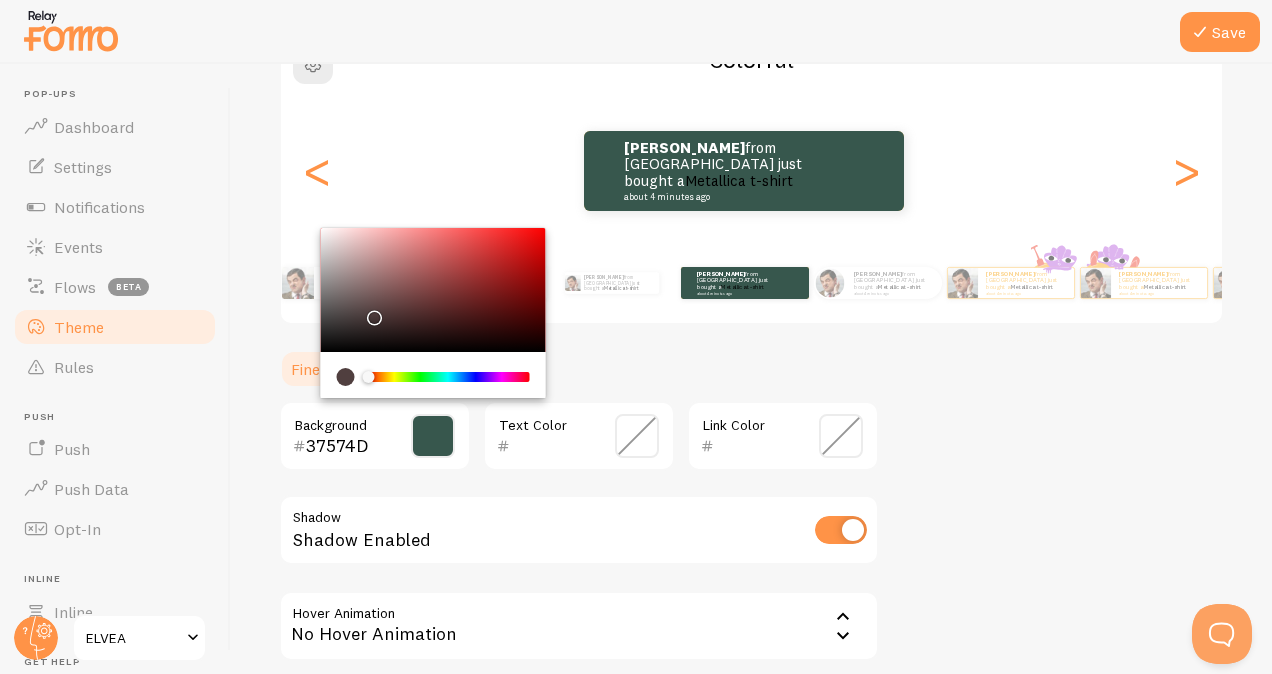 type on "37574D" 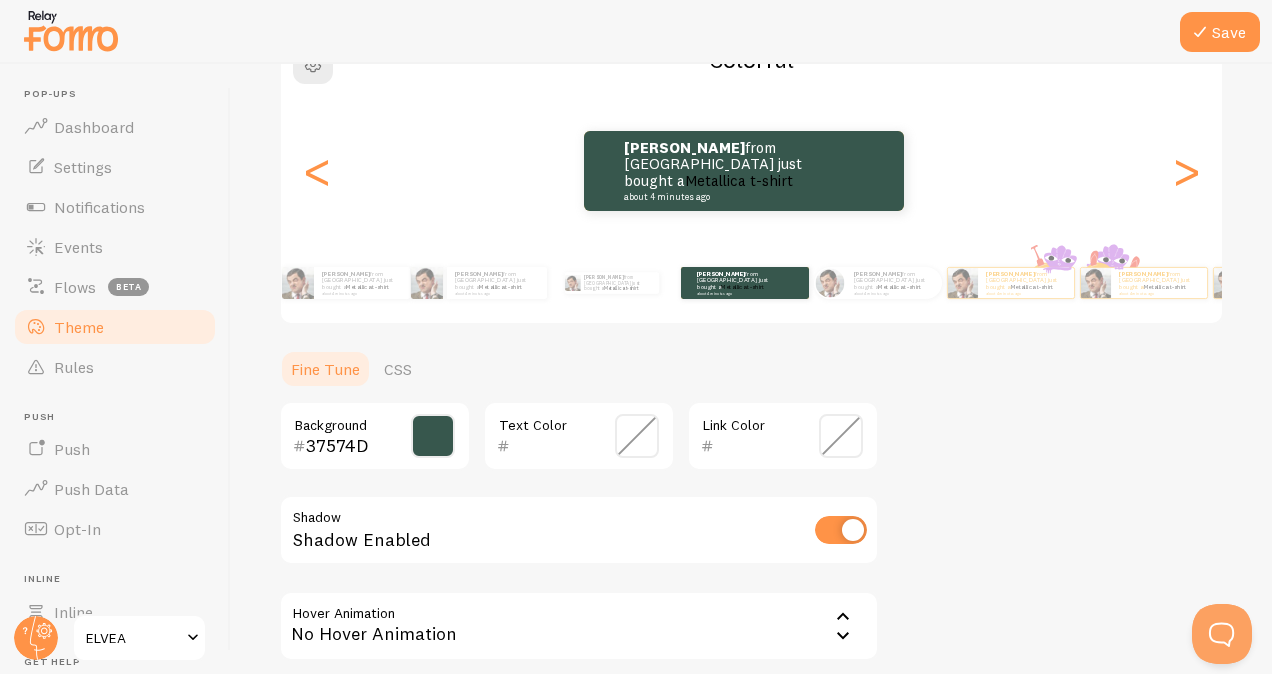 click at bounding box center [754, 446] 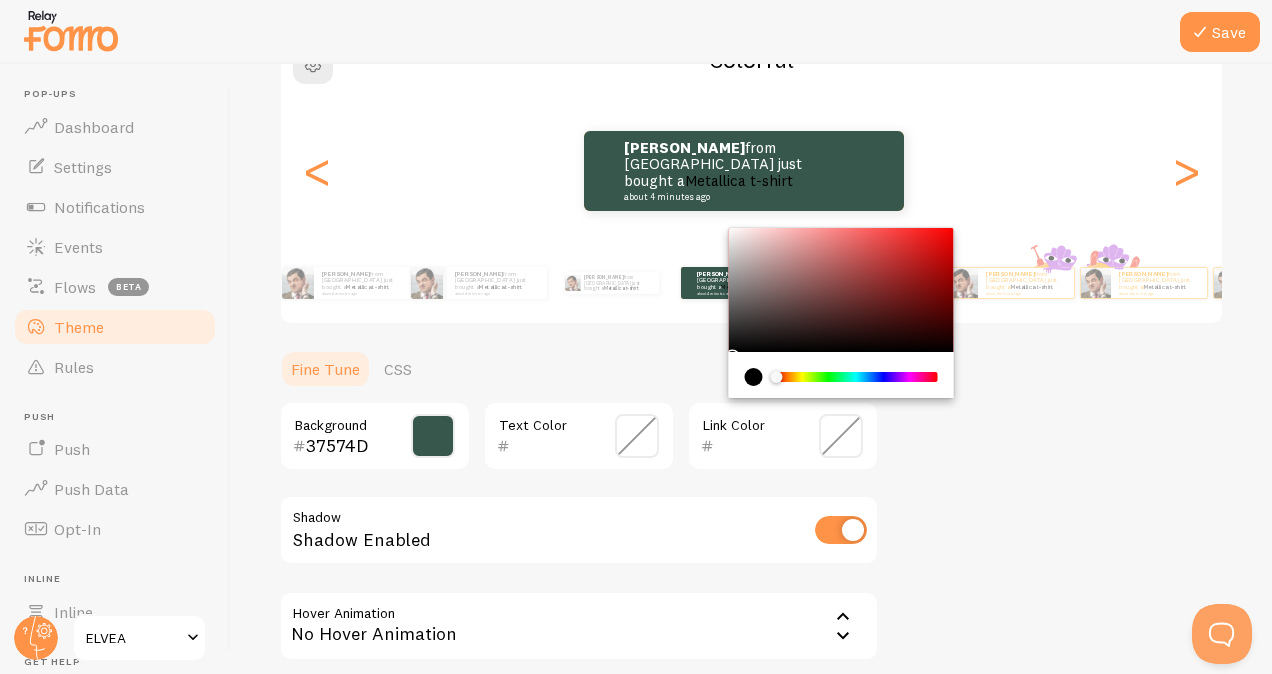 click at bounding box center (841, 436) 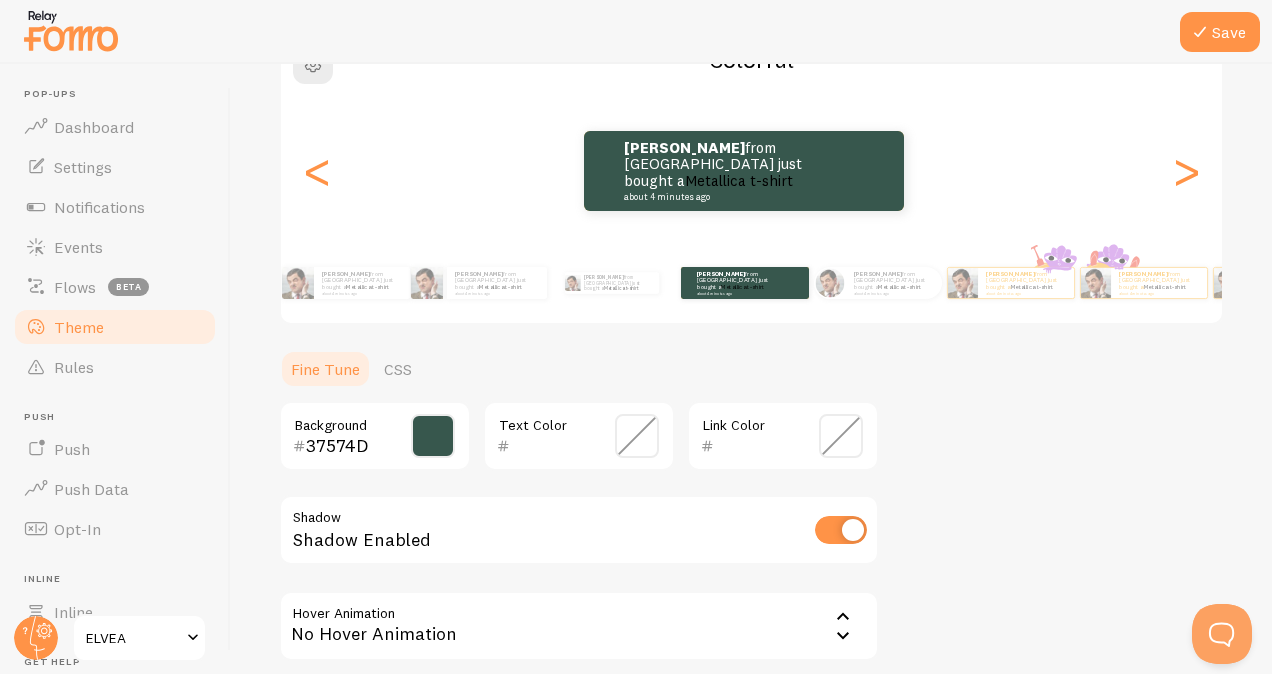 click at bounding box center (841, 436) 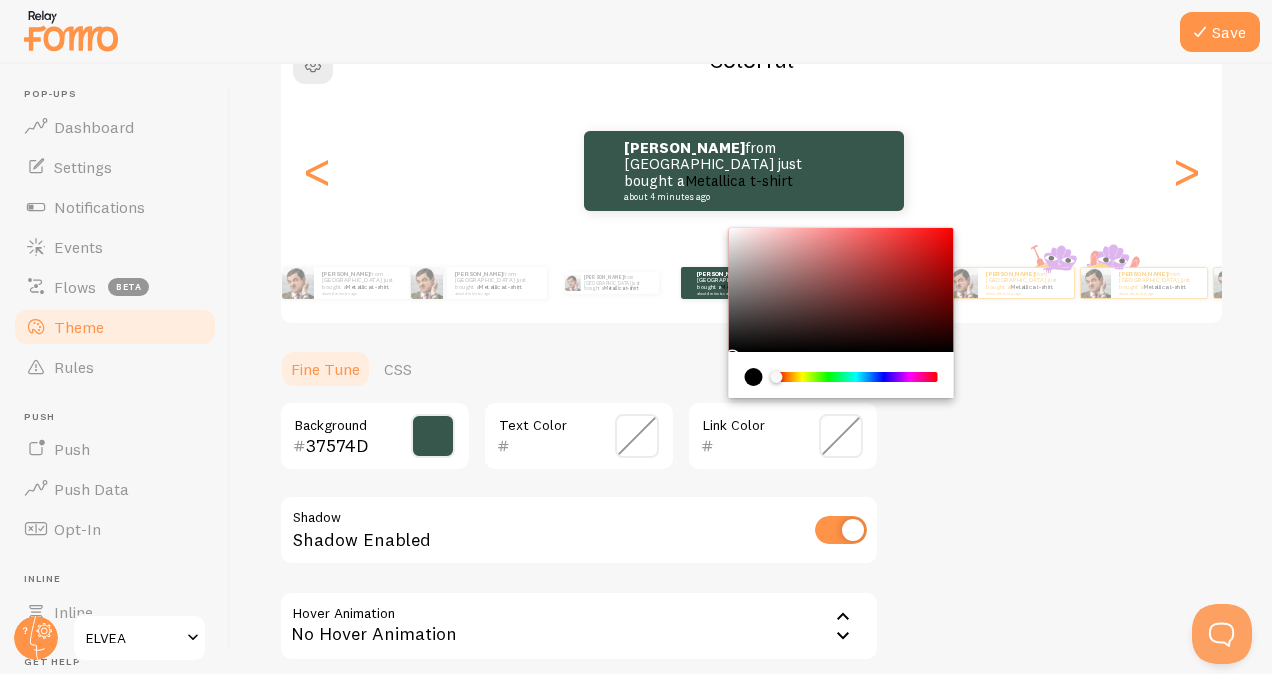 click at bounding box center [754, 446] 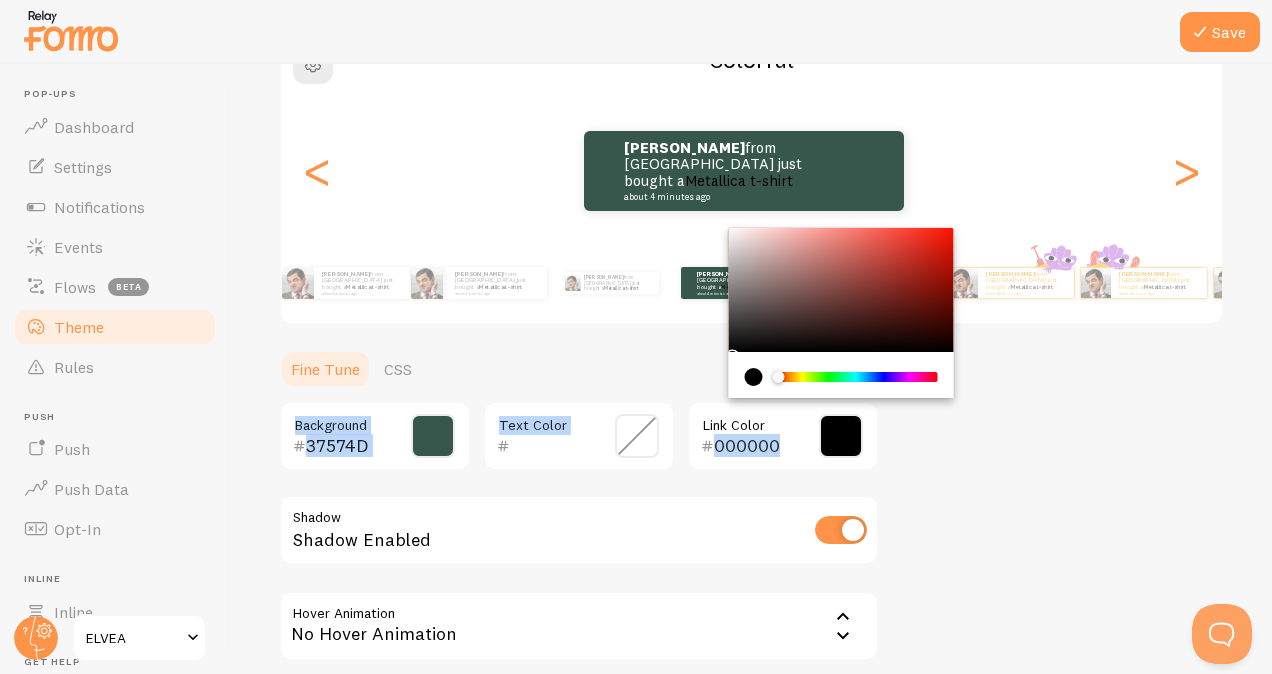 drag, startPoint x: 770, startPoint y: 374, endPoint x: 684, endPoint y: 380, distance: 86.209045 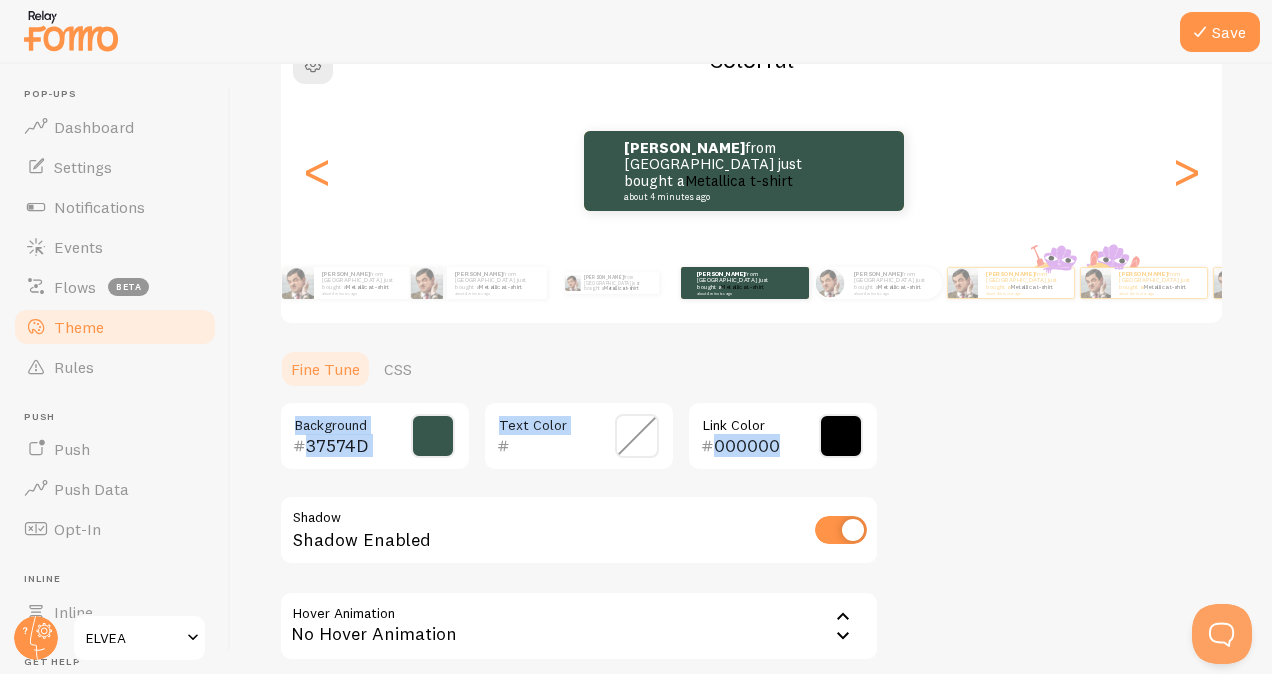 drag, startPoint x: 684, startPoint y: 380, endPoint x: 584, endPoint y: 434, distance: 113.64858 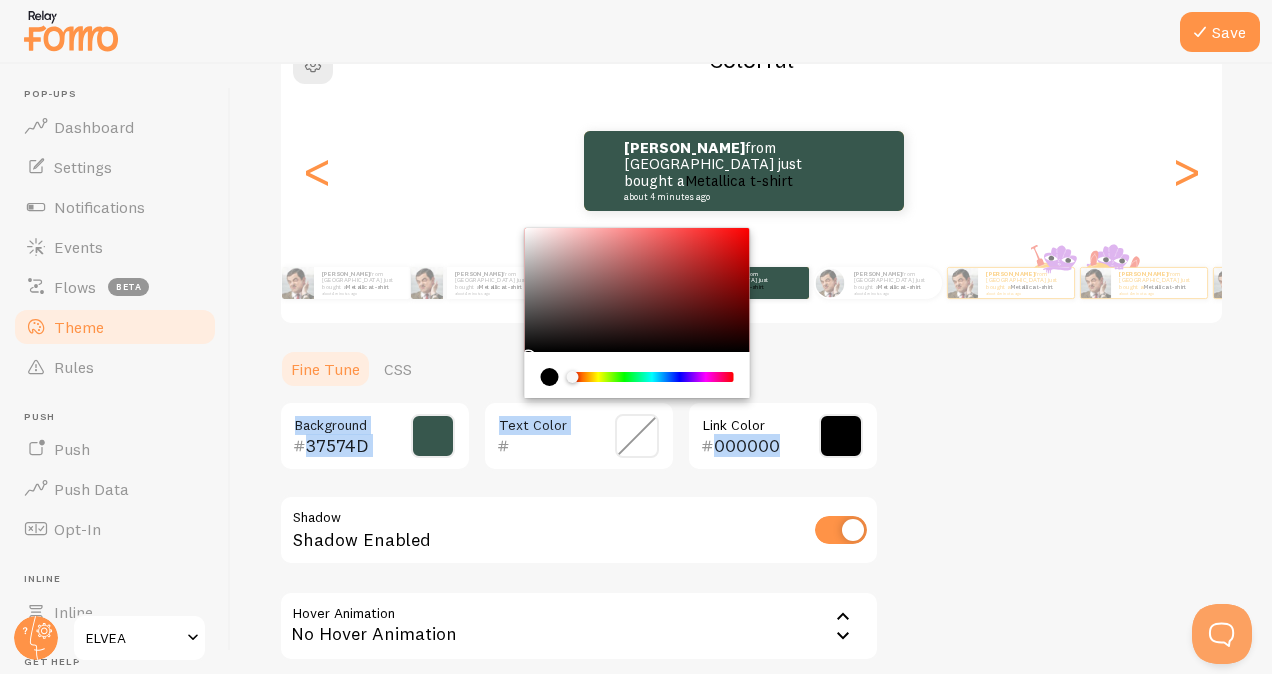 click at bounding box center [841, 436] 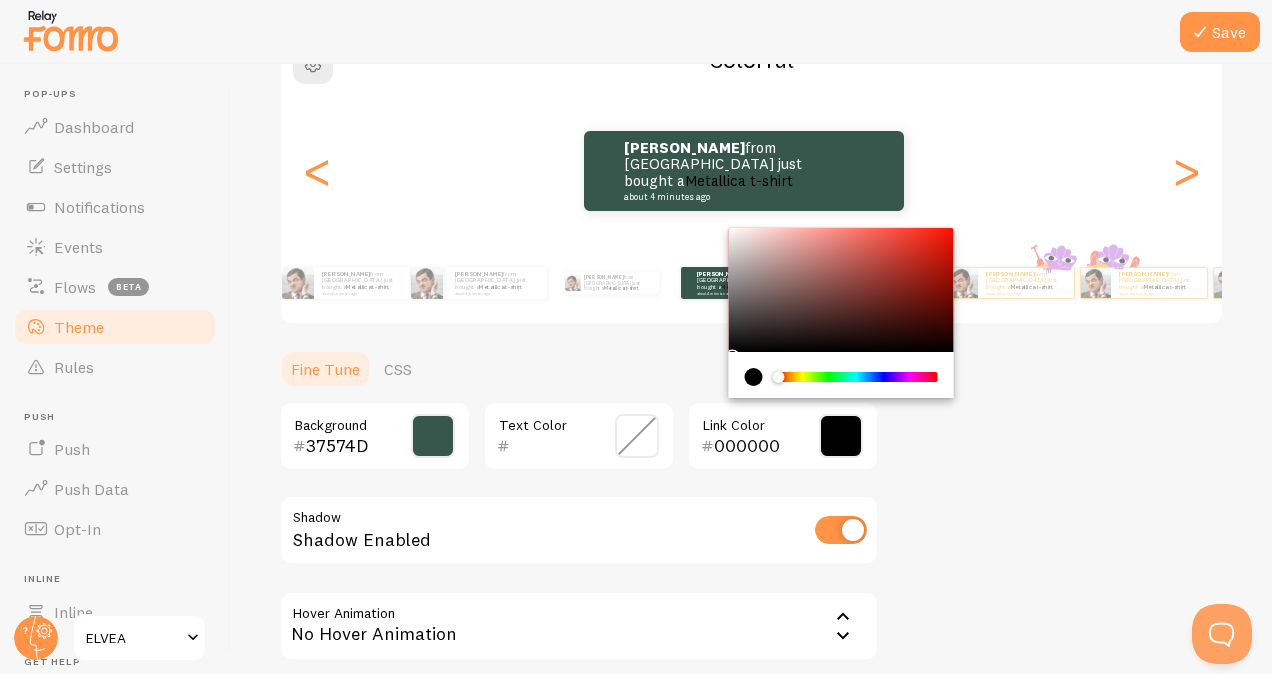 click on "Text Color" at bounding box center [579, 436] 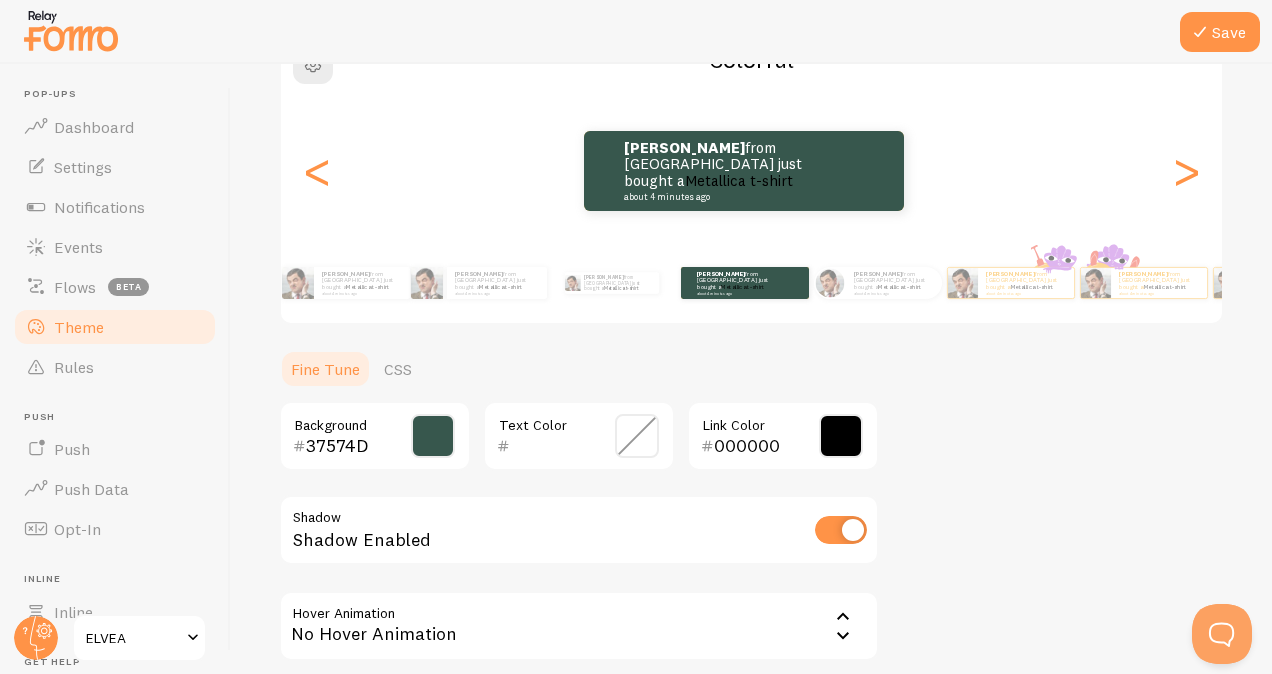 click at bounding box center [550, 446] 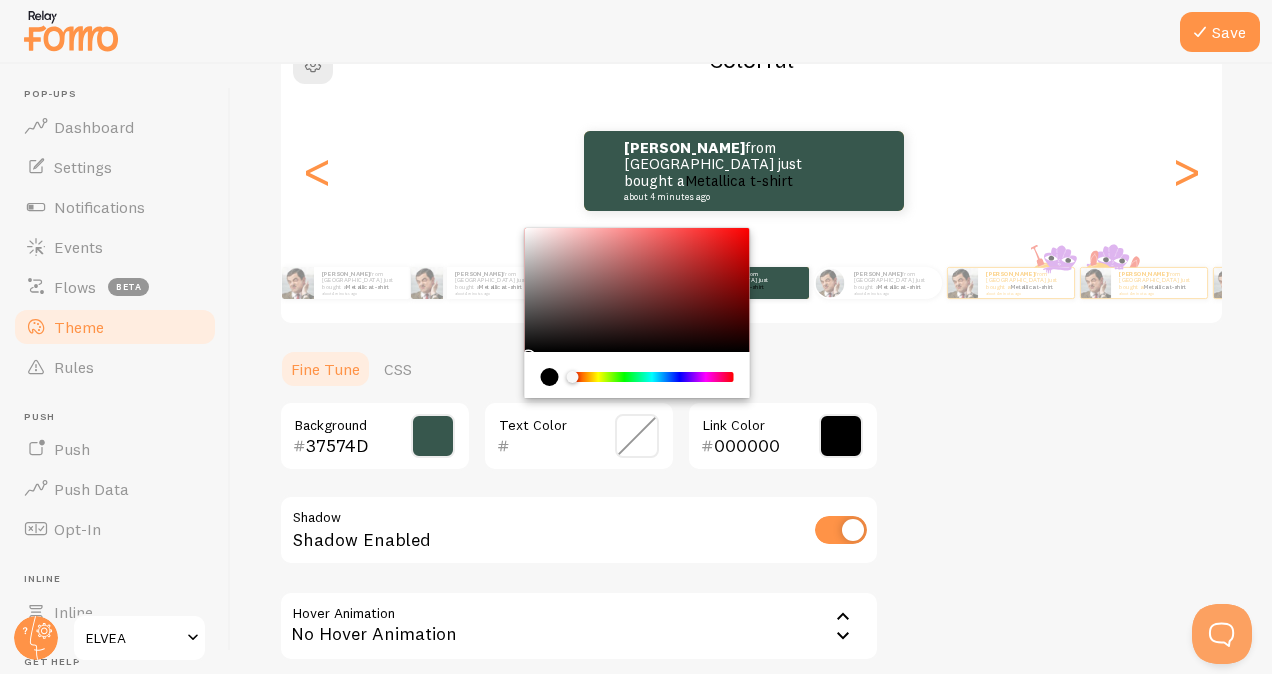click on "000000       Link Color" at bounding box center [783, 436] 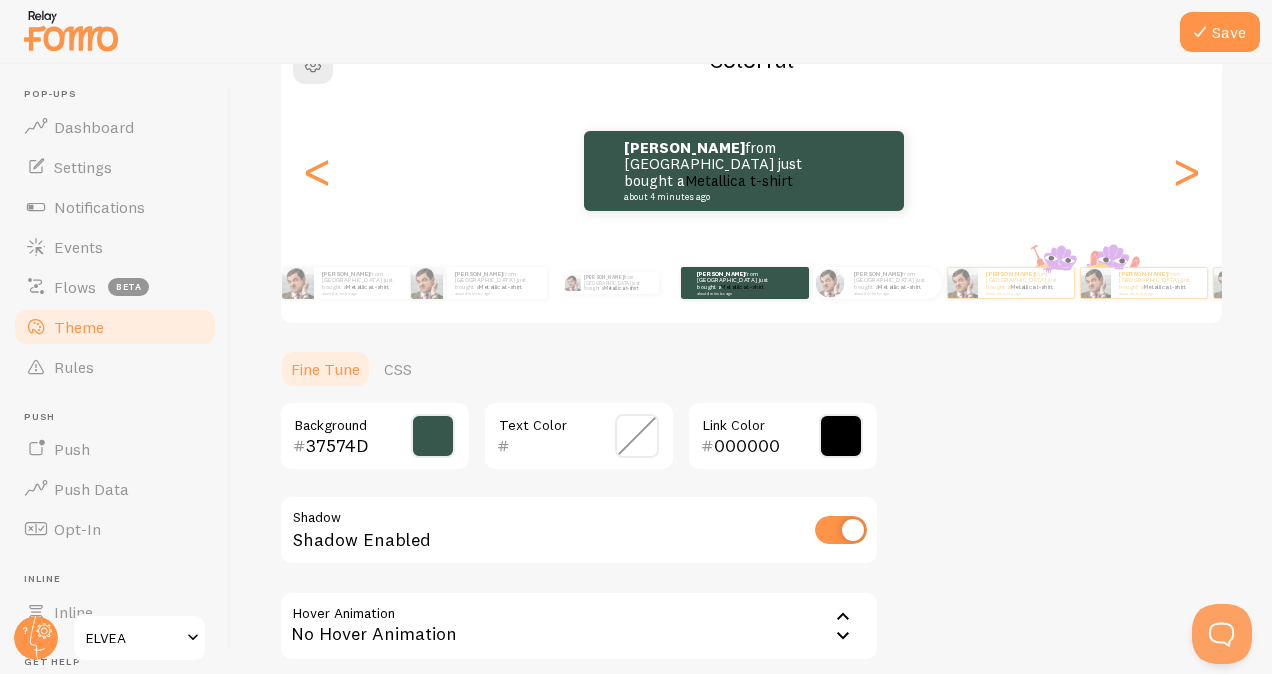 drag, startPoint x: 806, startPoint y: 437, endPoint x: 786, endPoint y: 445, distance: 21.540659 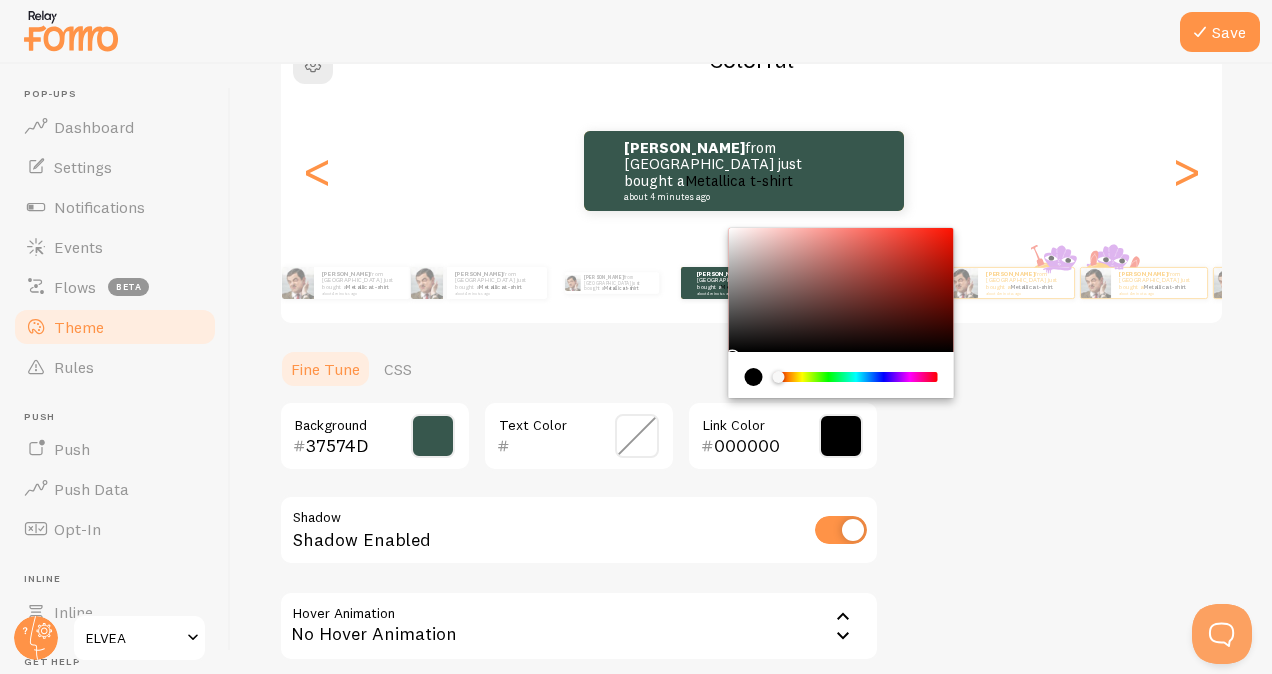 drag, startPoint x: 778, startPoint y: 446, endPoint x: 416, endPoint y: 461, distance: 362.31064 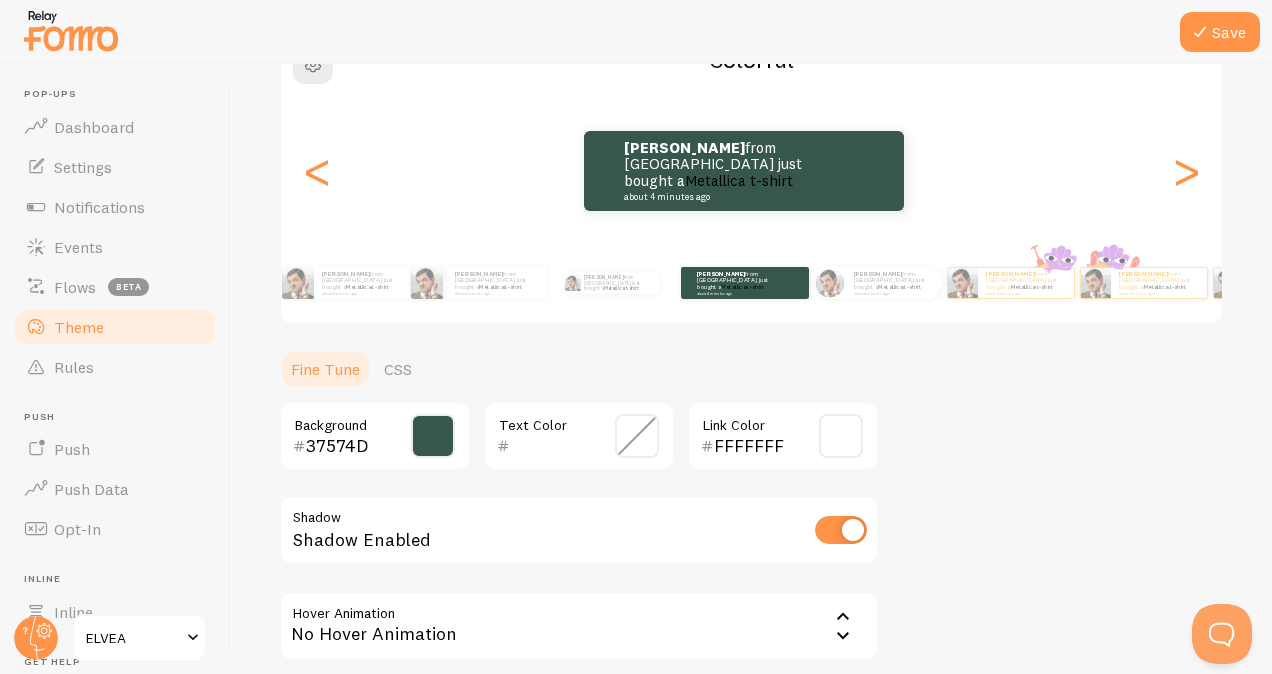 click on "Theme
Choose a theme for your notifications
Colorful
Hanna  from Sweden just bought a  Metallica t-shirt   about 4 minutes ago Hanna  from Sweden just bought a  Metallica t-shirt   about 4 minutes ago Hanna  from Sweden just bought a  Metallica t-shirt   about 4 minutes ago Hanna  from Sweden just bought a  Metallica t-shirt   about 4 minutes ago Hanna  from Sweden just bought a  Metallica t-shirt   about 4 minutes ago Hanna  from Sweden just bought a  Metallica t-shirt   about 4 minutes ago Hanna  from Sweden just bought a  Metallica t-shirt   about 4 minutes ago Hanna  from Sweden just bought a  Metallica t-shirt   about 4 minutes ago Hanna  from Sweden just bought a  Metallica t-shirt   about 4 minutes ago Hanna  from Sweden just bought a  Metallica t-shirt   about 4 minutes ago Hanna  from Sweden just bought a  Metallica t-shirt   about 4 minutes ago Hanna  from Sweden just bought a  Metallica t-shirt   about 4 minutes ago Hanna Metallica t-shirt" at bounding box center [751, 339] 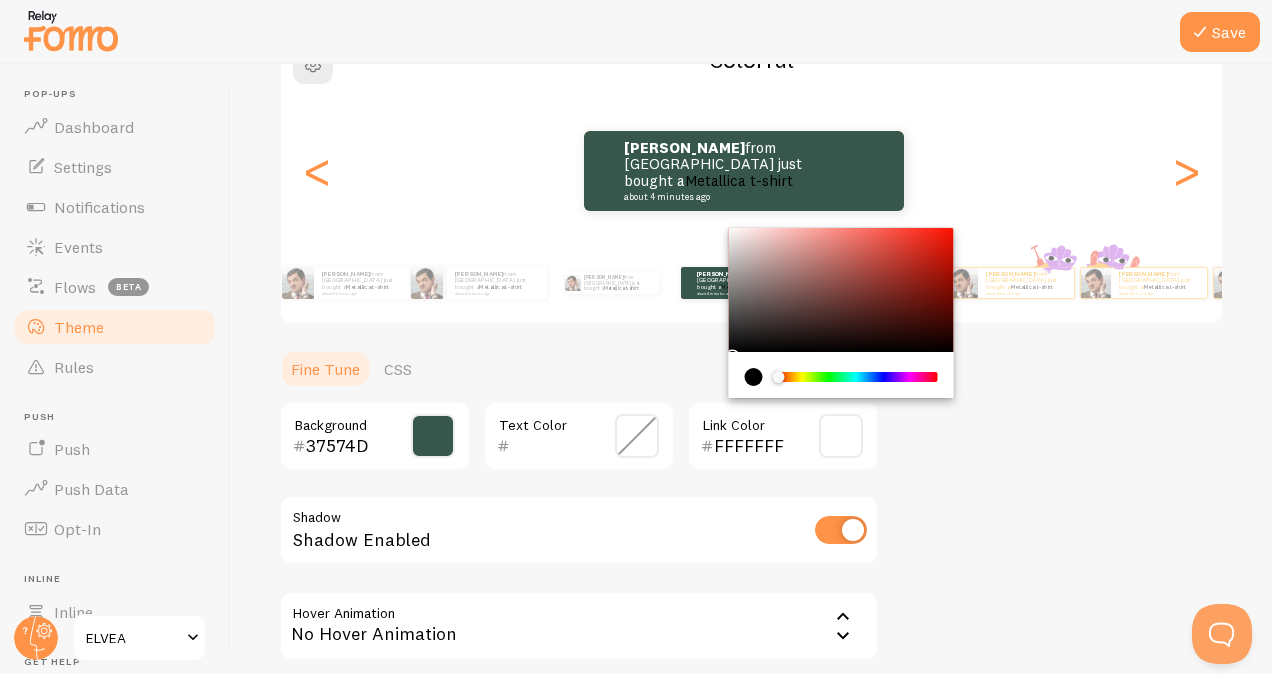 click on "FFFFFFF" at bounding box center (754, 446) 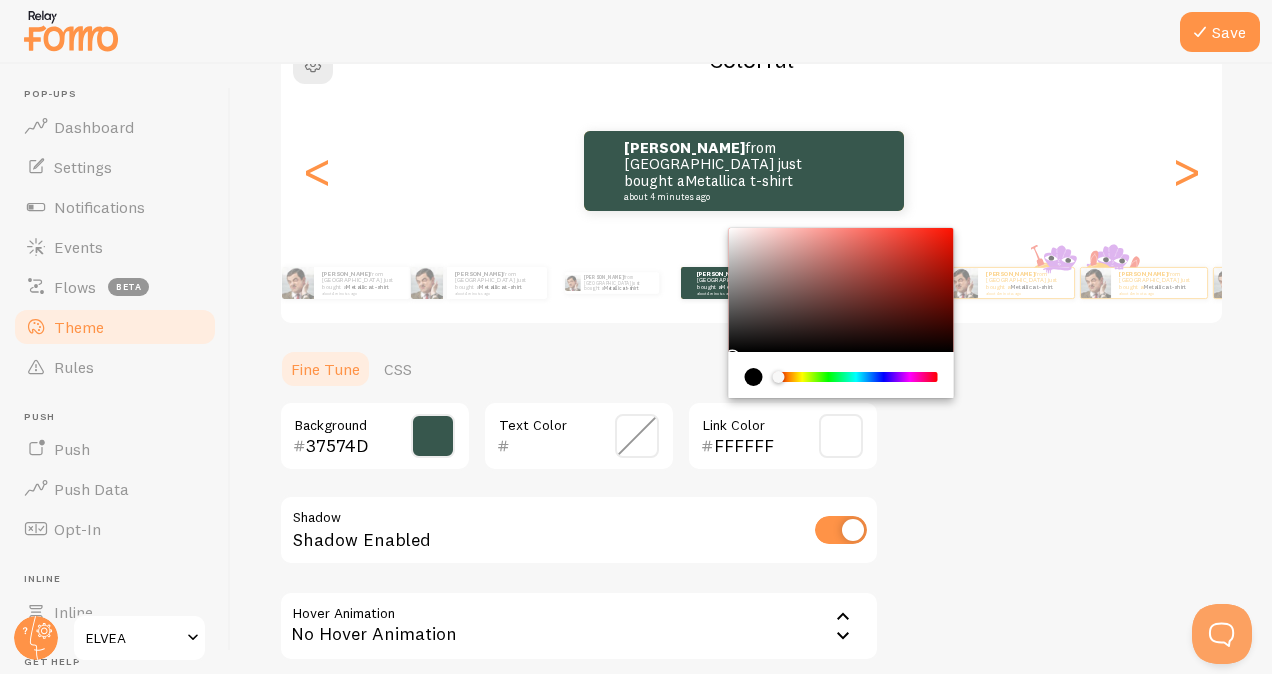 type on "FFFFFF" 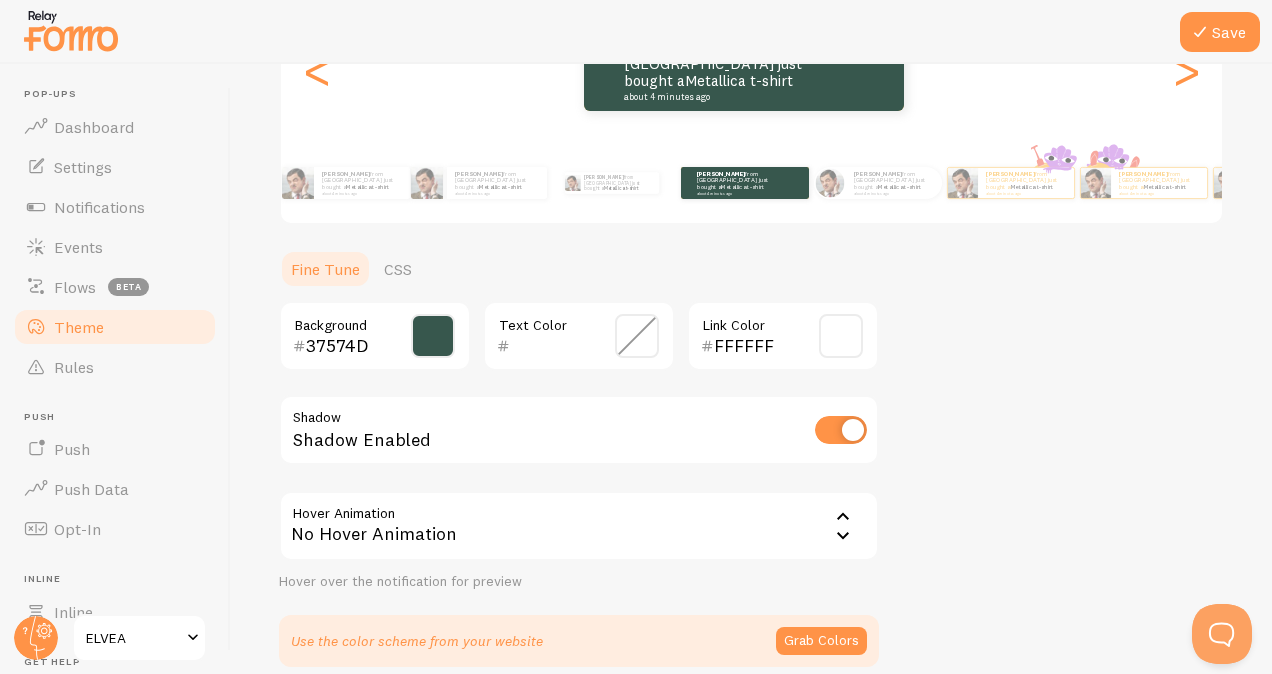 scroll, scrollTop: 388, scrollLeft: 0, axis: vertical 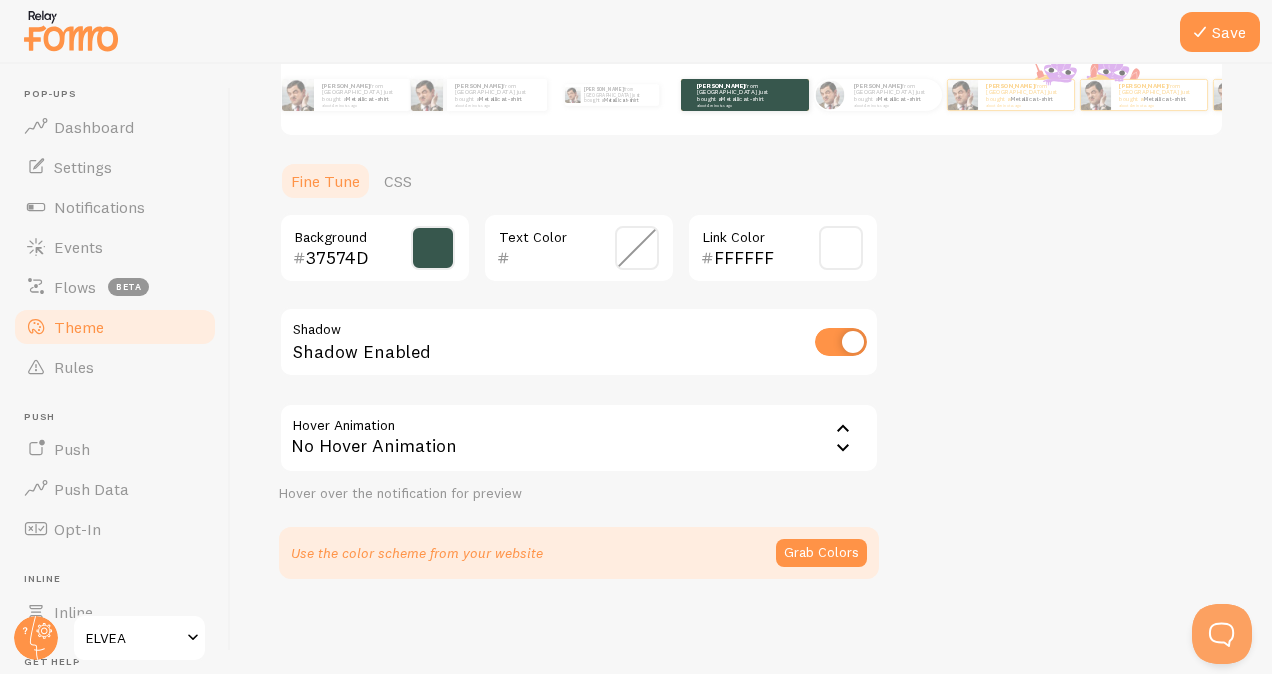 click on "No Hover Animation" at bounding box center (579, 438) 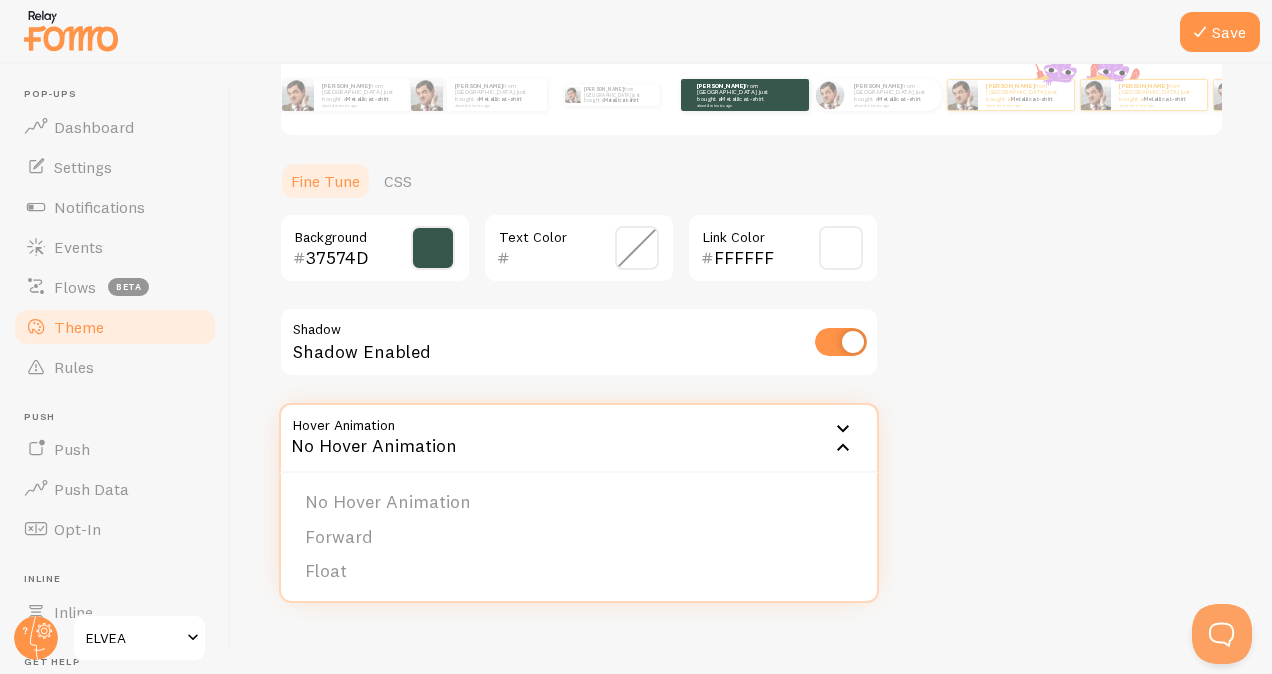 click on "Theme
Choose a theme for your notifications
Colorful
Hanna  from Sweden just bought a  Metallica t-shirt   about 4 minutes ago Hanna  from Sweden just bought a  Metallica t-shirt   about 4 minutes ago Hanna  from Sweden just bought a  Metallica t-shirt   about 4 minutes ago Hanna  from Sweden just bought a  Metallica t-shirt   about 4 minutes ago Hanna  from Sweden just bought a  Metallica t-shirt   about 4 minutes ago Hanna  from Sweden just bought a  Metallica t-shirt   about 4 minutes ago Hanna  from Sweden just bought a  Metallica t-shirt   about 4 minutes ago Hanna  from Sweden just bought a  Metallica t-shirt   about 4 minutes ago Hanna  from Sweden just bought a  Metallica t-shirt   about 4 minutes ago Hanna  from Sweden just bought a  Metallica t-shirt   about 4 minutes ago Hanna  from Sweden just bought a  Metallica t-shirt   about 4 minutes ago Hanna  from Sweden just bought a  Metallica t-shirt   about 4 minutes ago Hanna Metallica t-shirt" at bounding box center [751, 151] 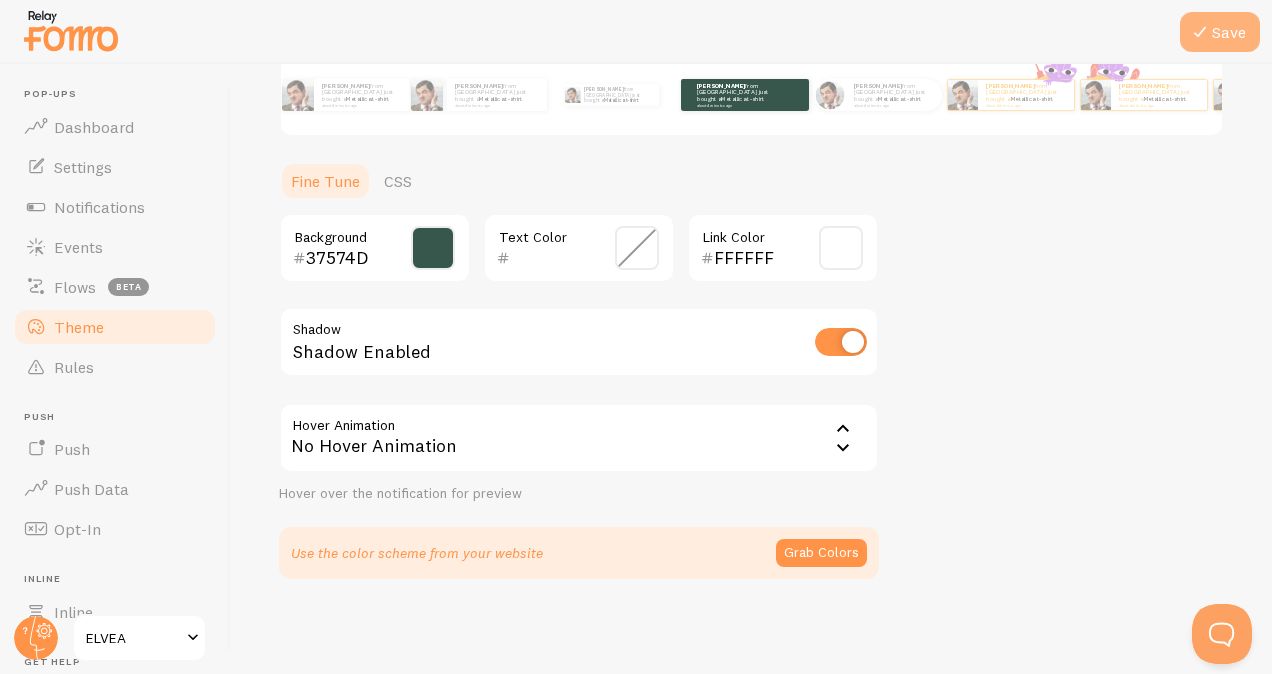 click at bounding box center (1200, 32) 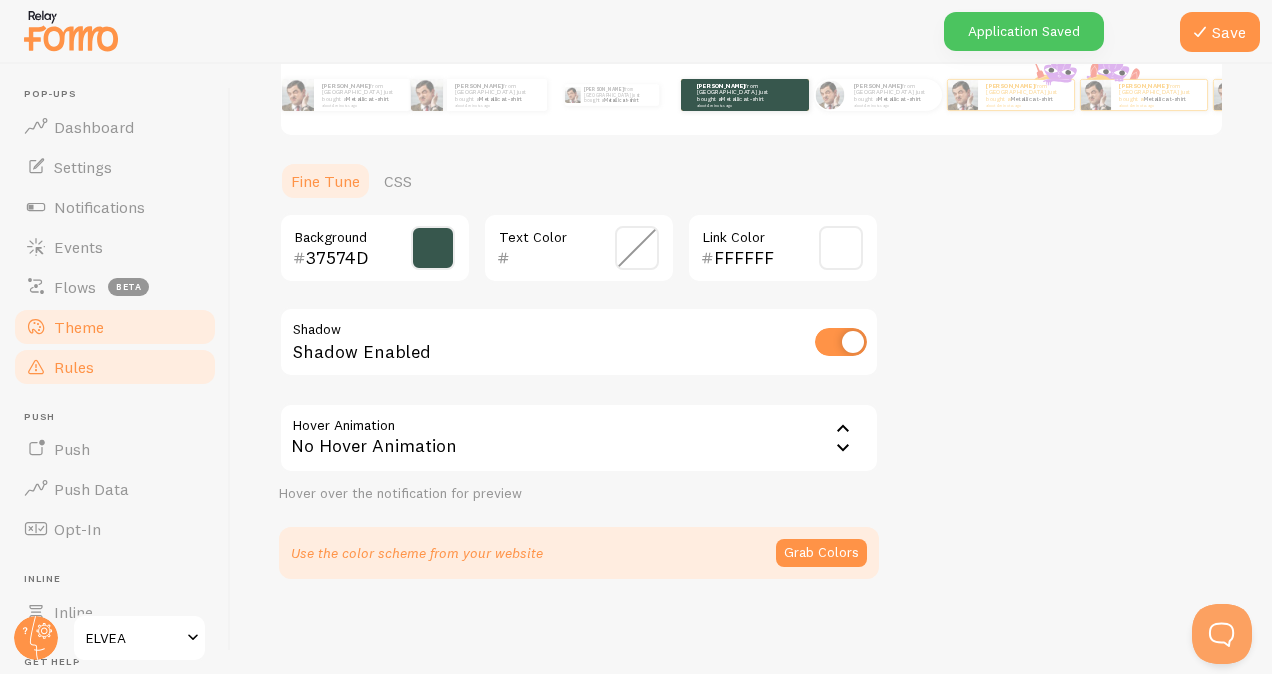 click on "Rules" at bounding box center (74, 367) 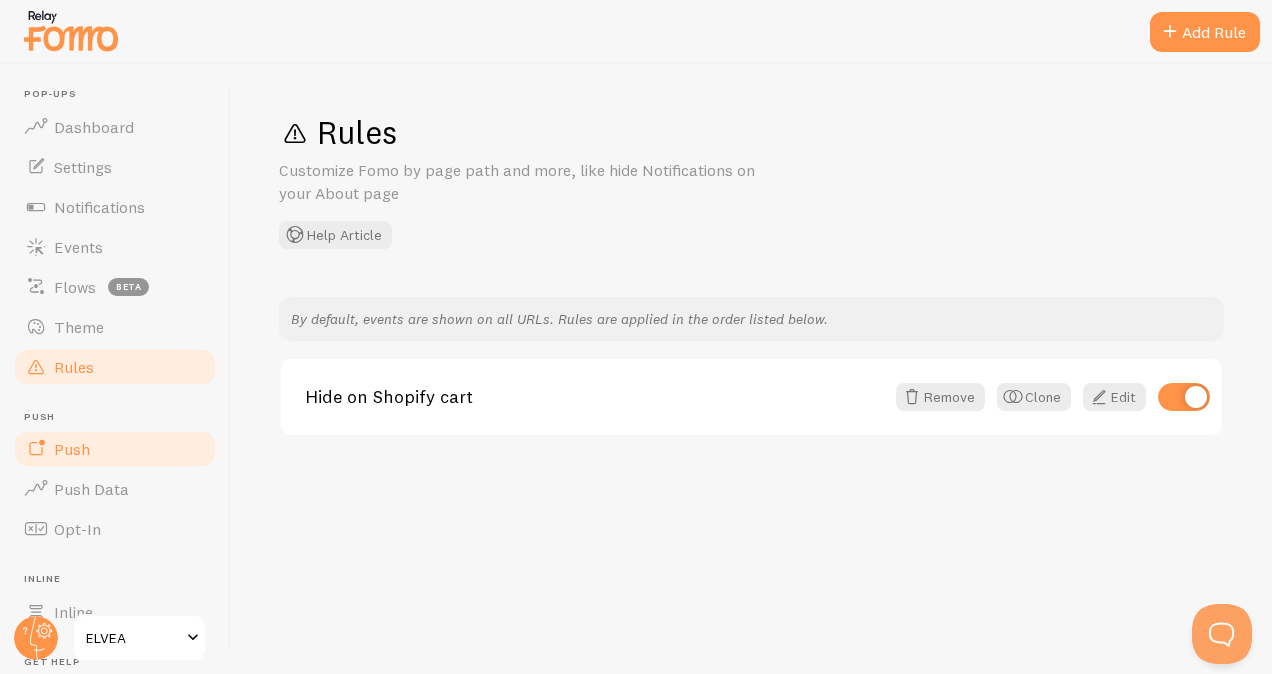 click on "Push" at bounding box center (72, 449) 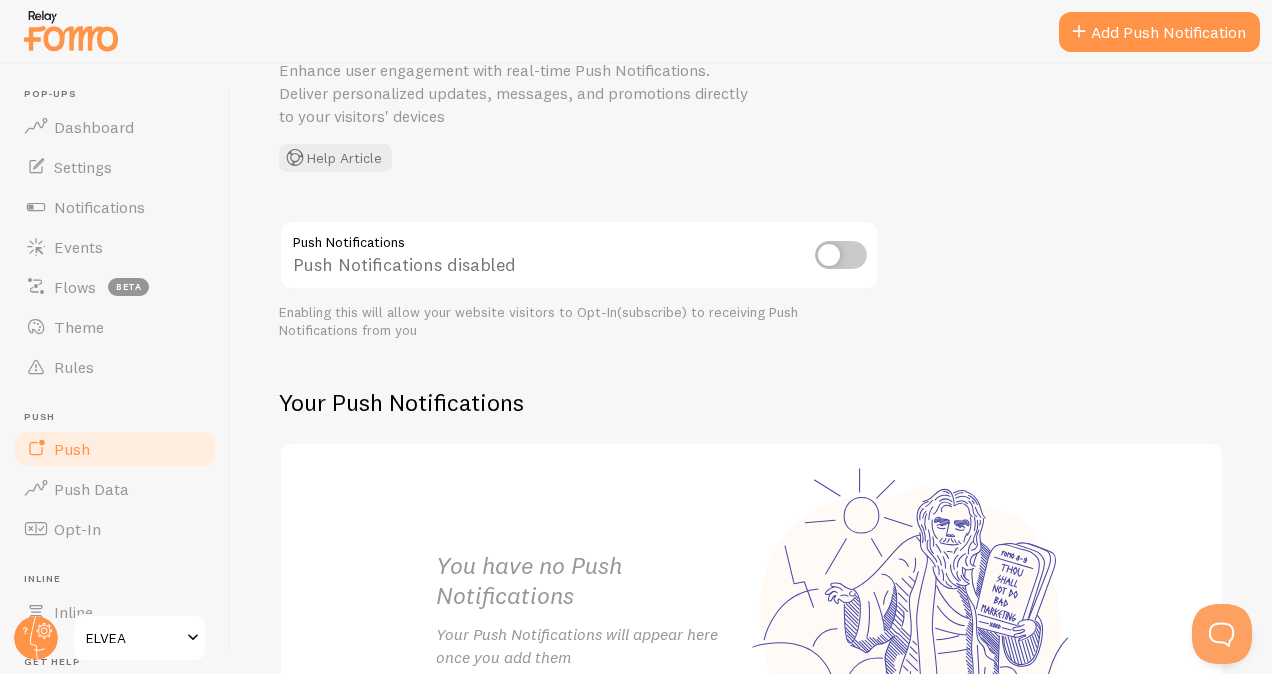 scroll, scrollTop: 300, scrollLeft: 0, axis: vertical 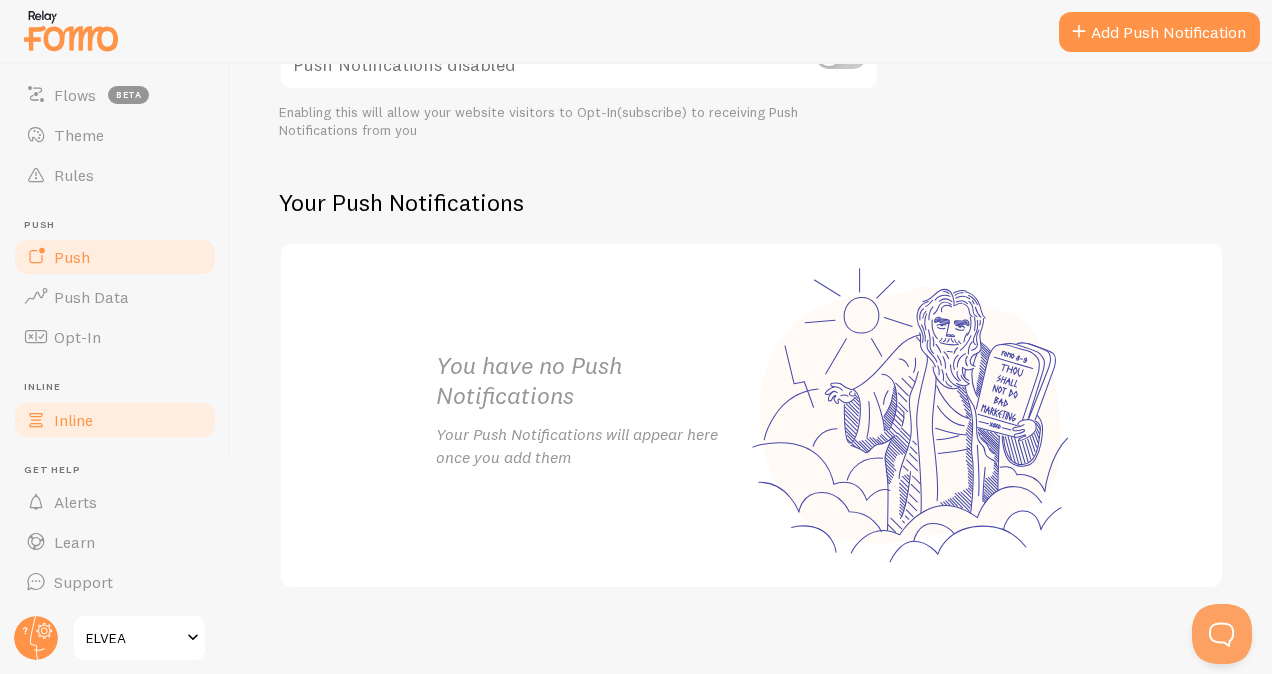 click on "Inline" at bounding box center (73, 420) 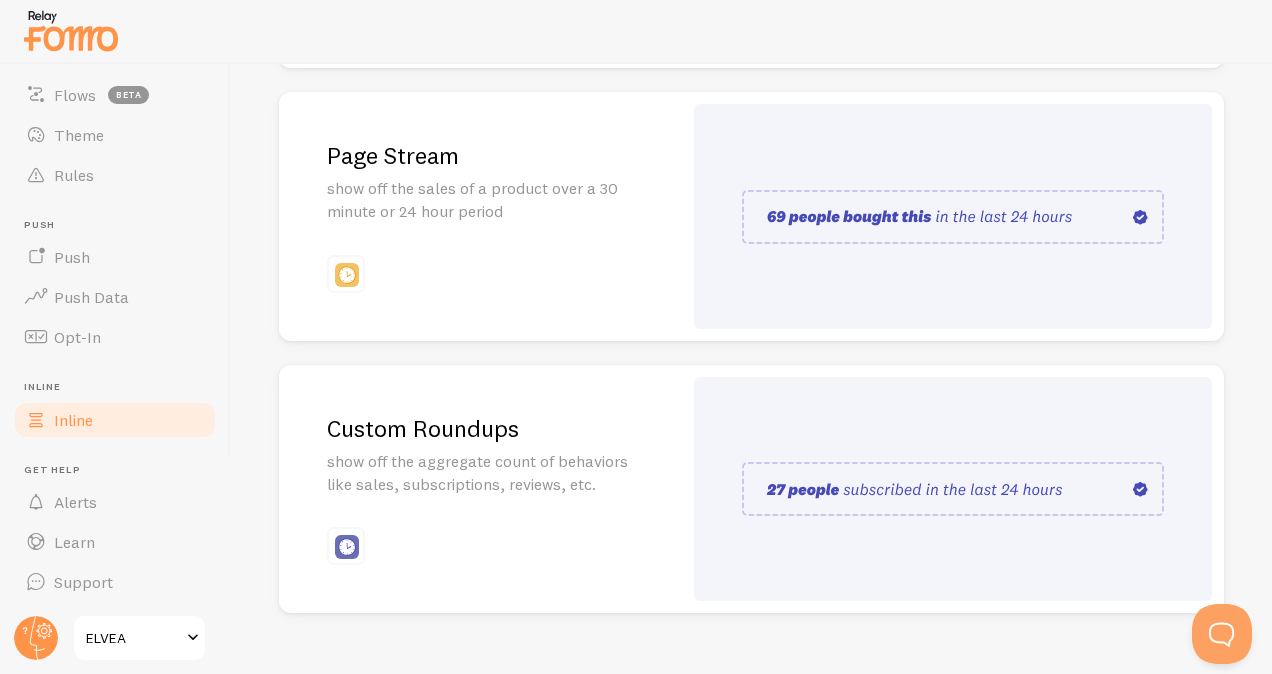 scroll, scrollTop: 558, scrollLeft: 0, axis: vertical 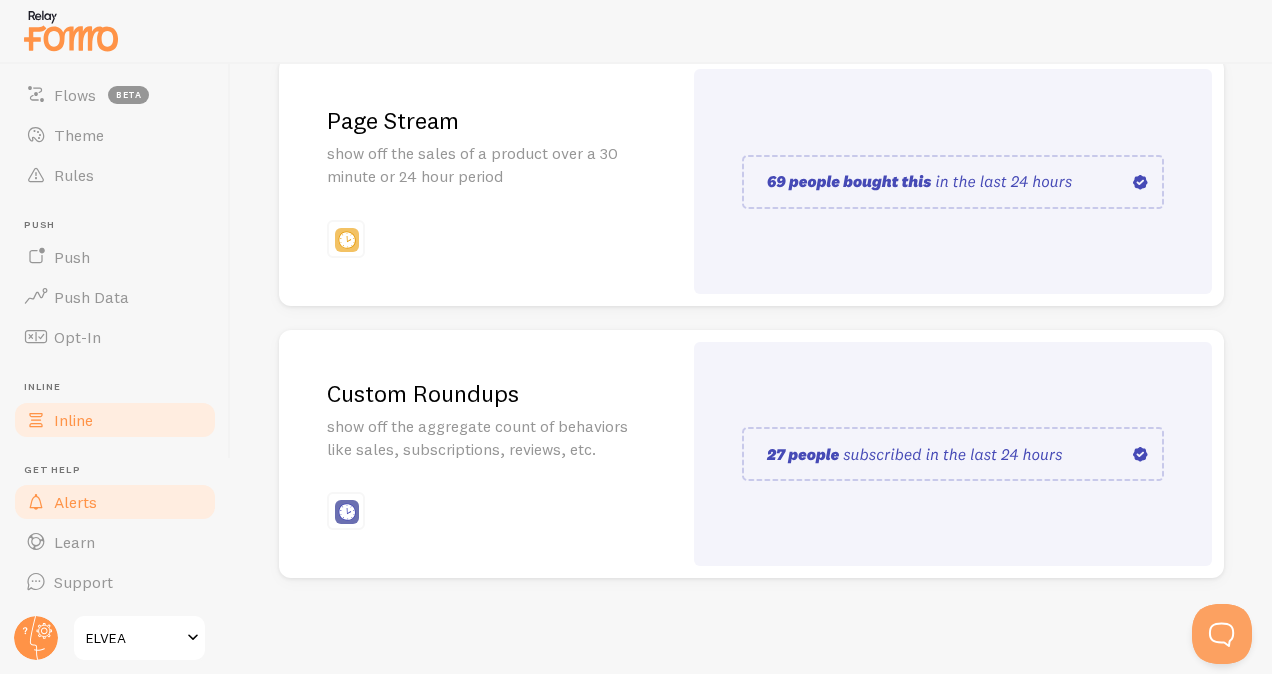 click on "Alerts" at bounding box center (115, 502) 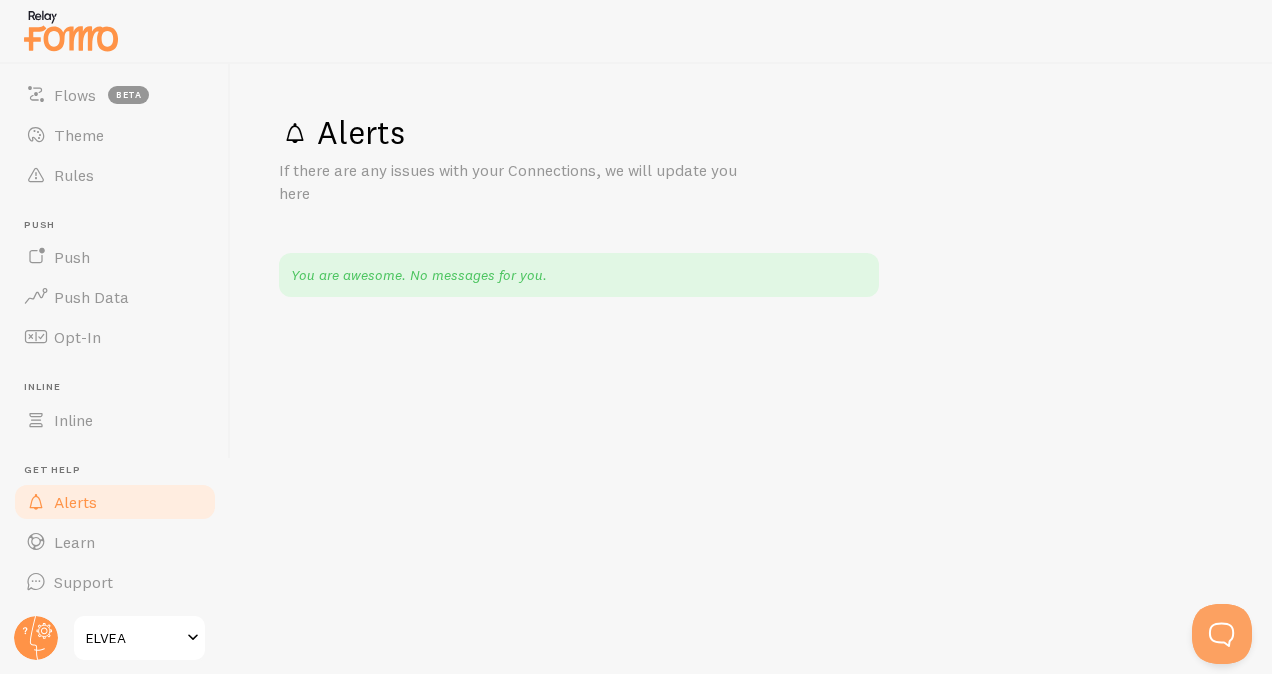 scroll, scrollTop: 0, scrollLeft: 0, axis: both 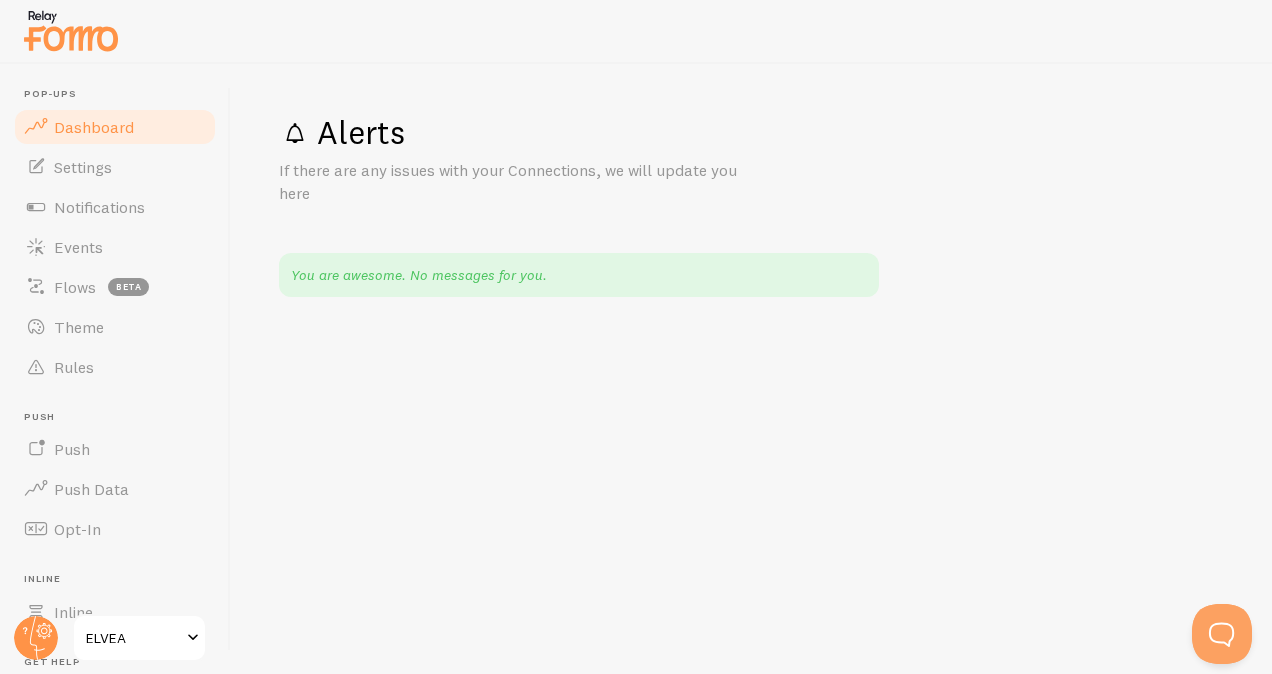 click on "Dashboard" at bounding box center [94, 127] 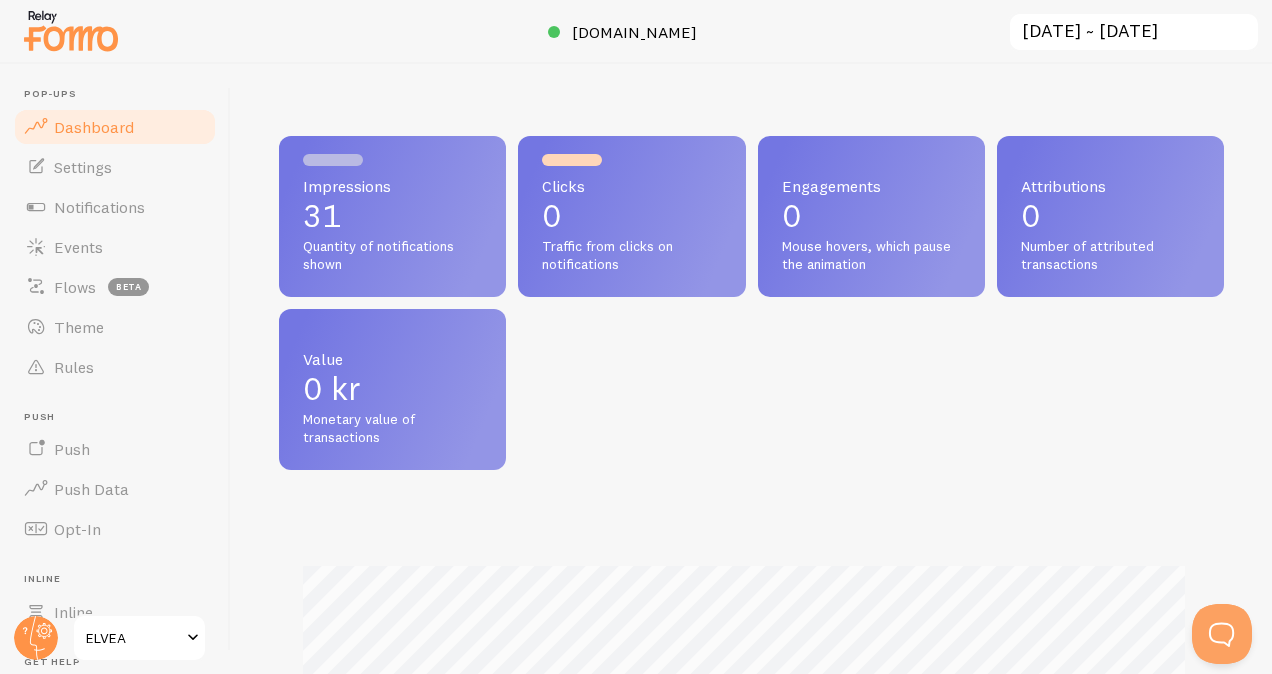 scroll, scrollTop: 999474, scrollLeft: 999070, axis: both 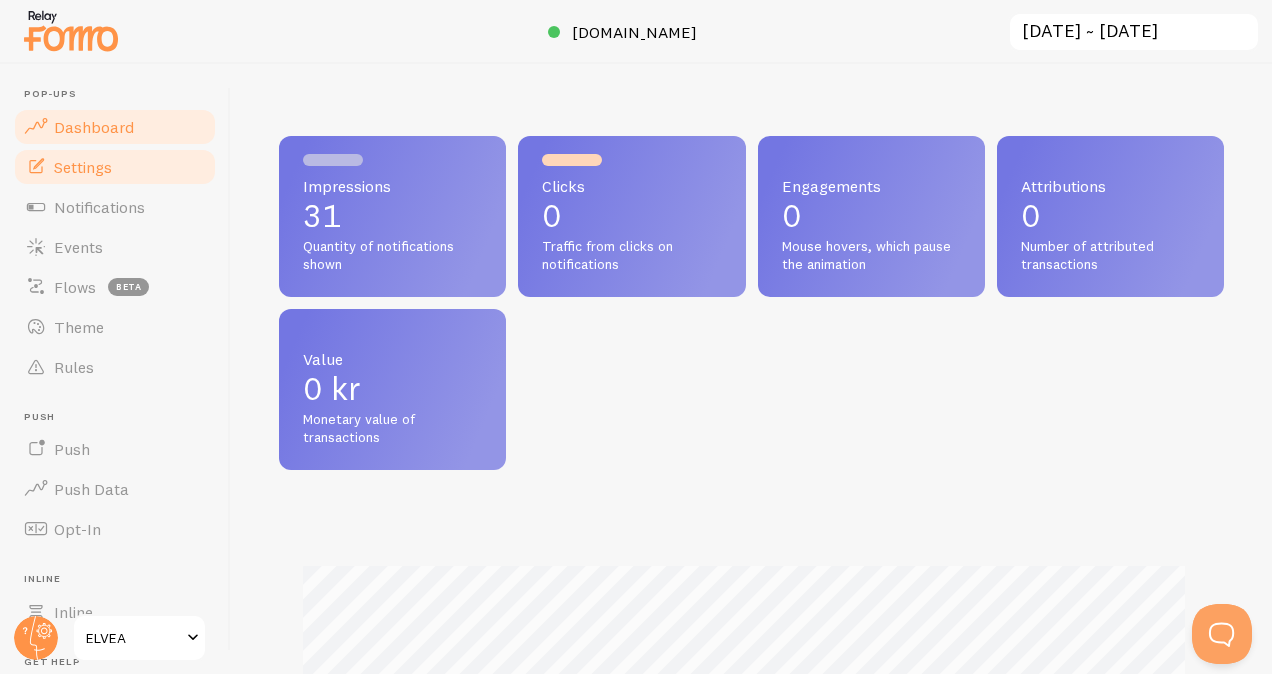 click on "Settings" at bounding box center (83, 167) 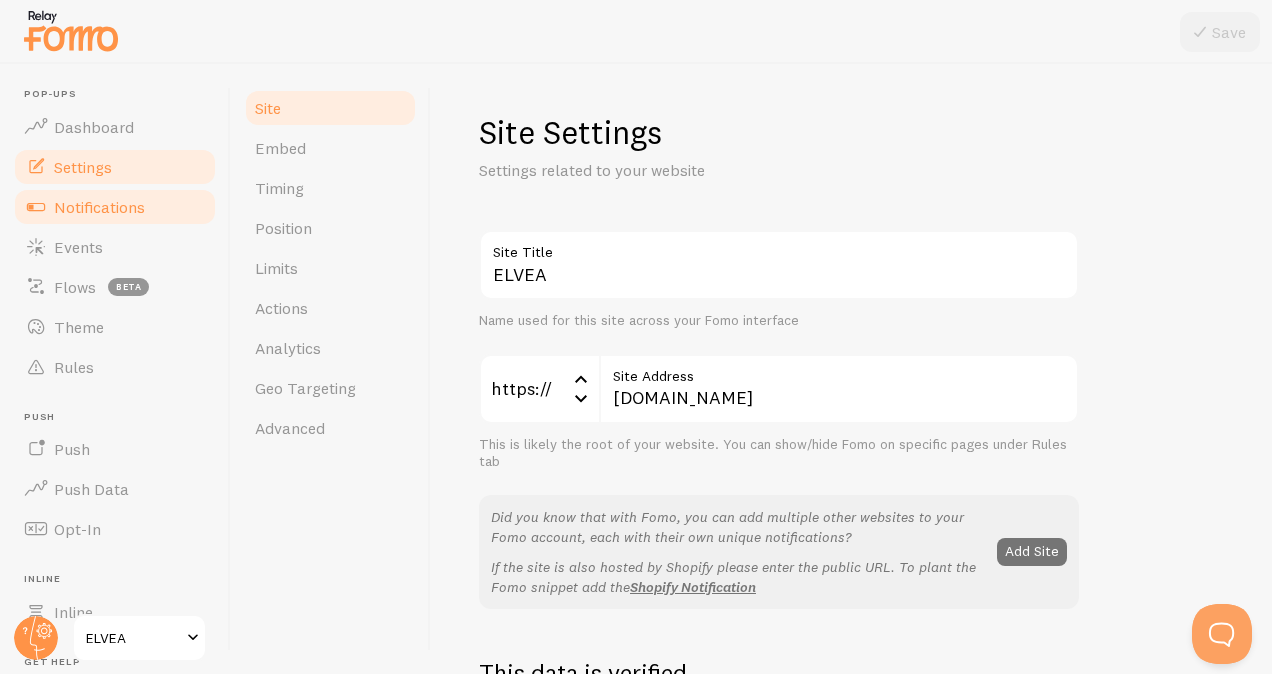 click on "Notifications" at bounding box center (99, 207) 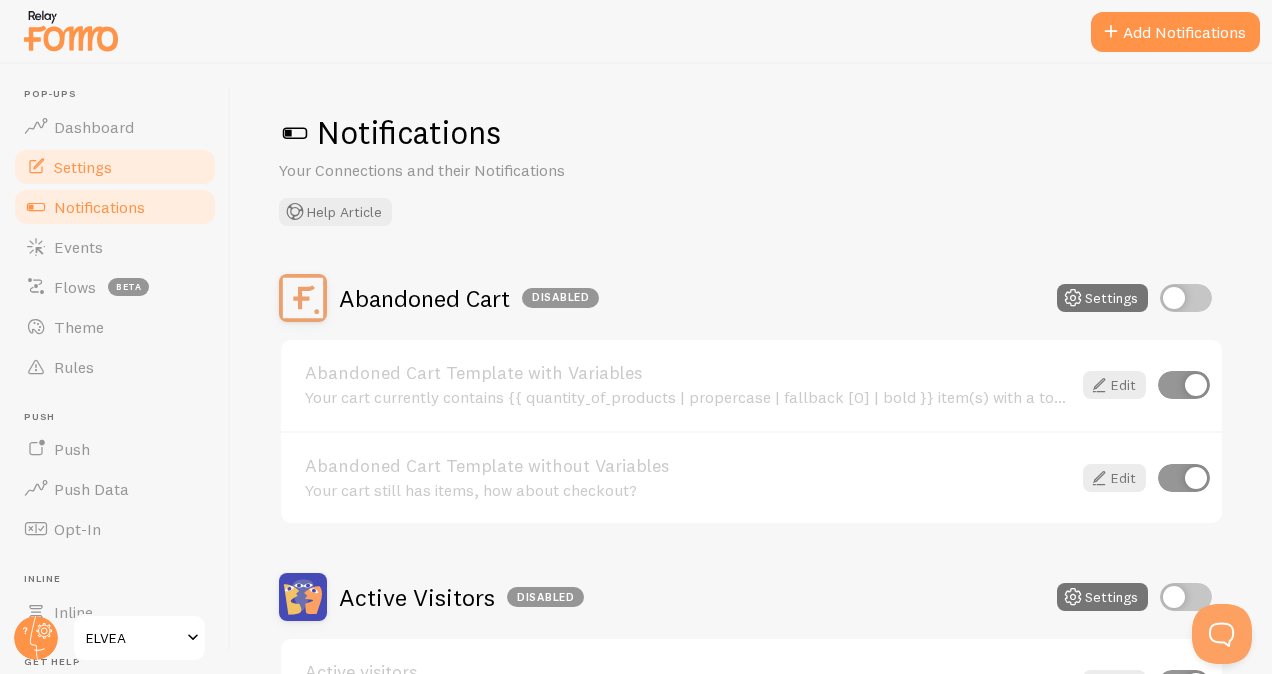 click on "Settings" at bounding box center (83, 167) 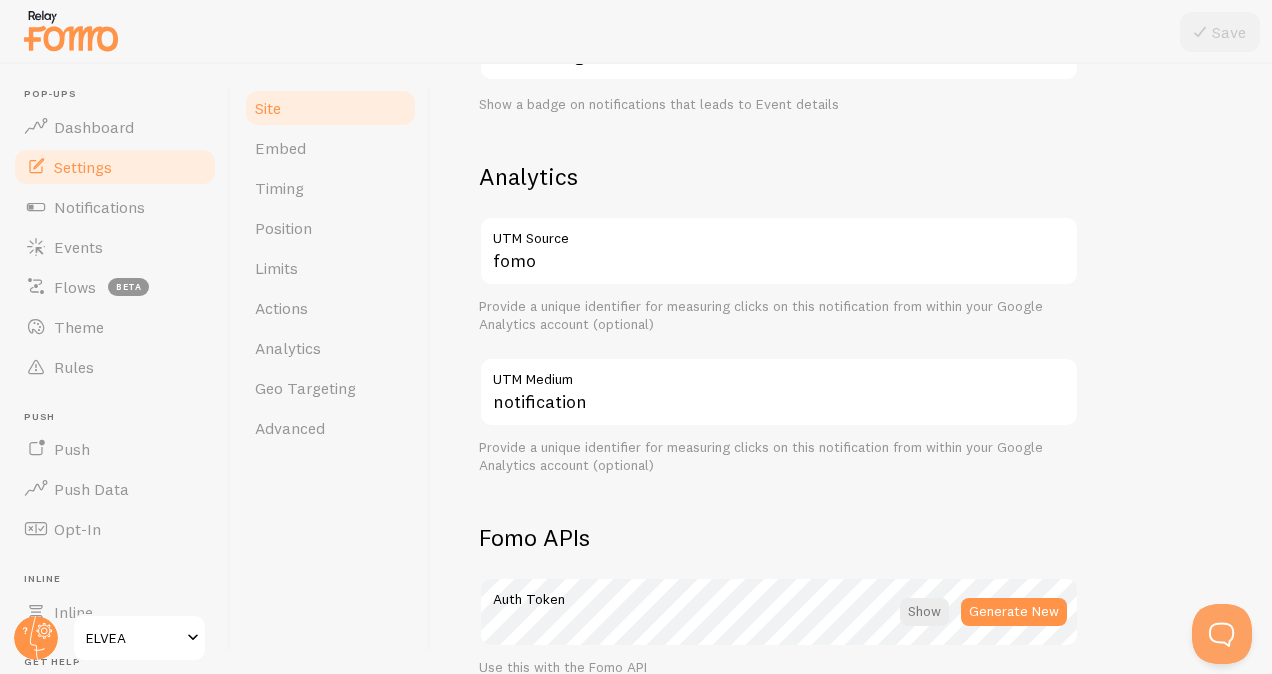 scroll, scrollTop: 1214, scrollLeft: 0, axis: vertical 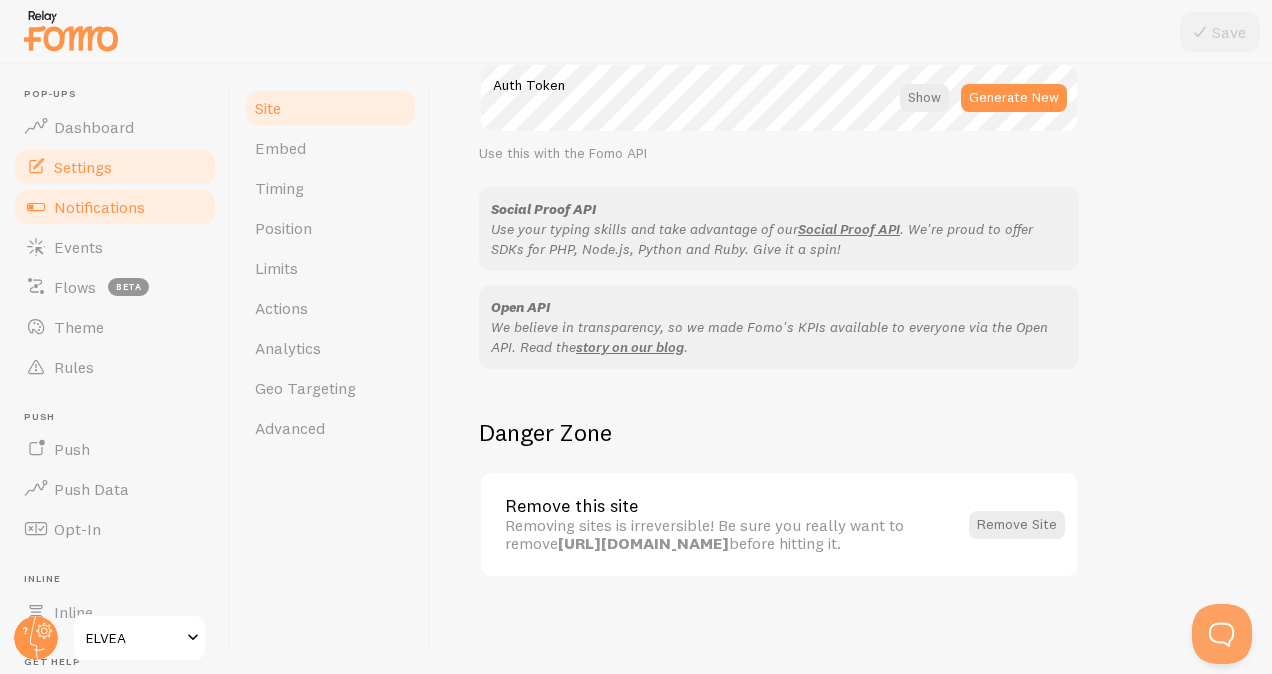 click on "Notifications" at bounding box center [115, 207] 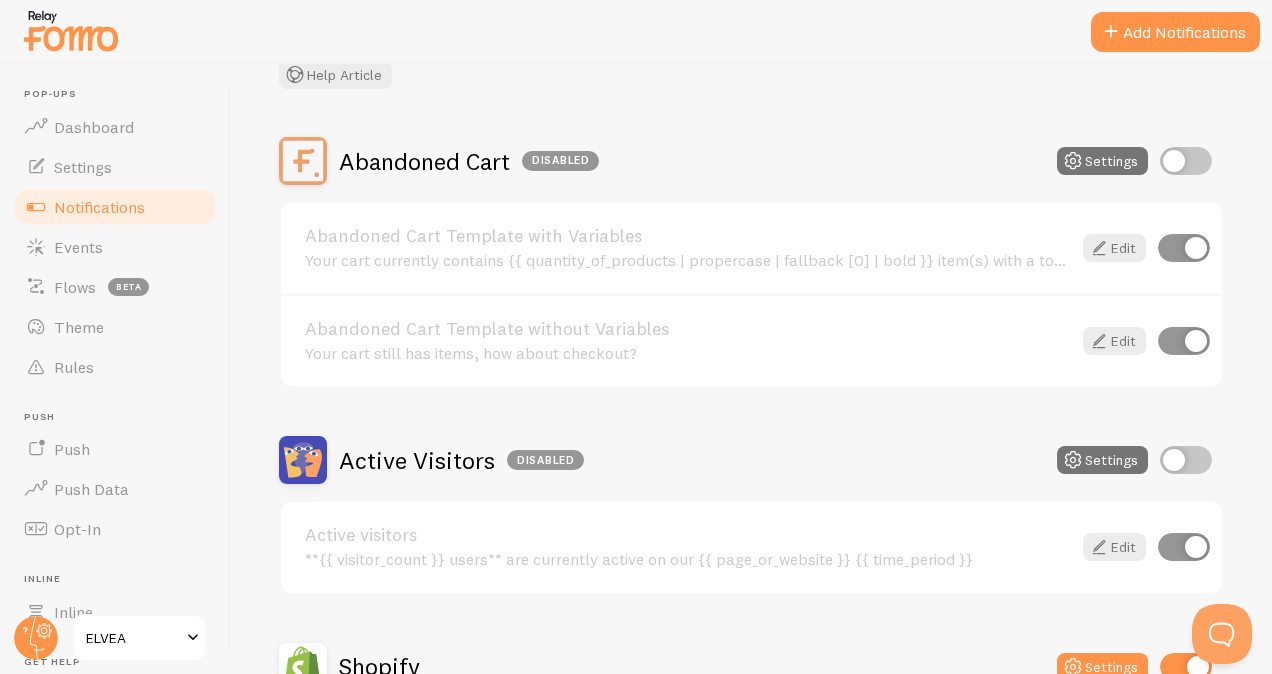 scroll, scrollTop: 0, scrollLeft: 0, axis: both 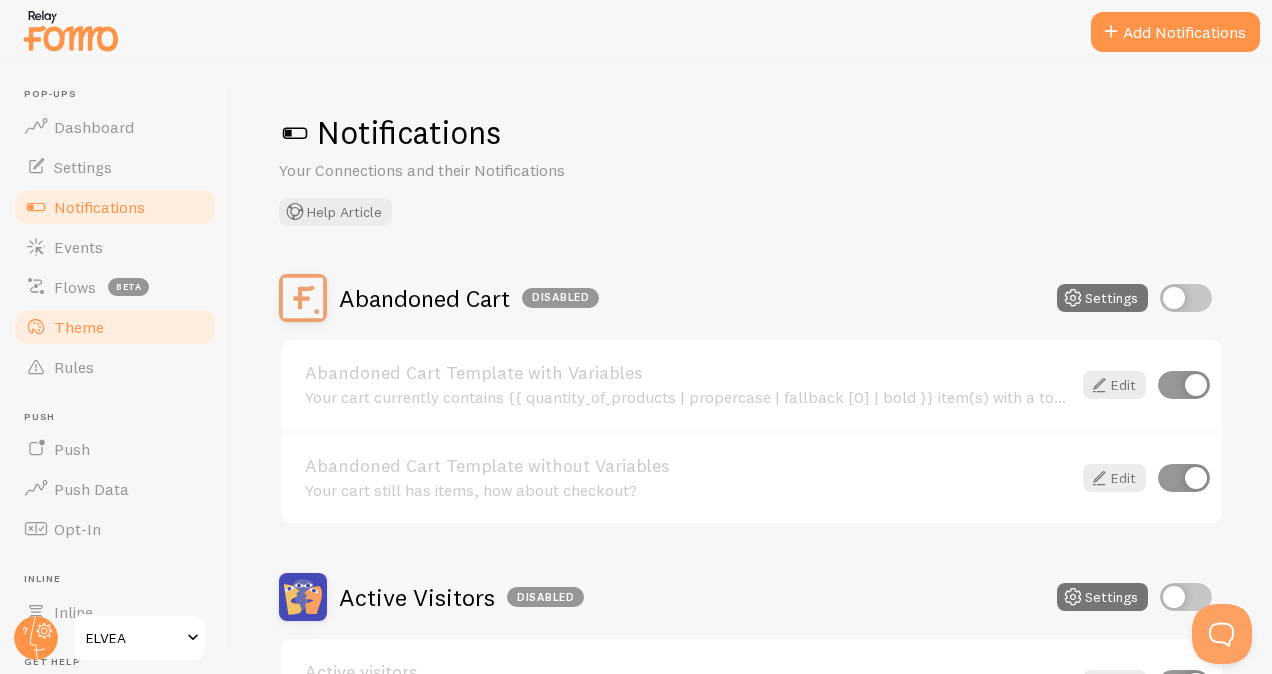 click on "Theme" at bounding box center [79, 327] 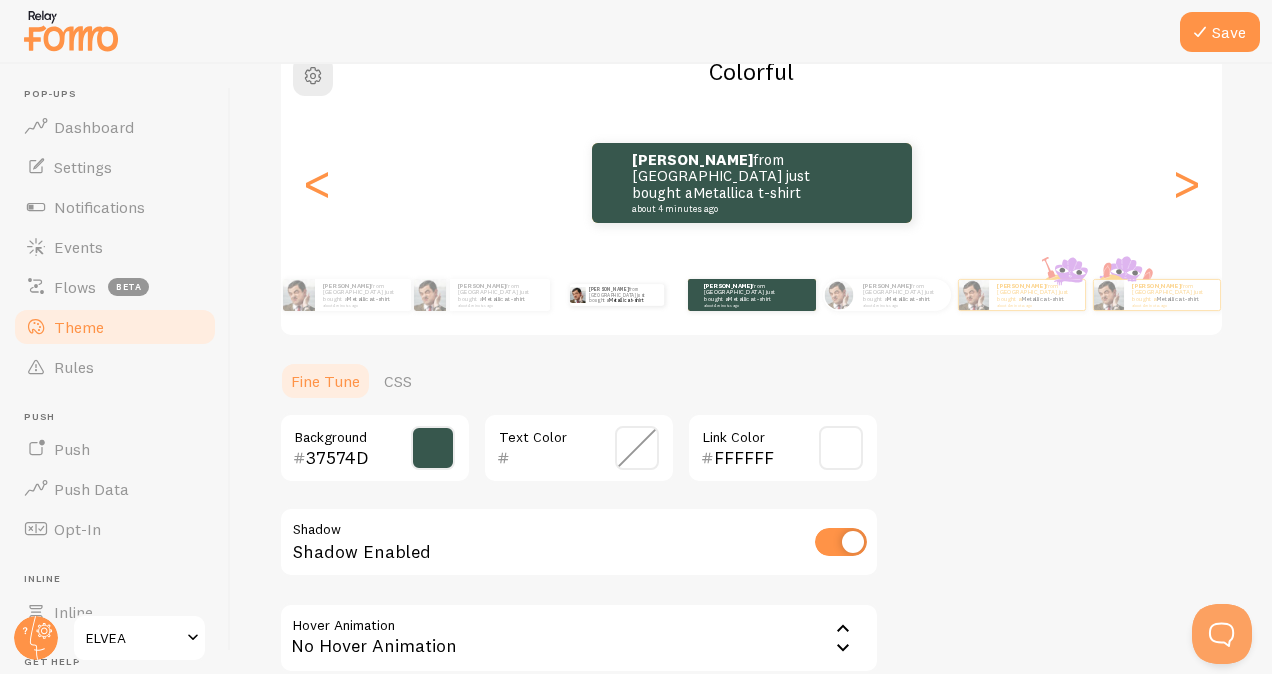 scroll, scrollTop: 0, scrollLeft: 0, axis: both 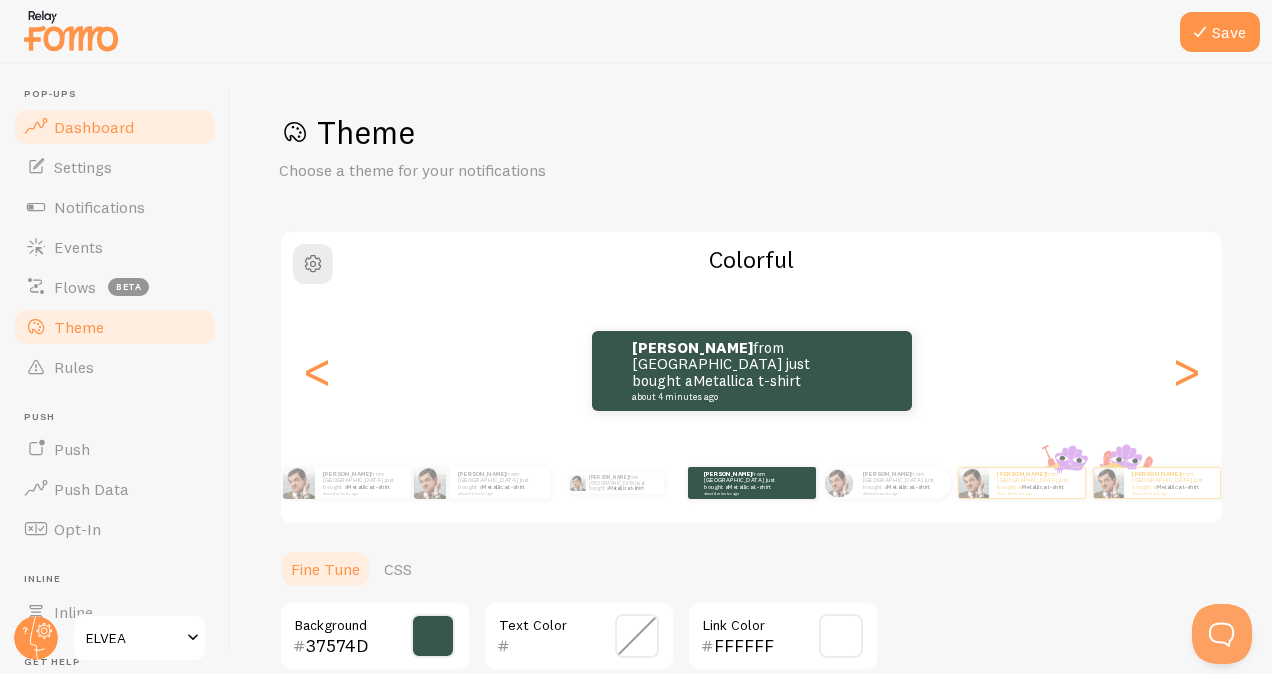 click on "Dashboard" at bounding box center [115, 127] 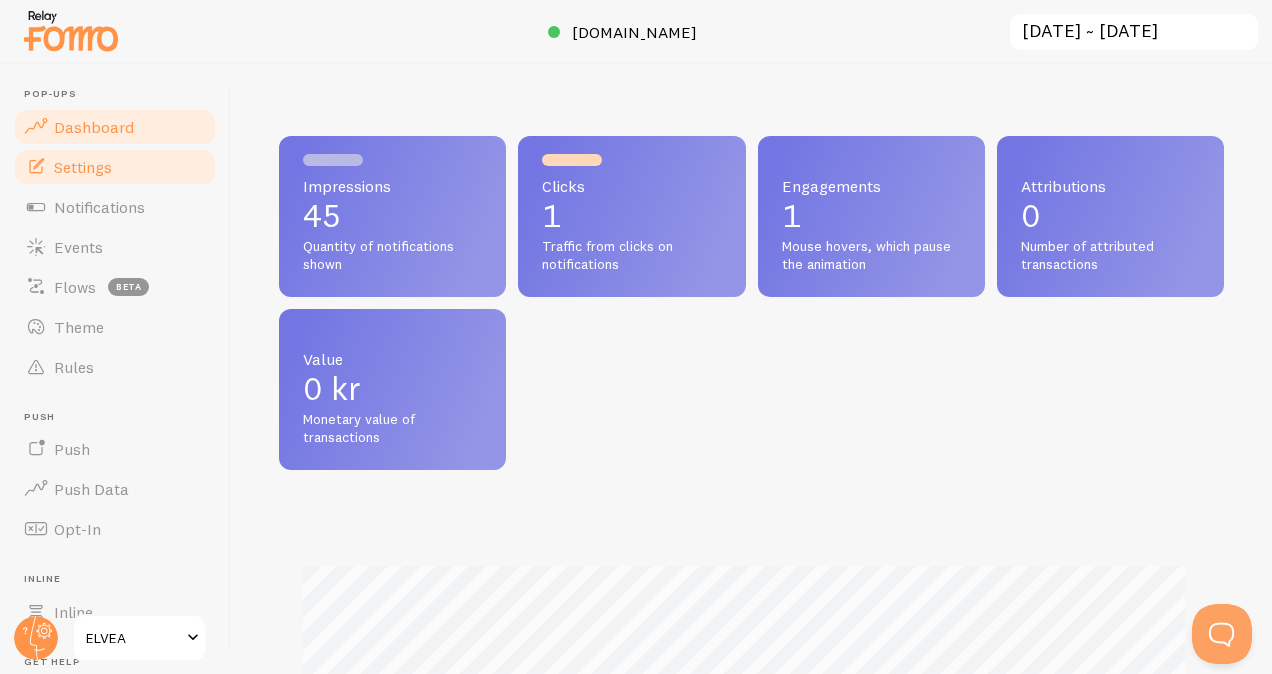 scroll, scrollTop: 999474, scrollLeft: 999070, axis: both 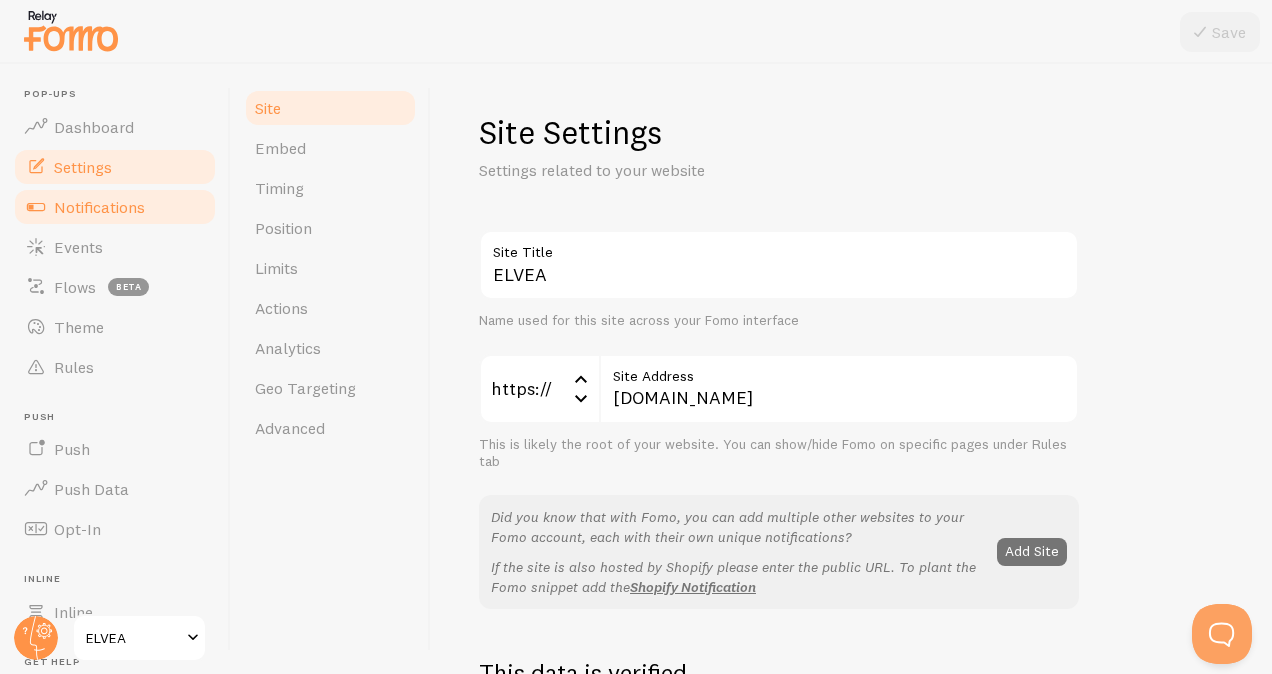 click on "Notifications" at bounding box center (99, 207) 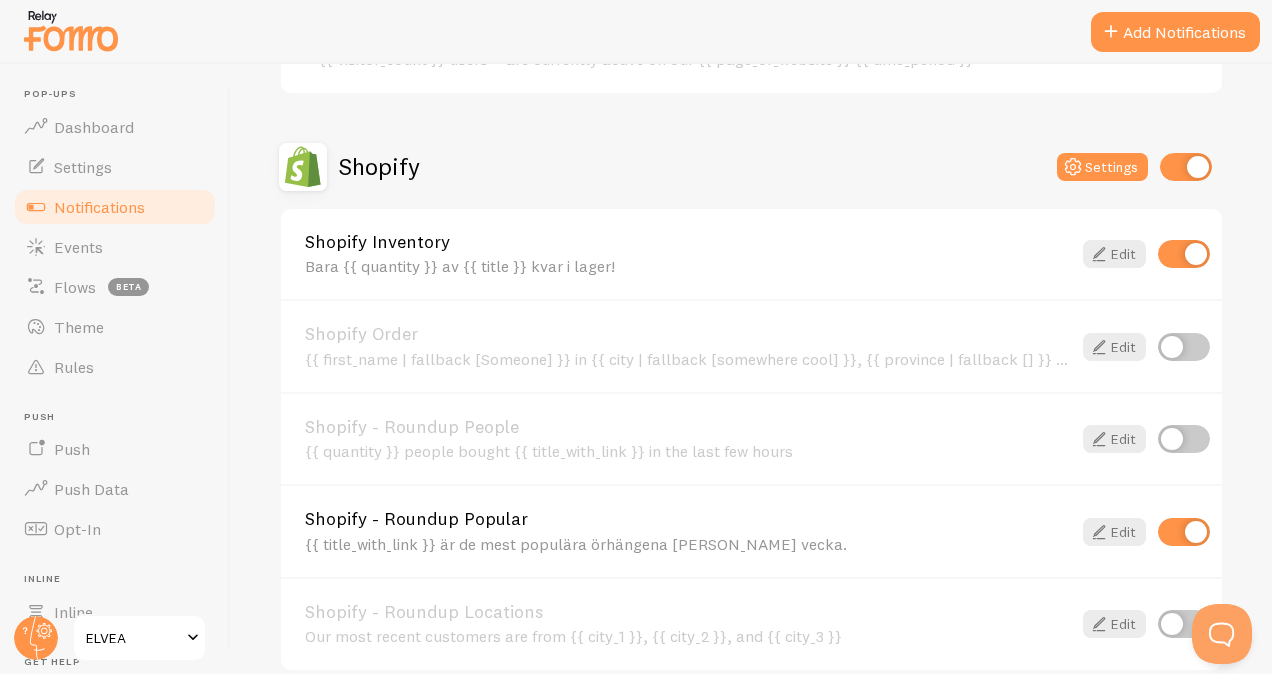 scroll, scrollTop: 537, scrollLeft: 0, axis: vertical 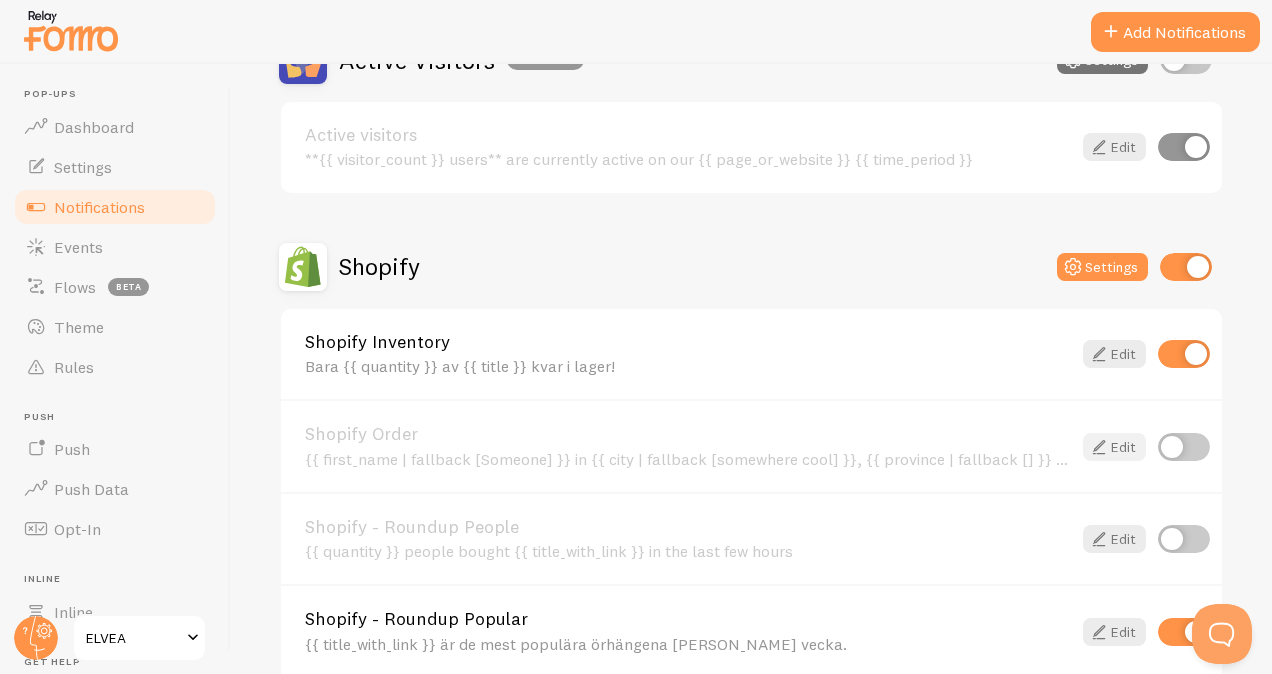click on "Edit" at bounding box center [1114, 447] 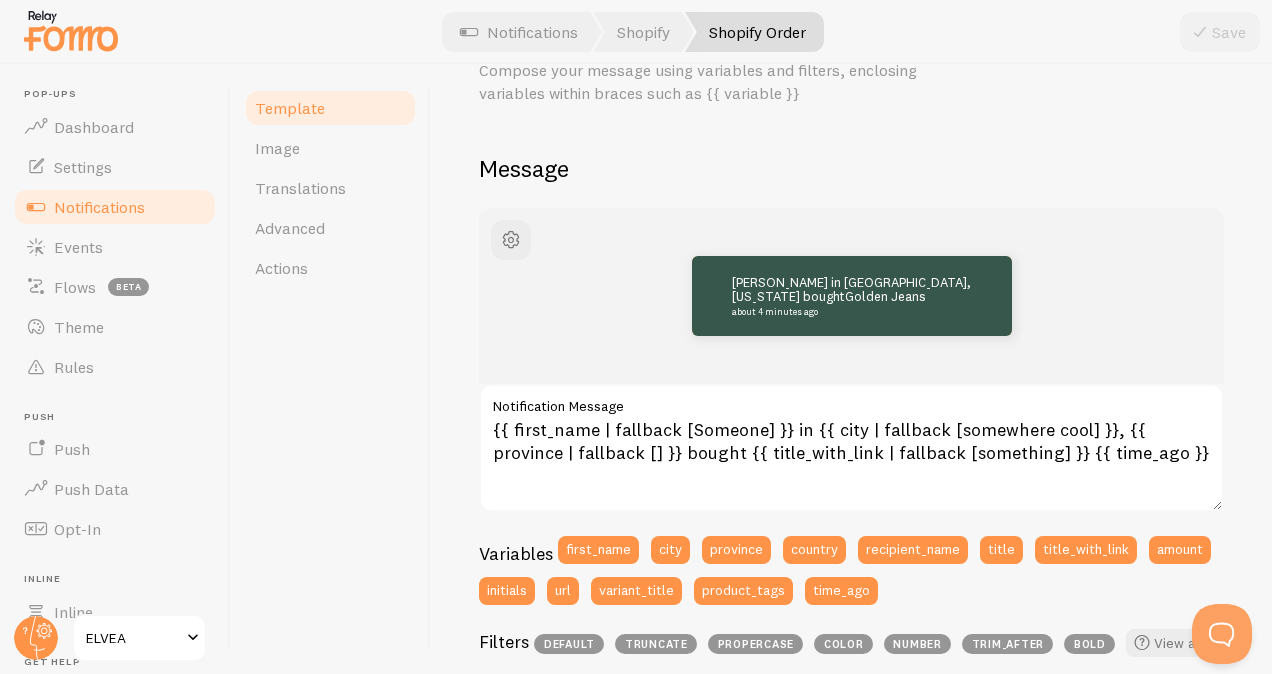 scroll, scrollTop: 0, scrollLeft: 0, axis: both 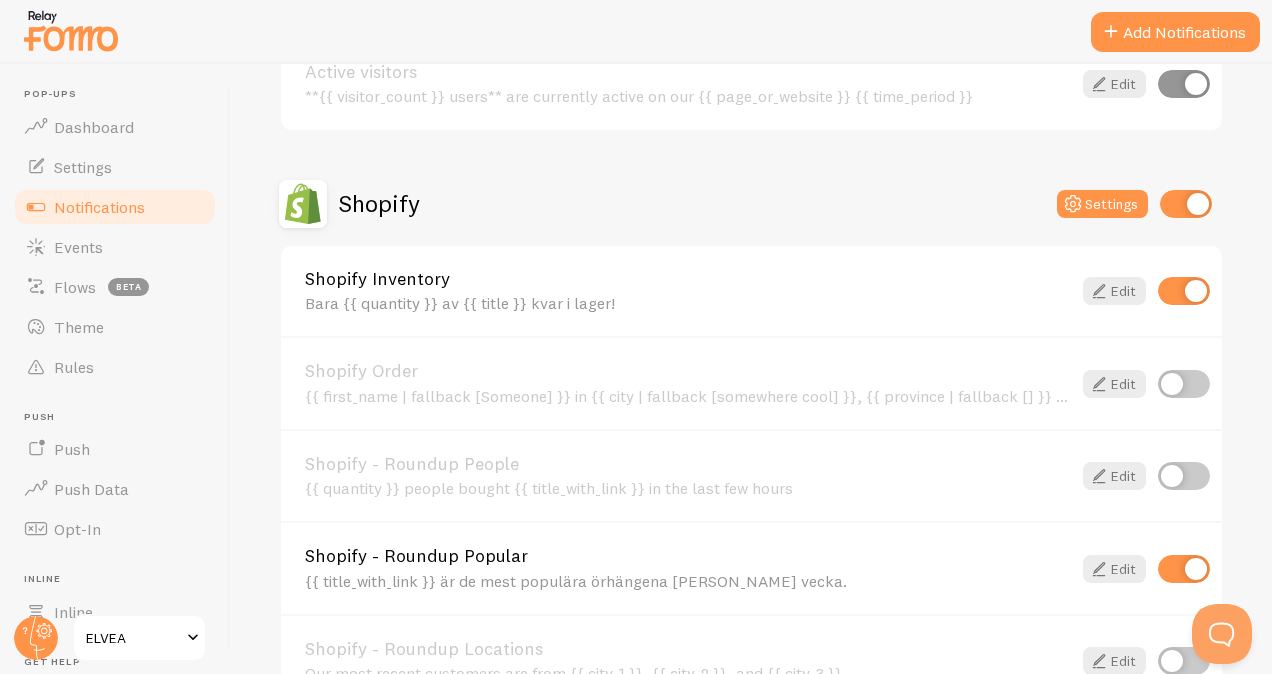 click on "{{ first_name | fallback [Someone] }} in {{ city | fallback [somewhere cool] }}, {{ province | fallback [] }} bought {{ title_with_link | fallback [something] }} {{ time_ago }}" at bounding box center (688, 396) 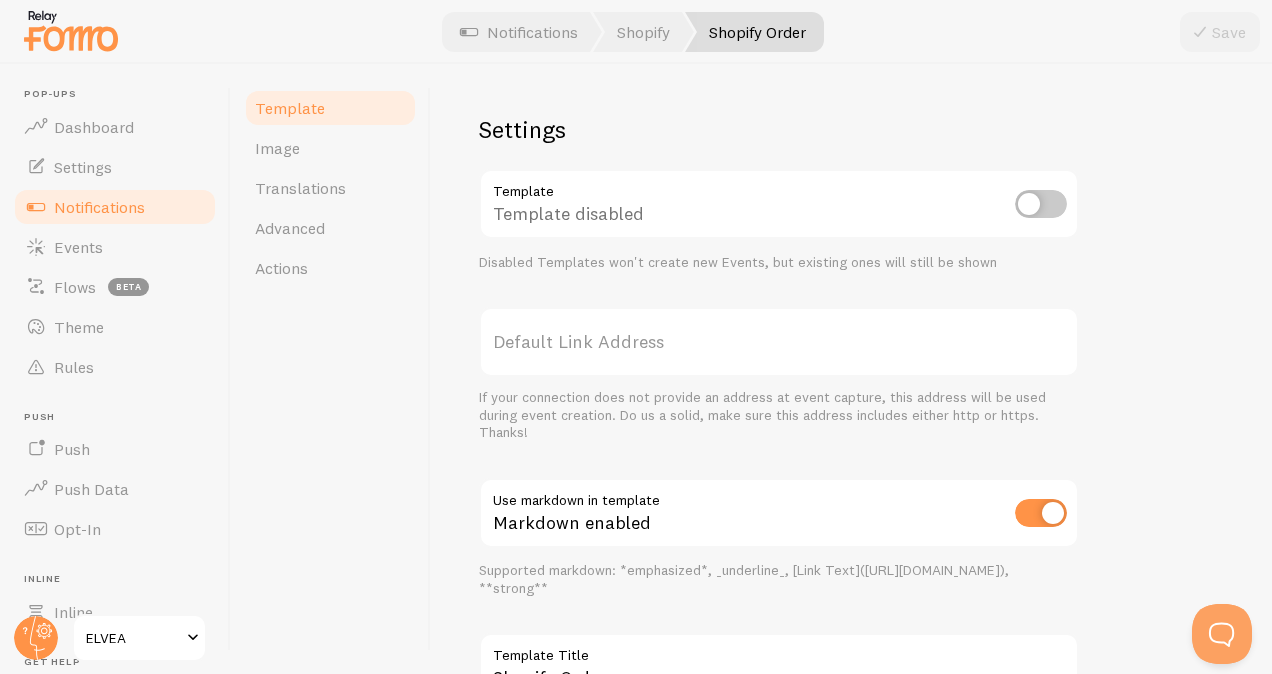 scroll, scrollTop: 860, scrollLeft: 0, axis: vertical 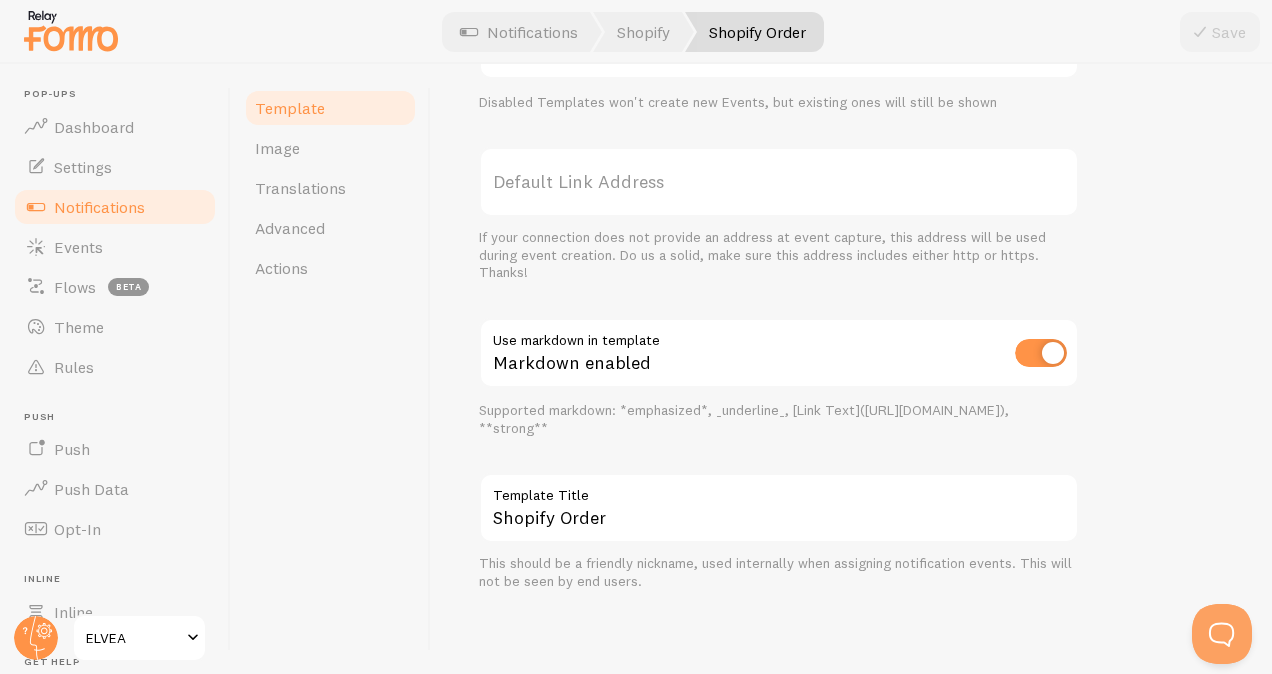 click on "Template Title" at bounding box center [779, 490] 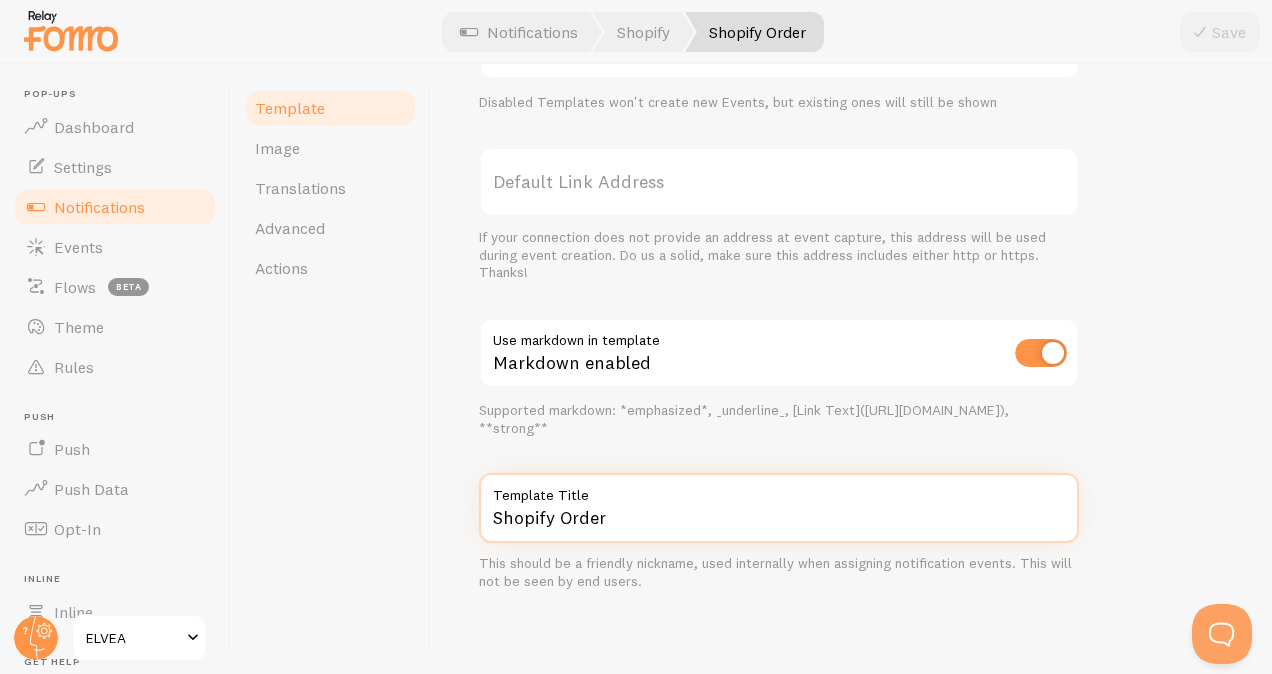 click on "Shopify Order" at bounding box center [779, 508] 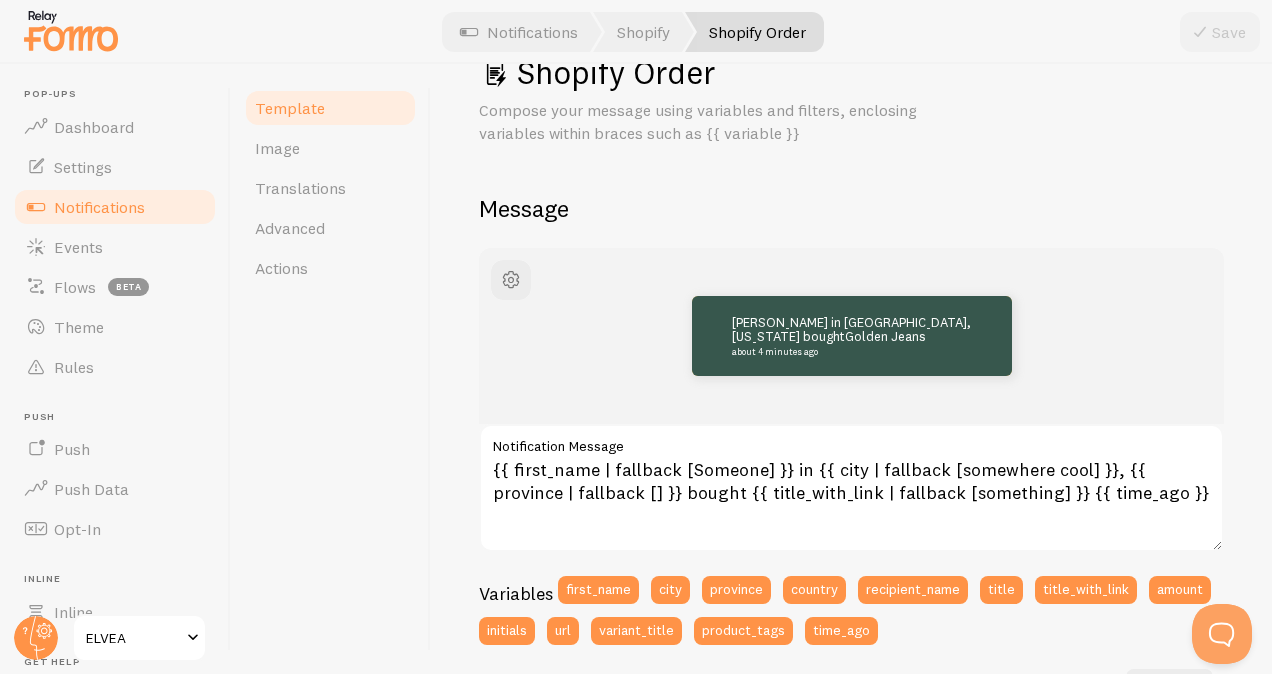 scroll, scrollTop: 0, scrollLeft: 0, axis: both 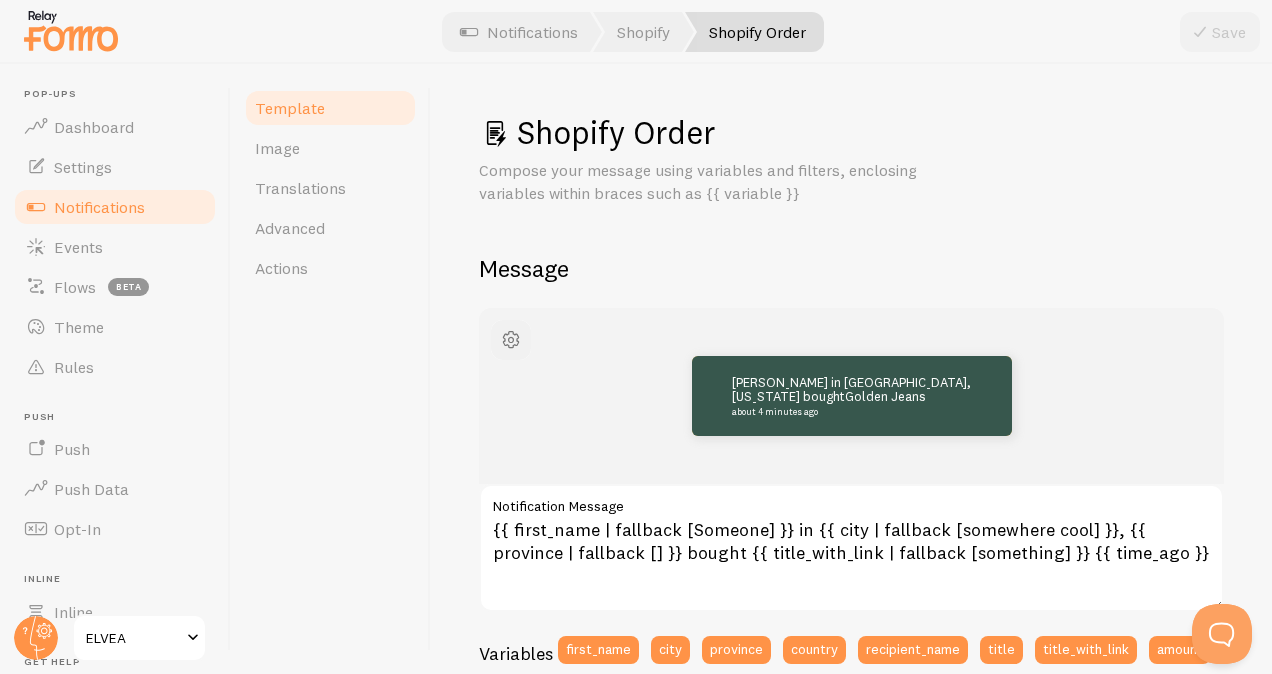 click at bounding box center (511, 340) 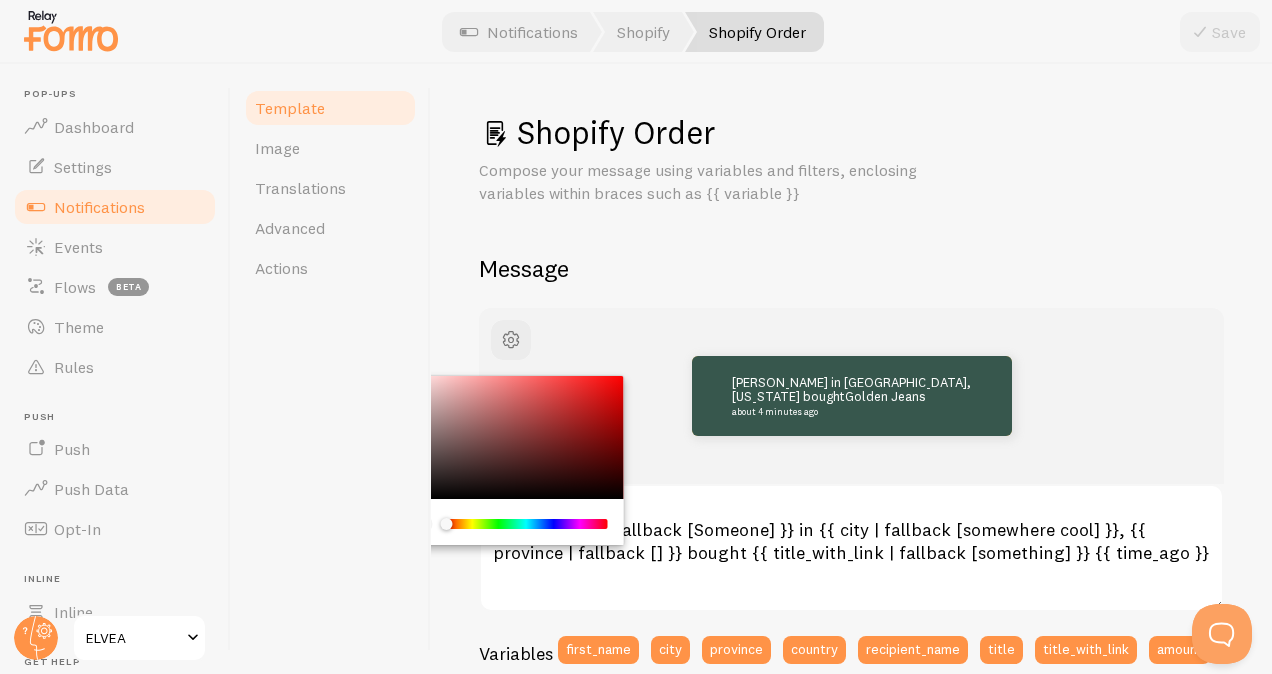 click on "Shopify Order
Compose your message using variables and filters, enclosing variables
within braces such as {{ variable }}
Message                     John in San Francisco, California bought  Golden Jeans   about 4 minutes ago   {{ first_name | fallback [Someone] }} in {{ city | fallback [somewhere cool] }}, {{ province | fallback [] }} bought {{ title_with_link | fallback [something] }} {{ time_ago }}   Notification Message         Variables
first_name
city
province
country
recipient_name
title
title_with_link
amount
initials
url
variant_title
product_tags
time_ago   Filters   default   truncate   propercase   color   number   trim_after   bold
View all
Settings         Template   Template disabled         Default Link Address             Use markdown in template" at bounding box center (851, 781) 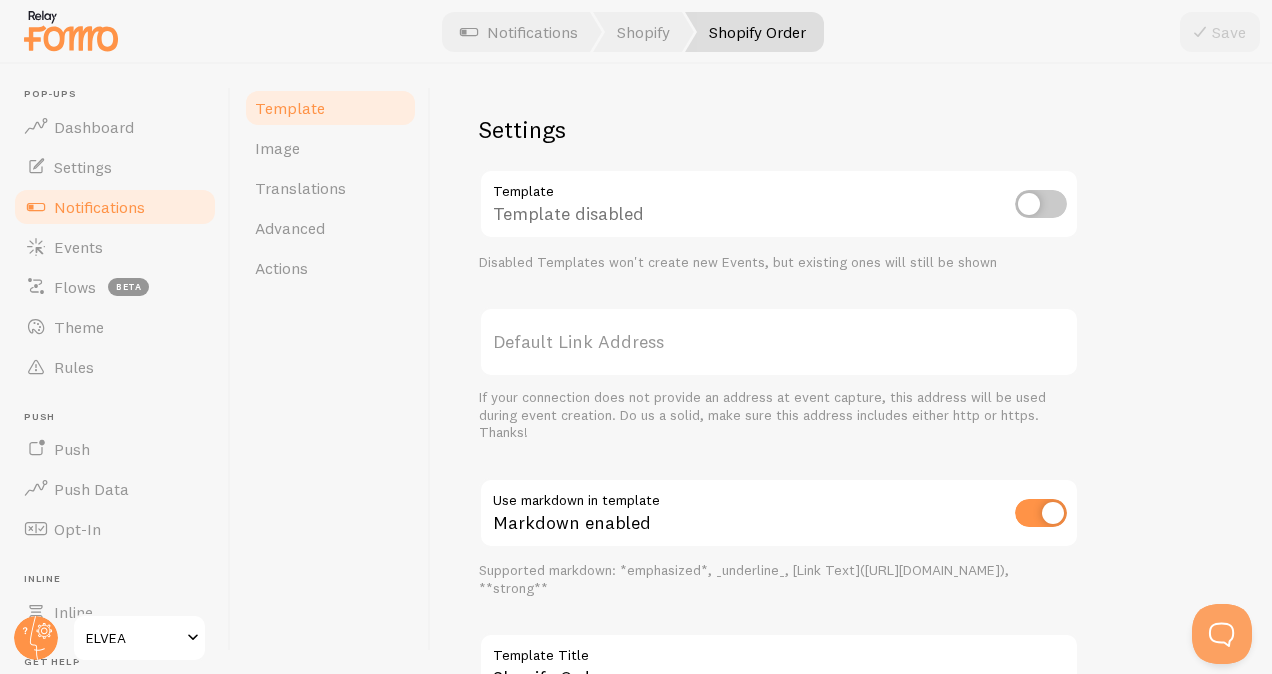 scroll, scrollTop: 860, scrollLeft: 0, axis: vertical 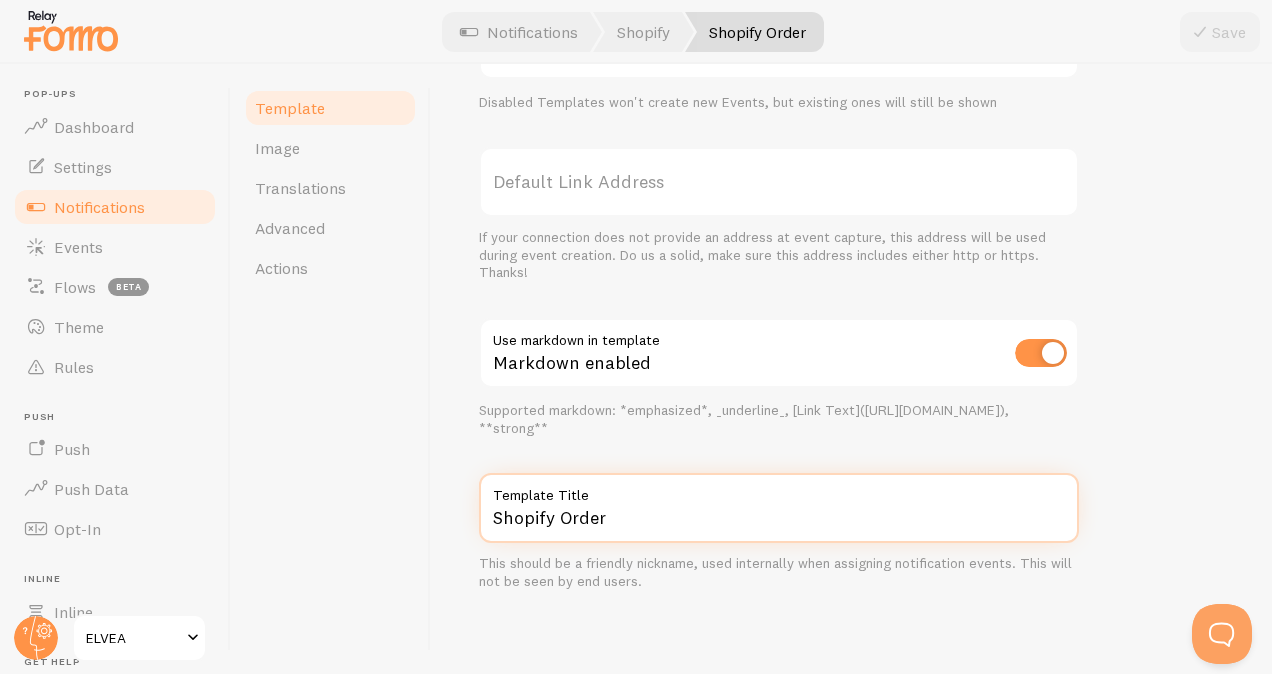 click on "Shopify Order" at bounding box center (779, 508) 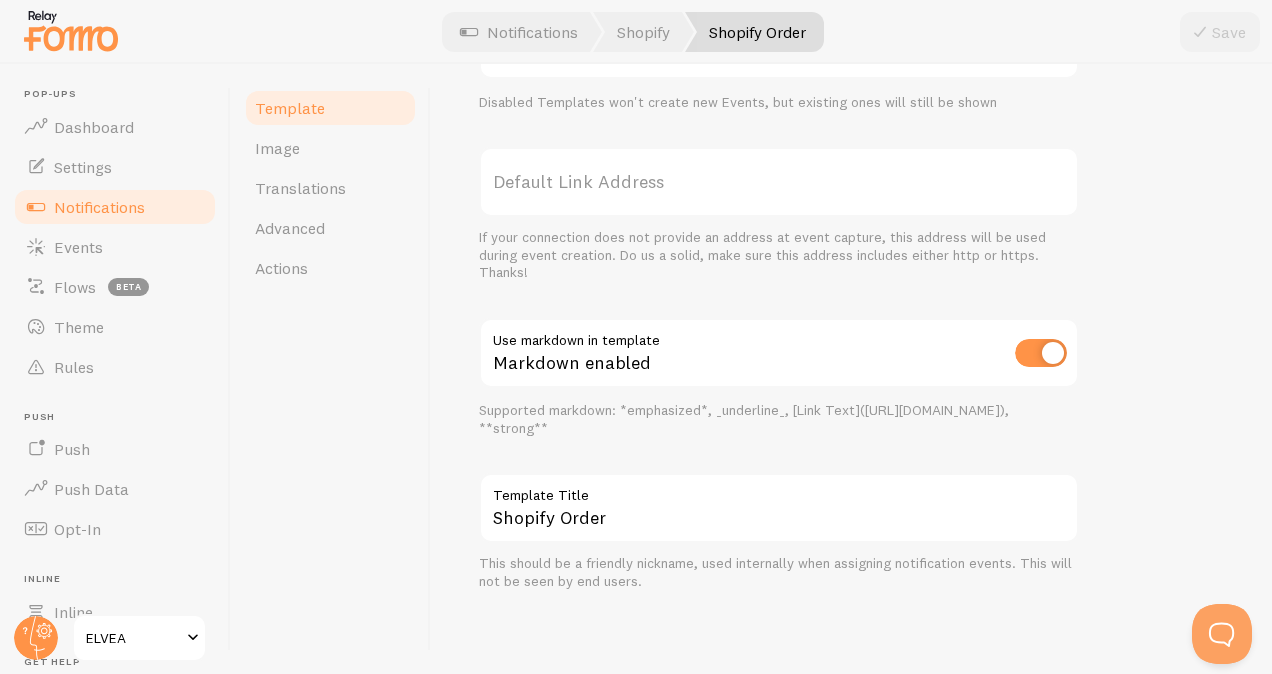 click on "Shopify Order
Compose your message using variables and filters, enclosing variables
within braces such as {{ variable }}
Message       John in San Francisco, California bought  Golden Jeans   about 4 minutes ago   {{ first_name | fallback [Someone] }} in {{ city | fallback [somewhere cool] }}, {{ province | fallback [] }} bought {{ title_with_link | fallback [something] }} {{ time_ago }}   Notification Message         Variables
first_name
city
province
country
recipient_name
title
title_with_link
amount
initials
url
variant_title
product_tags
time_ago   Filters   default   truncate   propercase   color   number   trim_after   bold
View all
Settings         Template   Template disabled   Disabled Templates won't create new Events, but existing ones will still be shown" at bounding box center [851, 369] 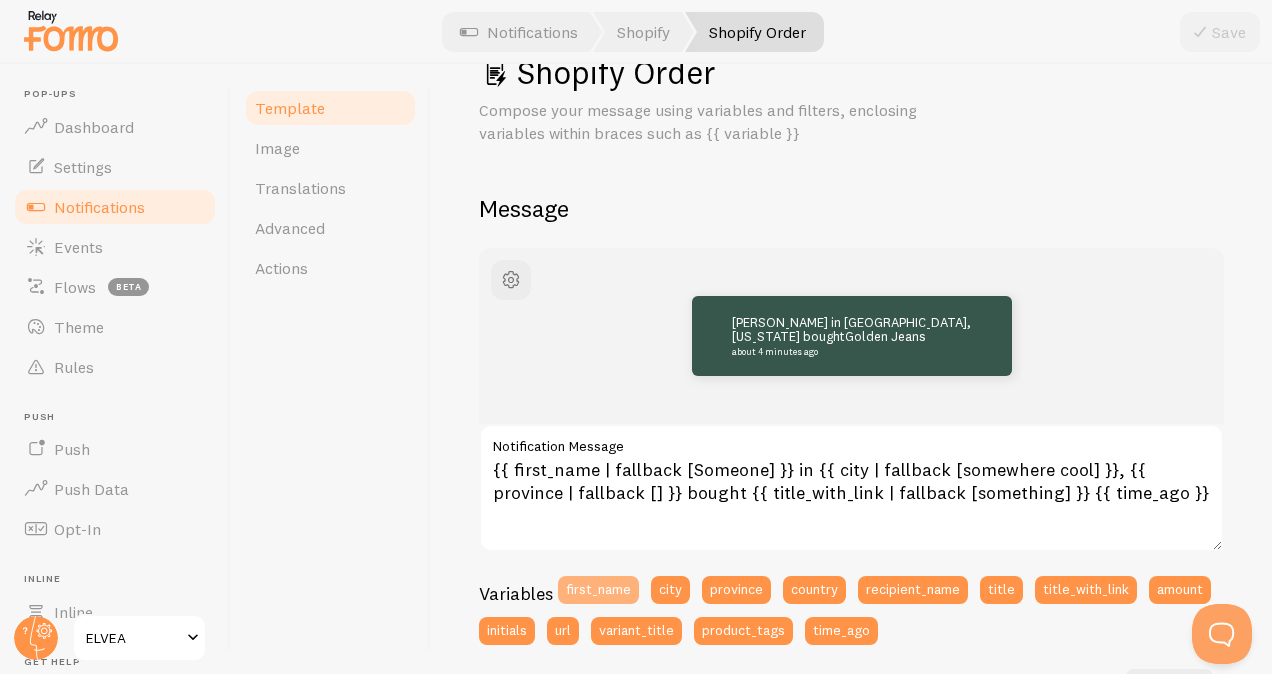 scroll, scrollTop: 0, scrollLeft: 0, axis: both 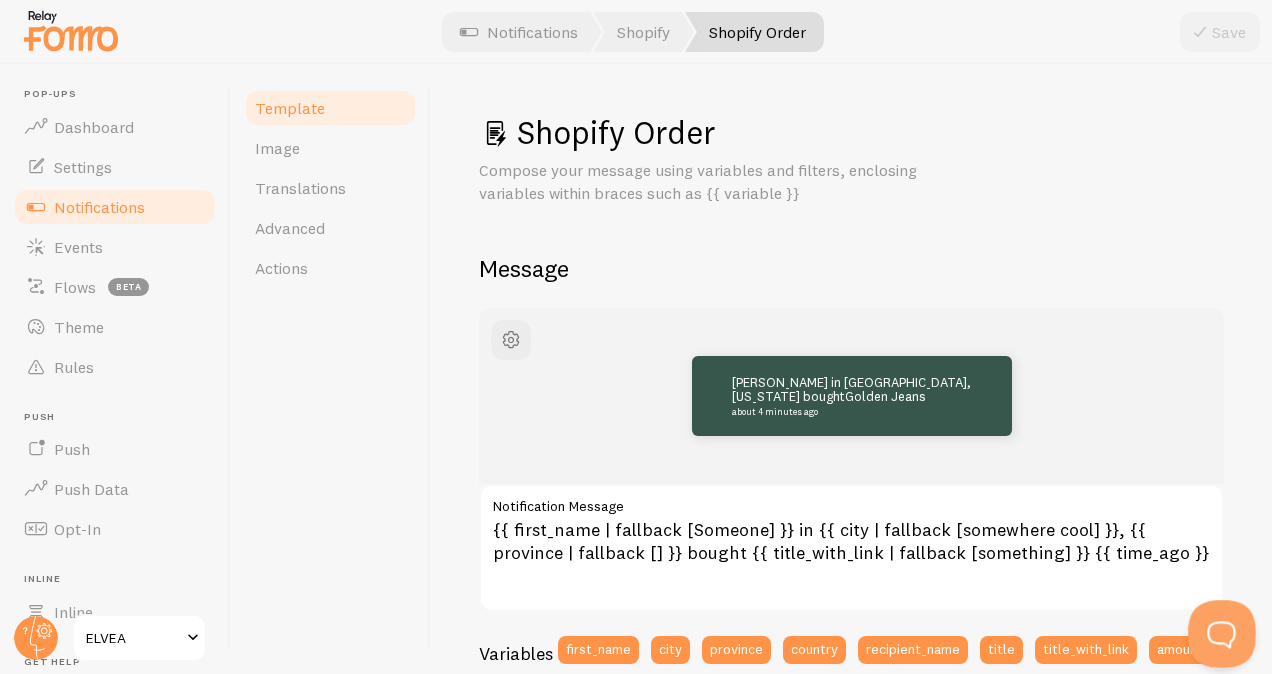 click at bounding box center [1218, 630] 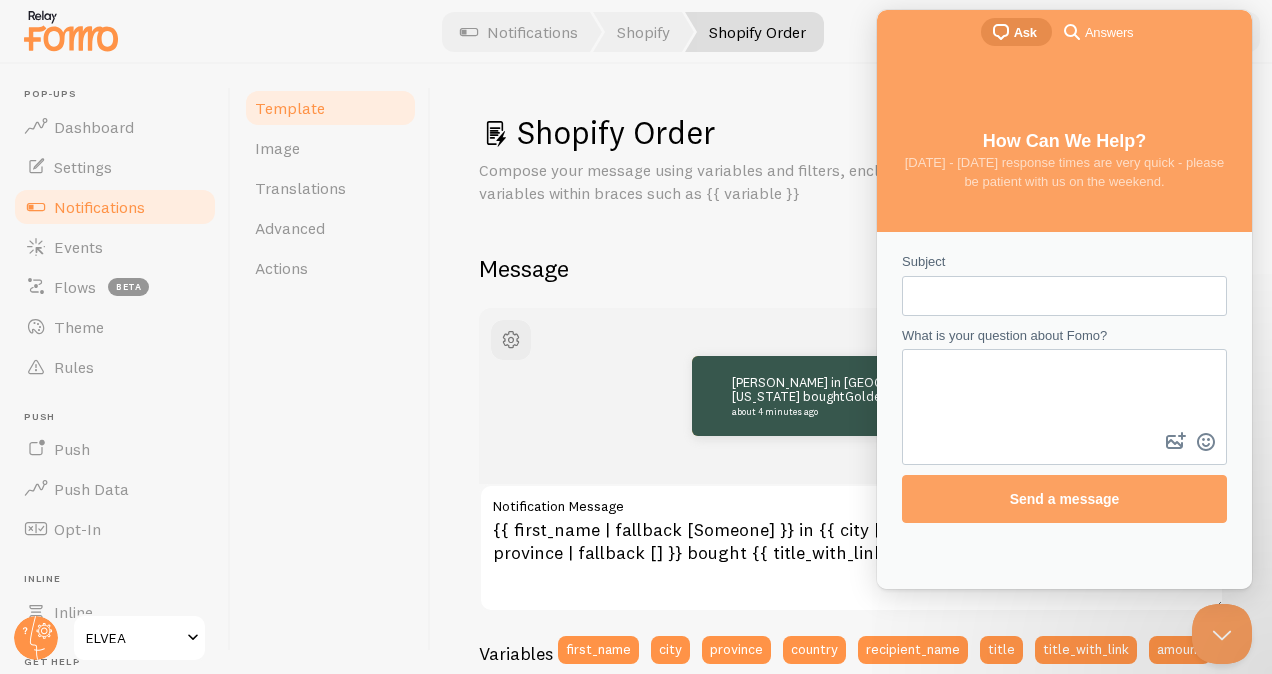 scroll, scrollTop: 0, scrollLeft: 0, axis: both 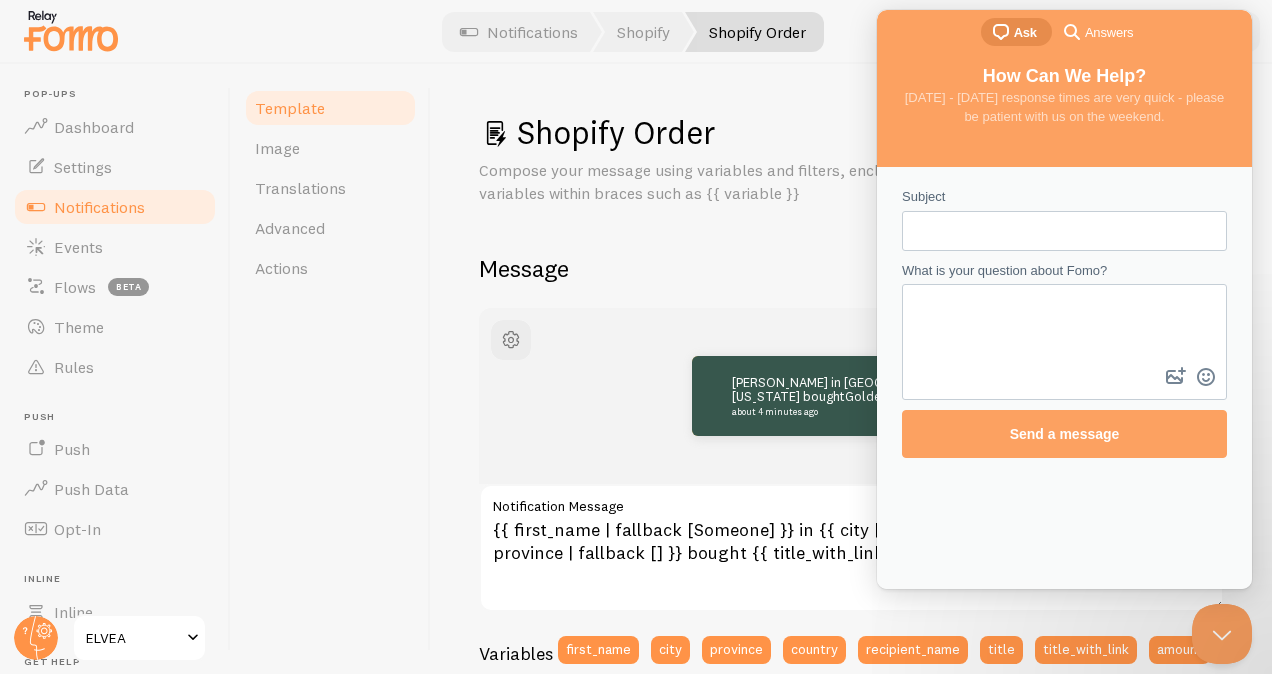 click on "John in San Francisco, California bought  Golden Jeans   about 4 minutes ago" at bounding box center (852, 395) 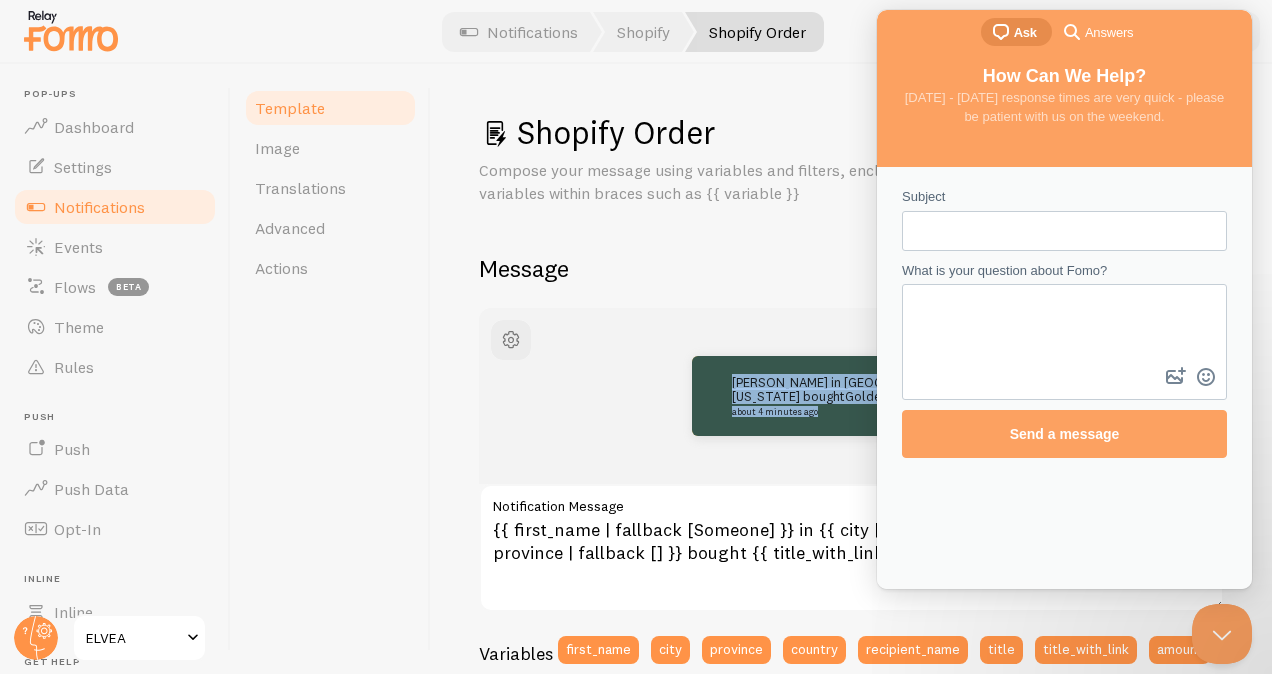 drag, startPoint x: 826, startPoint y: 407, endPoint x: 706, endPoint y: 372, distance: 125 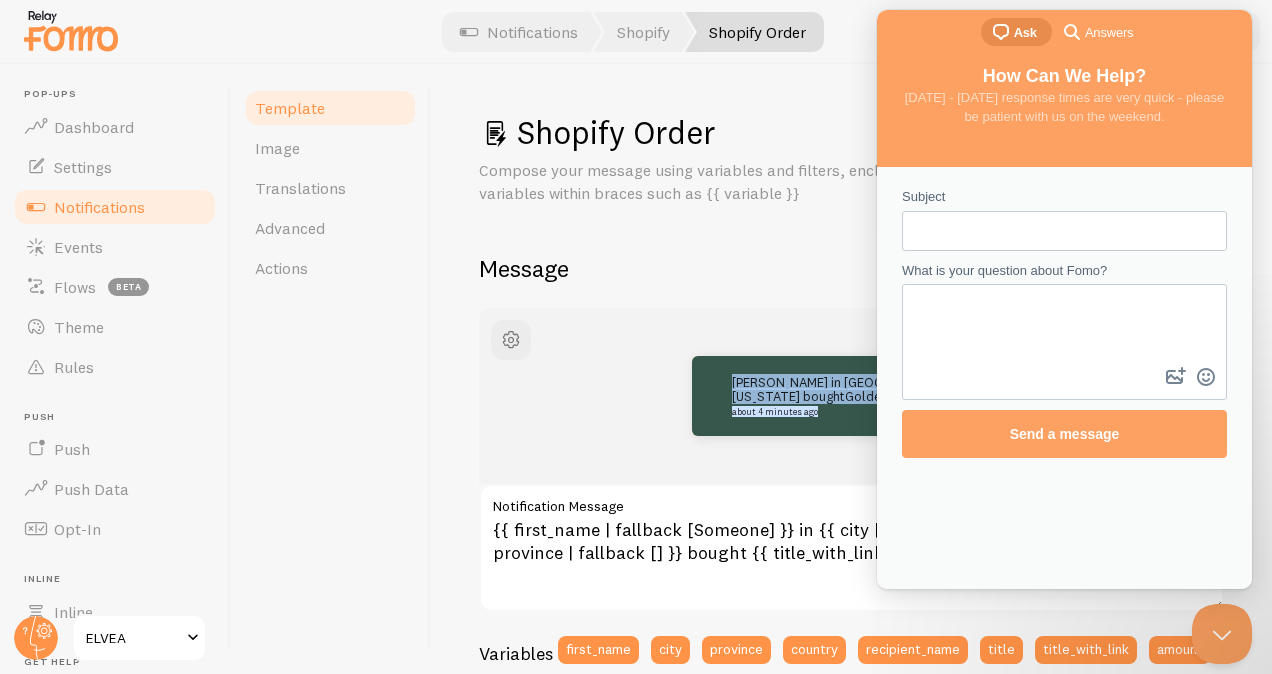 click on "What is your question about Fomo?" at bounding box center [1064, 324] 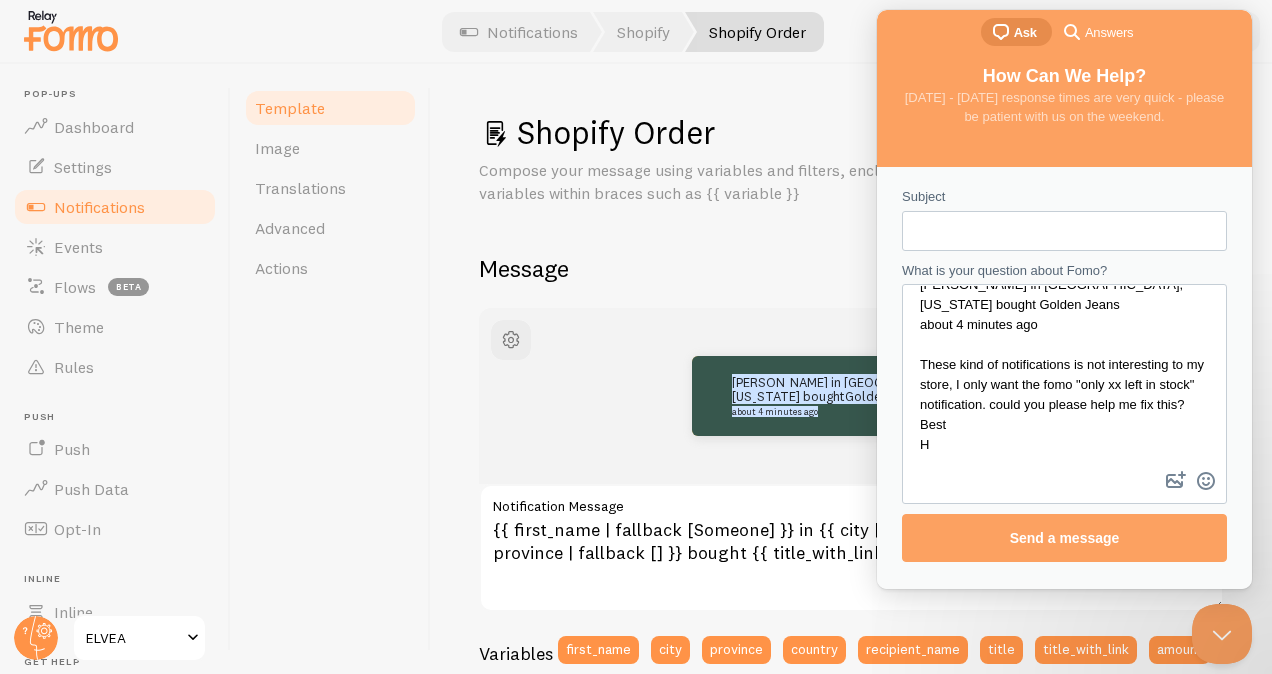 scroll, scrollTop: 30, scrollLeft: 0, axis: vertical 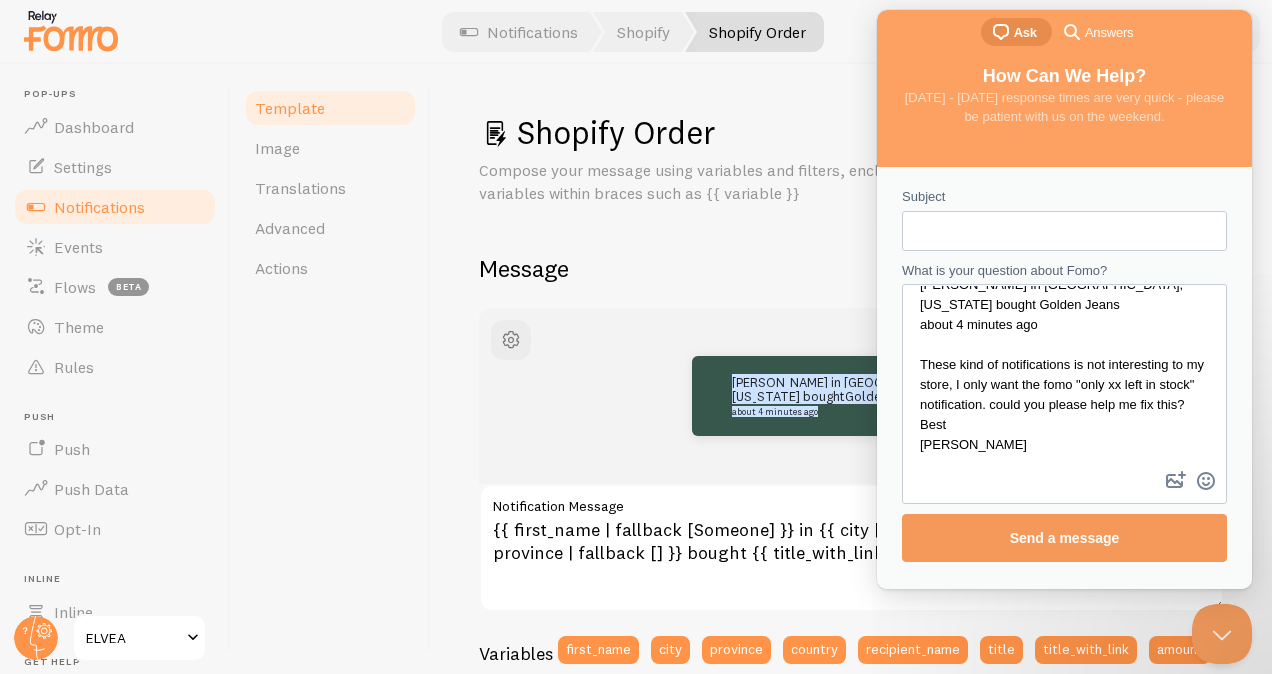 type on "John in San Francisco, California bought Golden Jeans
about 4 minutes ago
These kind of notifications is not interesting to my store, I only want the fomo "only xx left in stock" notification. could you please help me fix this?
Best
Hanna" 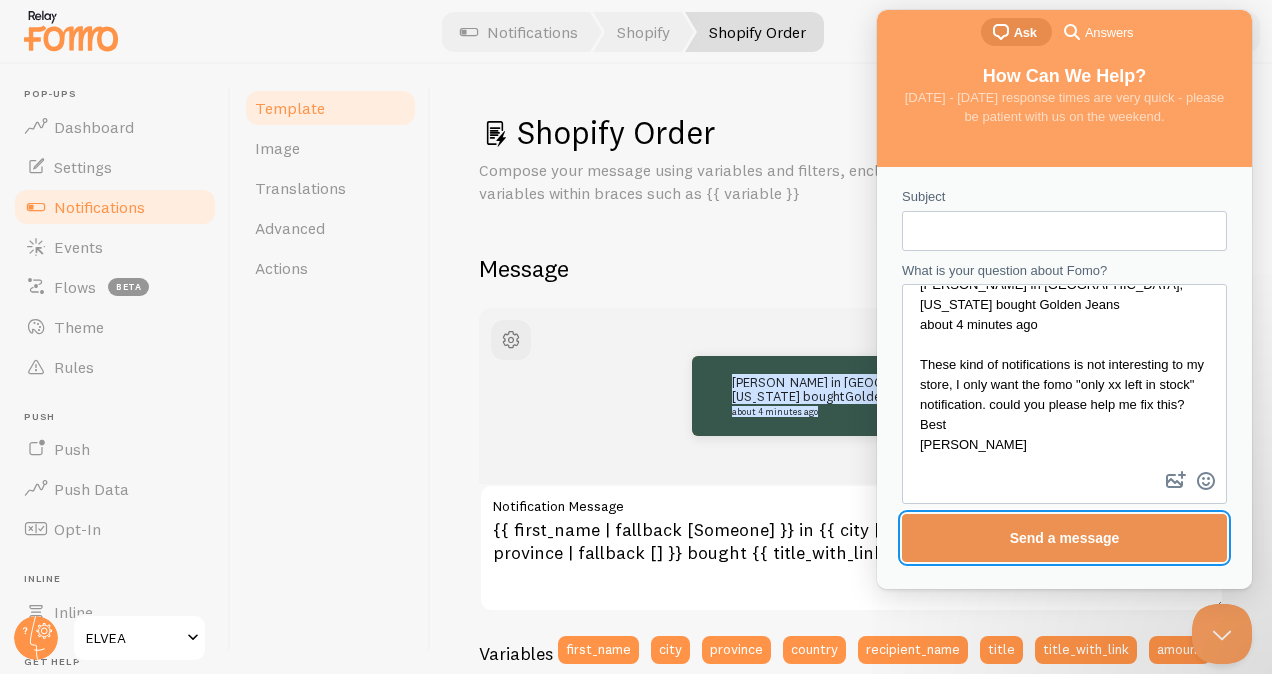 click on "Send a message" at bounding box center (1065, 538) 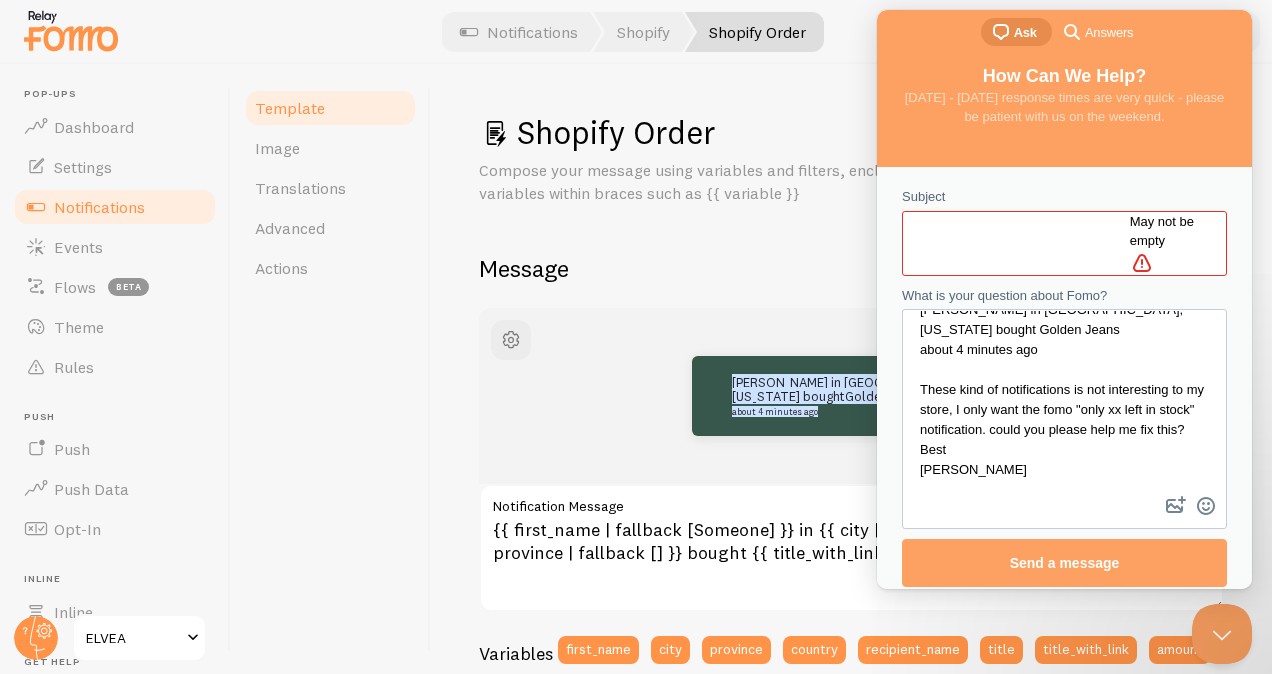 click on "Subject" at bounding box center [1024, 243] 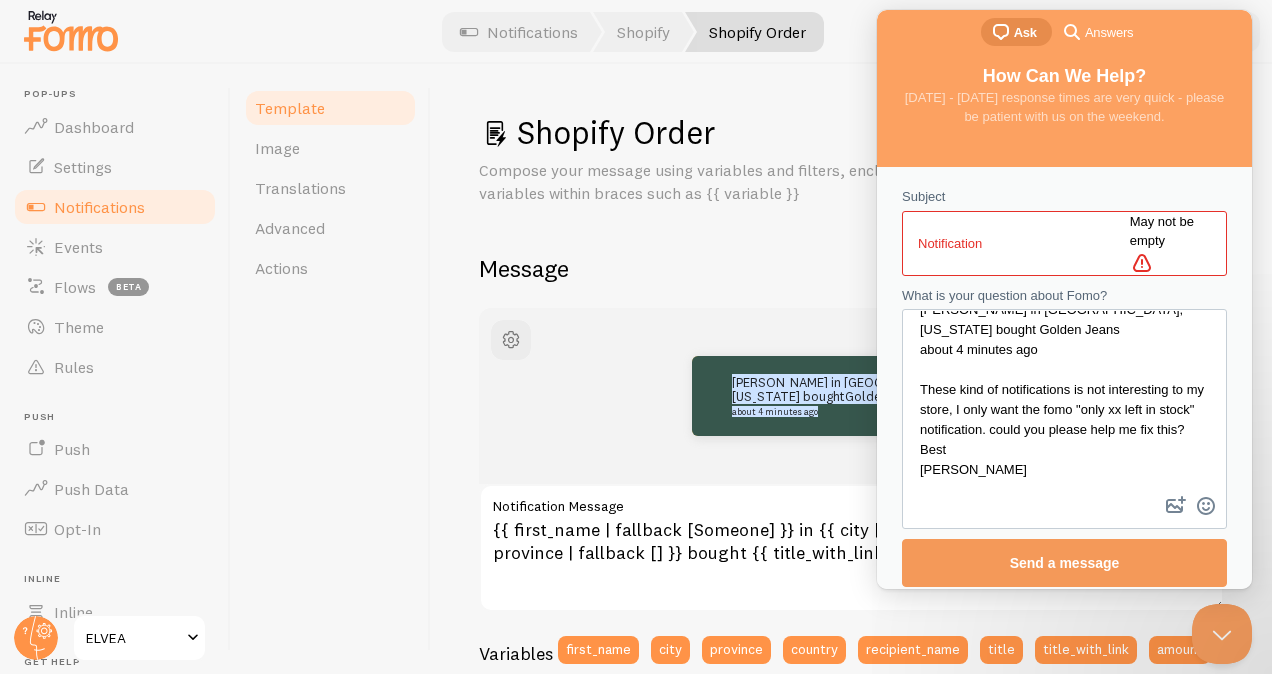 type on "Notification" 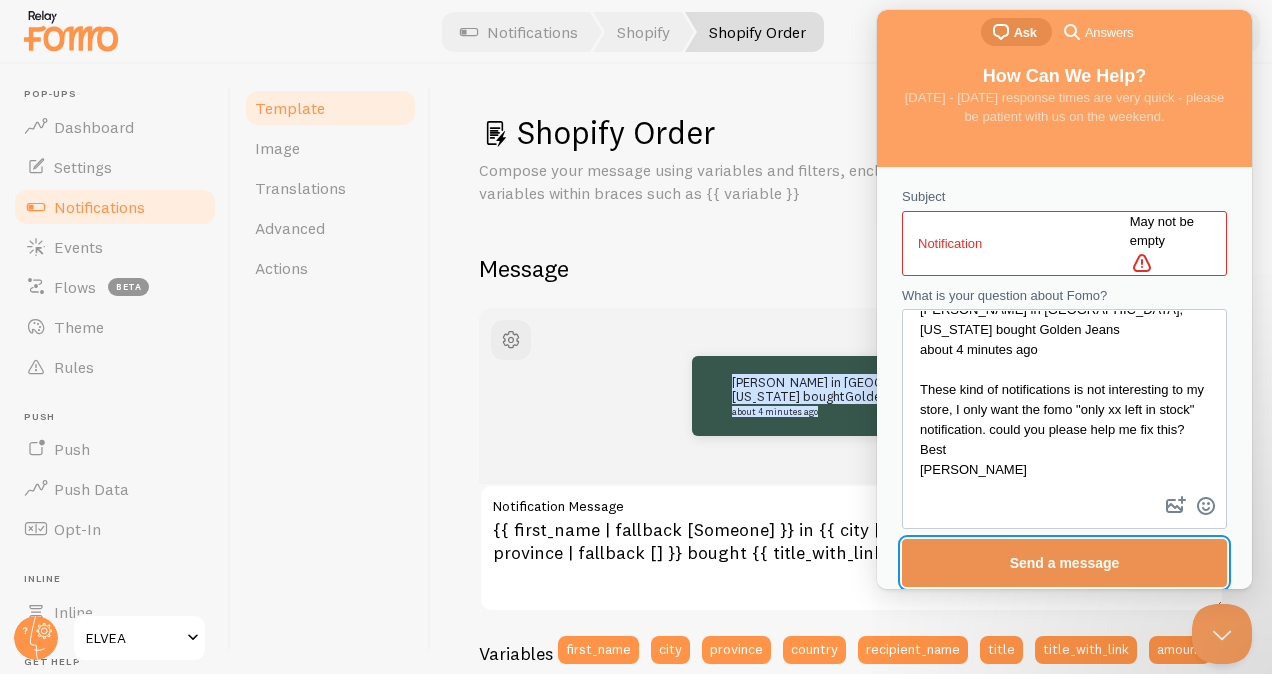 click on "Send a message" at bounding box center (1064, 563) 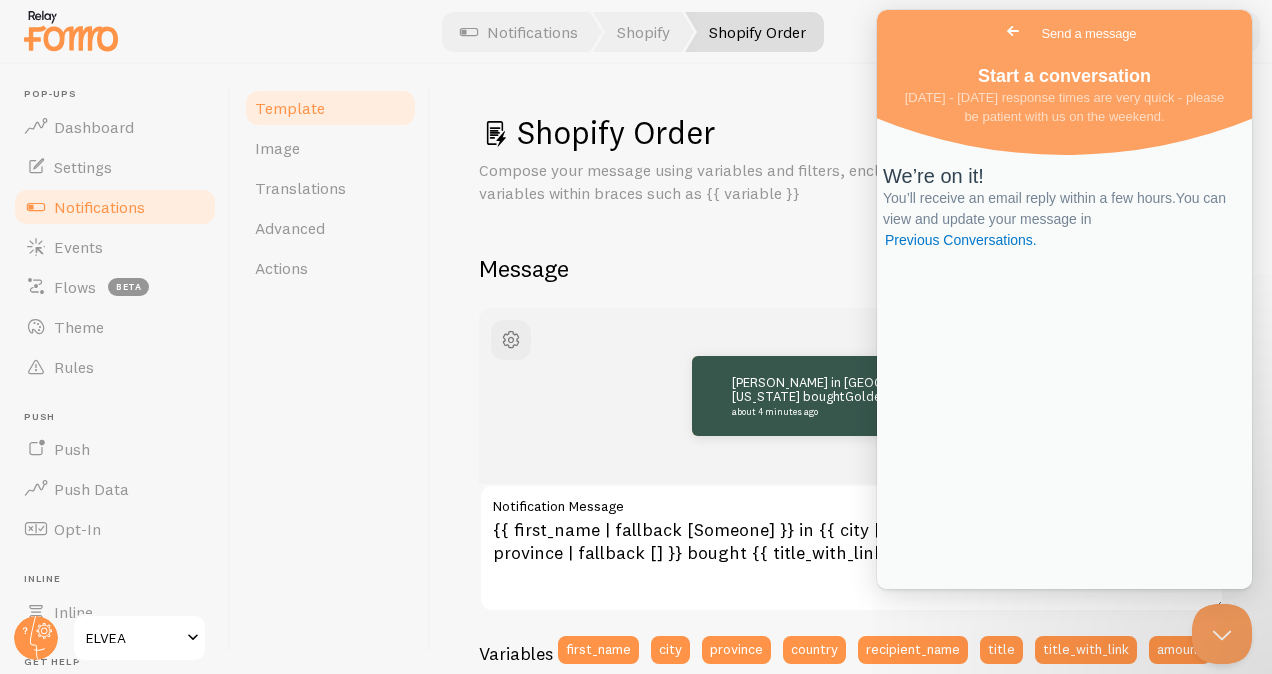 click on "Shopify Order
Compose your message using variables and filters, enclosing variables
within braces such as {{ variable }}
Message       John in San Francisco, California bought  Golden Jeans   about 4 minutes ago   {{ first_name | fallback [Someone] }} in {{ city | fallback [somewhere cool] }}, {{ province | fallback [] }} bought {{ title_with_link | fallback [something] }} {{ time_ago }}   Notification Message         Variables
first_name
city
province
country
recipient_name
title
title_with_link
amount
initials
url
variant_title
product_tags
time_ago   Filters   default   truncate   propercase   color   number   trim_after   bold
View all
Settings         Template   Template disabled   Disabled Templates won't create new Events, but existing ones will still be shown" at bounding box center (851, 369) 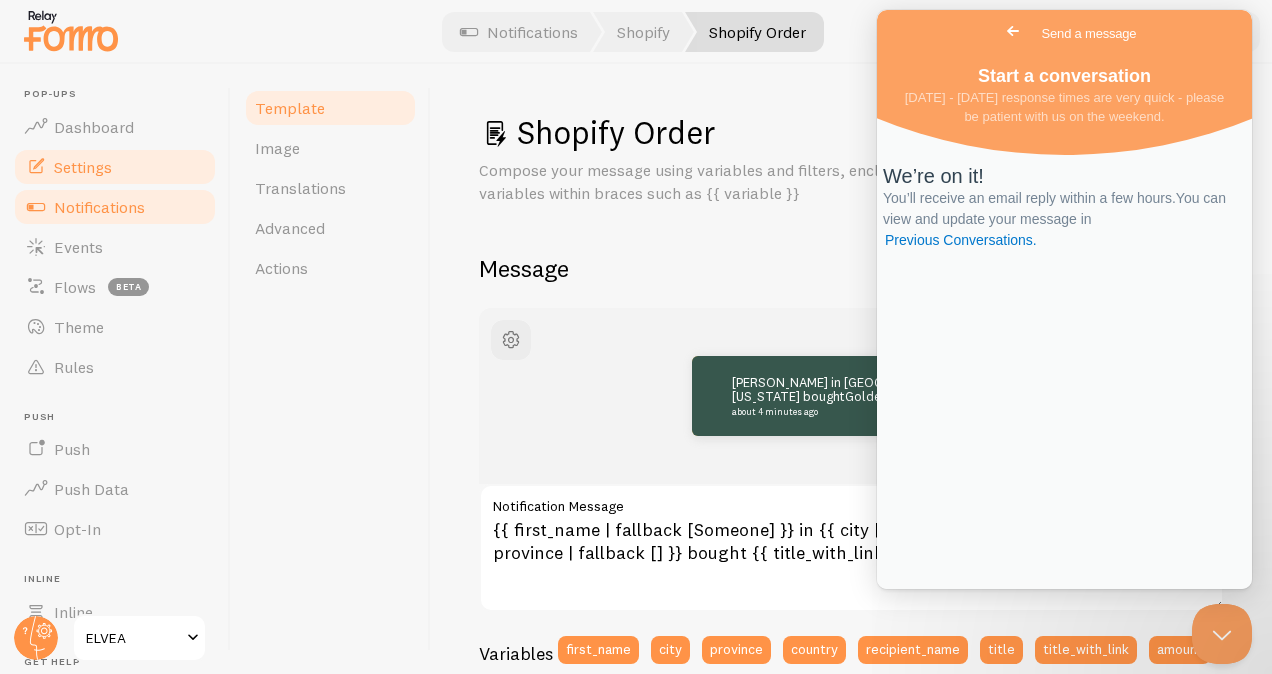 click on "Settings" at bounding box center (115, 167) 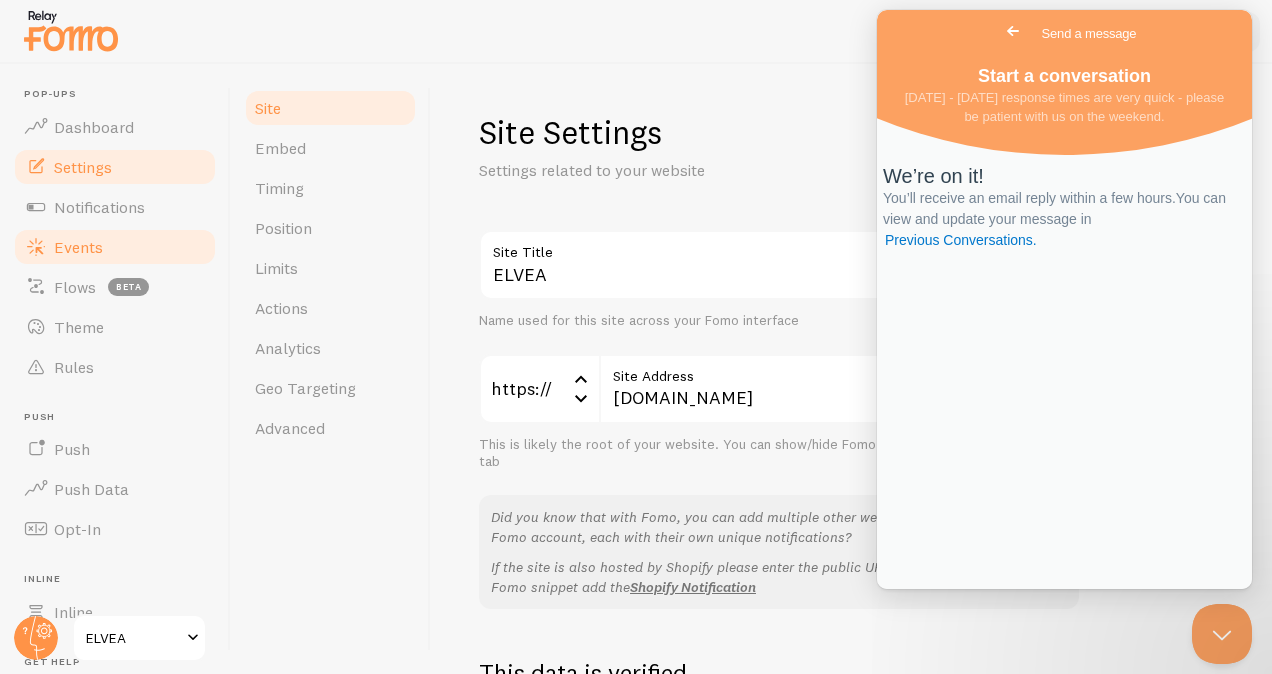 click on "Events" at bounding box center (78, 247) 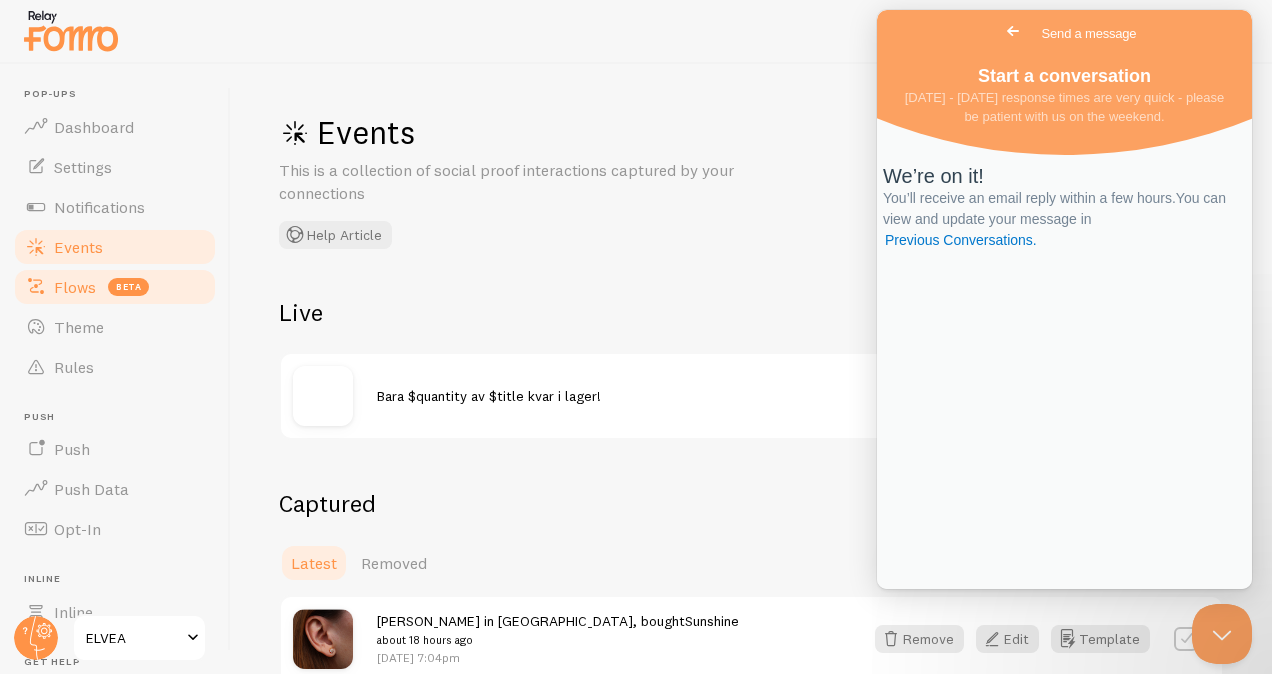 click on "Flows" at bounding box center (75, 287) 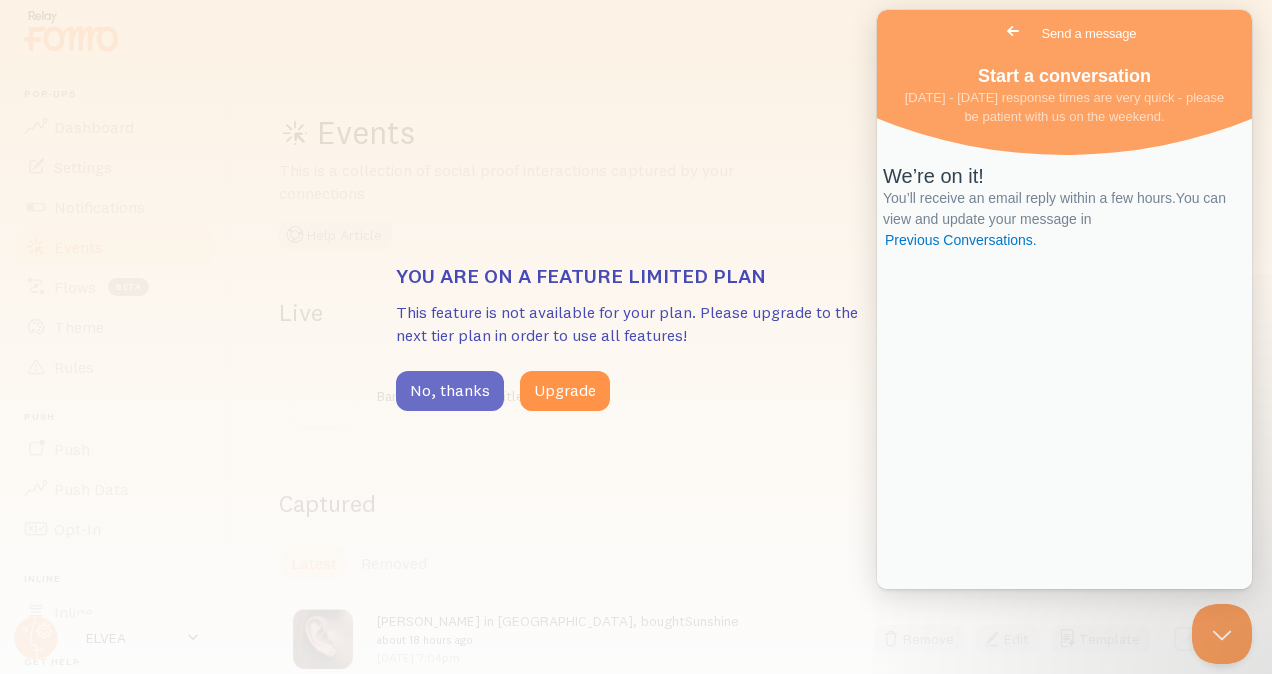 click on "No, thanks" at bounding box center (450, 391) 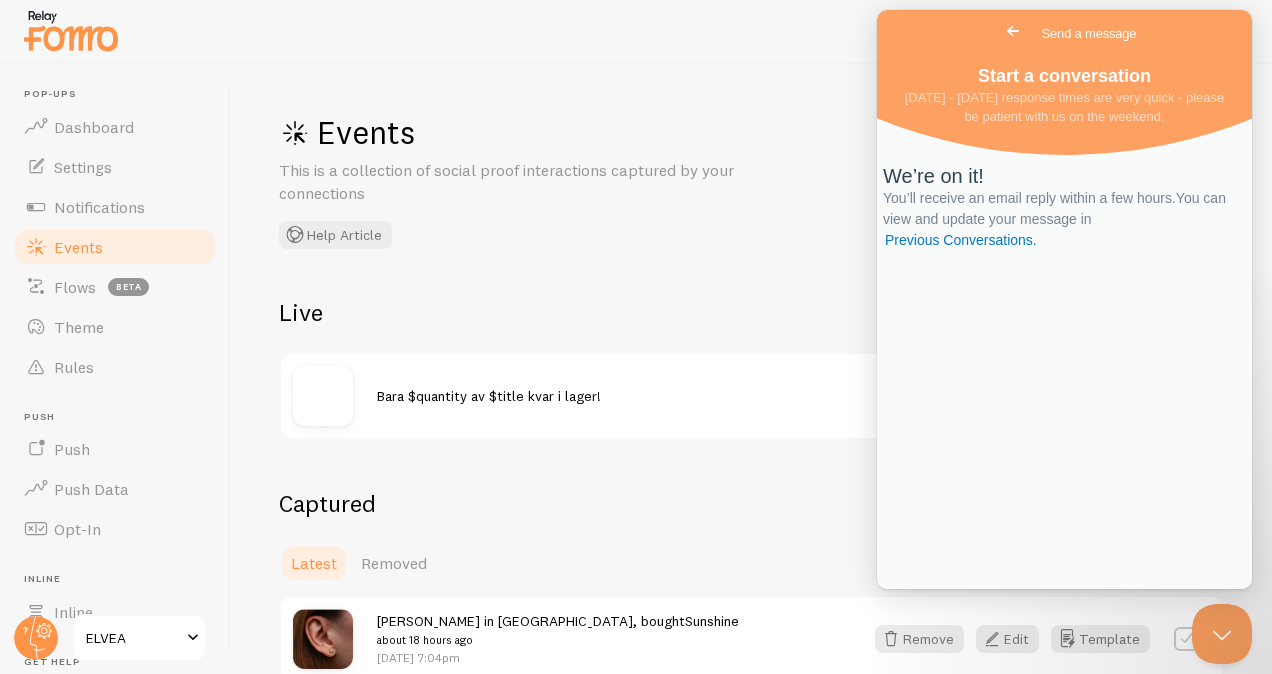 scroll, scrollTop: 100, scrollLeft: 0, axis: vertical 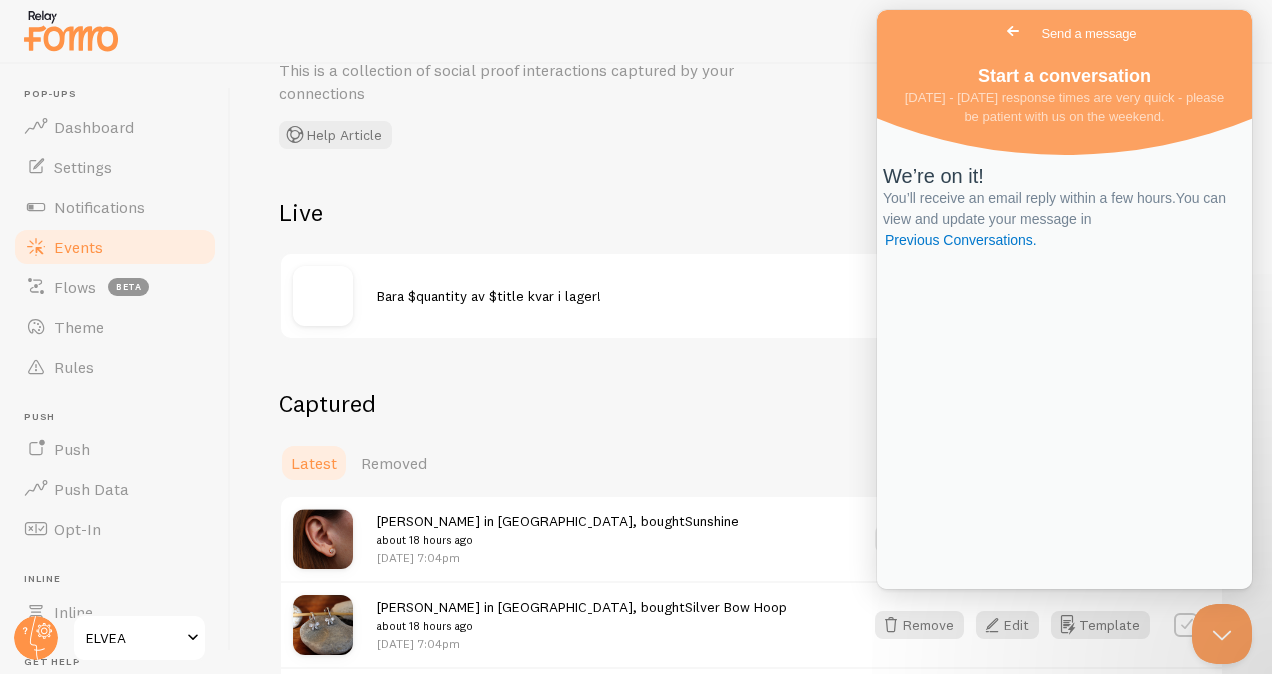click on "Go back" at bounding box center [1013, 31] 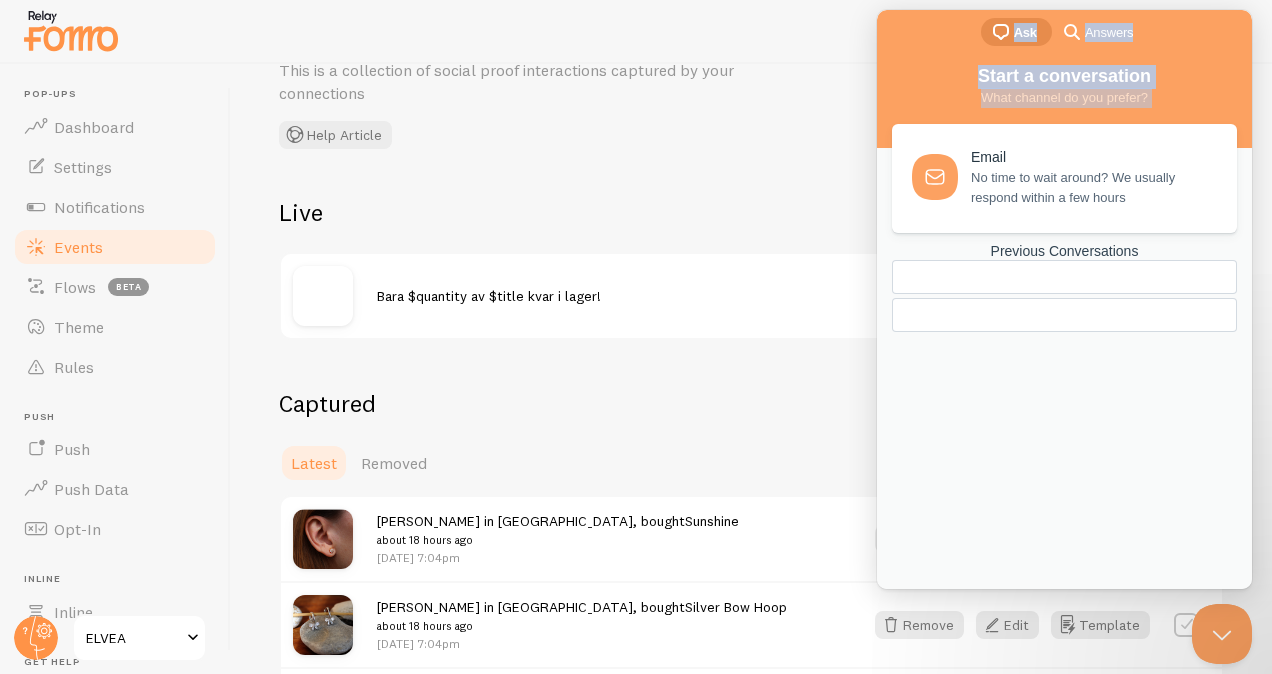 drag, startPoint x: 978, startPoint y: 26, endPoint x: 948, endPoint y: 160, distance: 137.31715 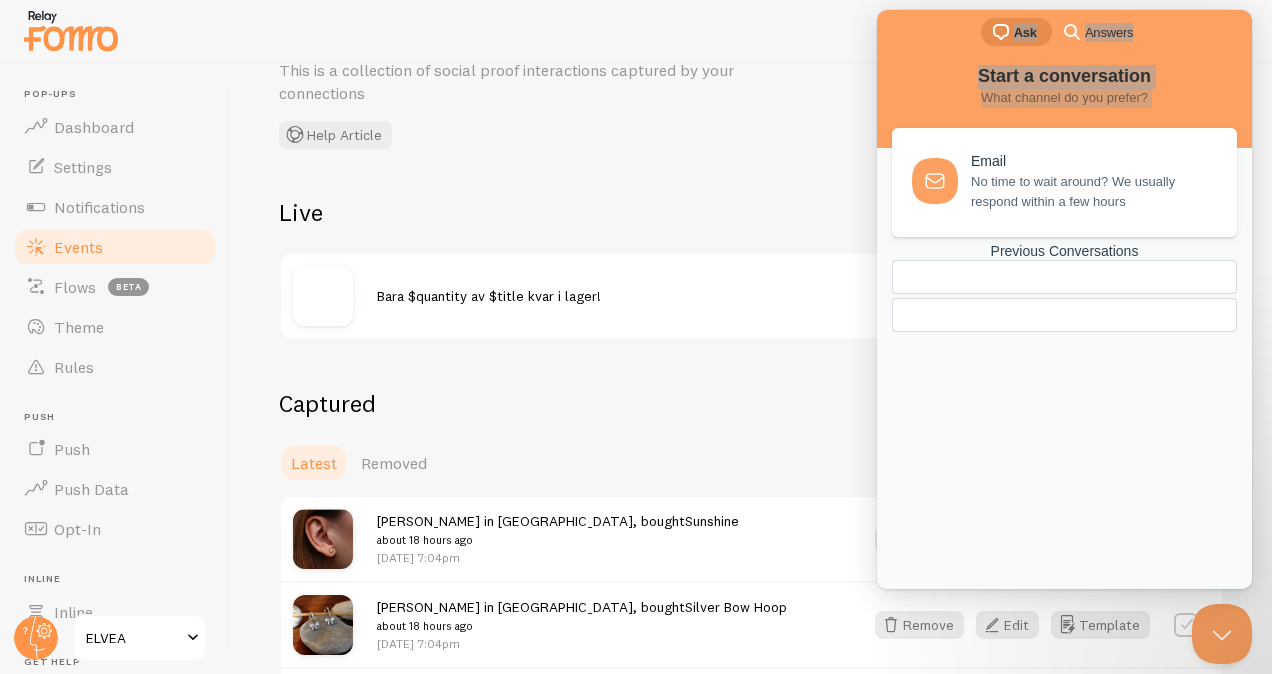 click on "Live" at bounding box center [751, 212] 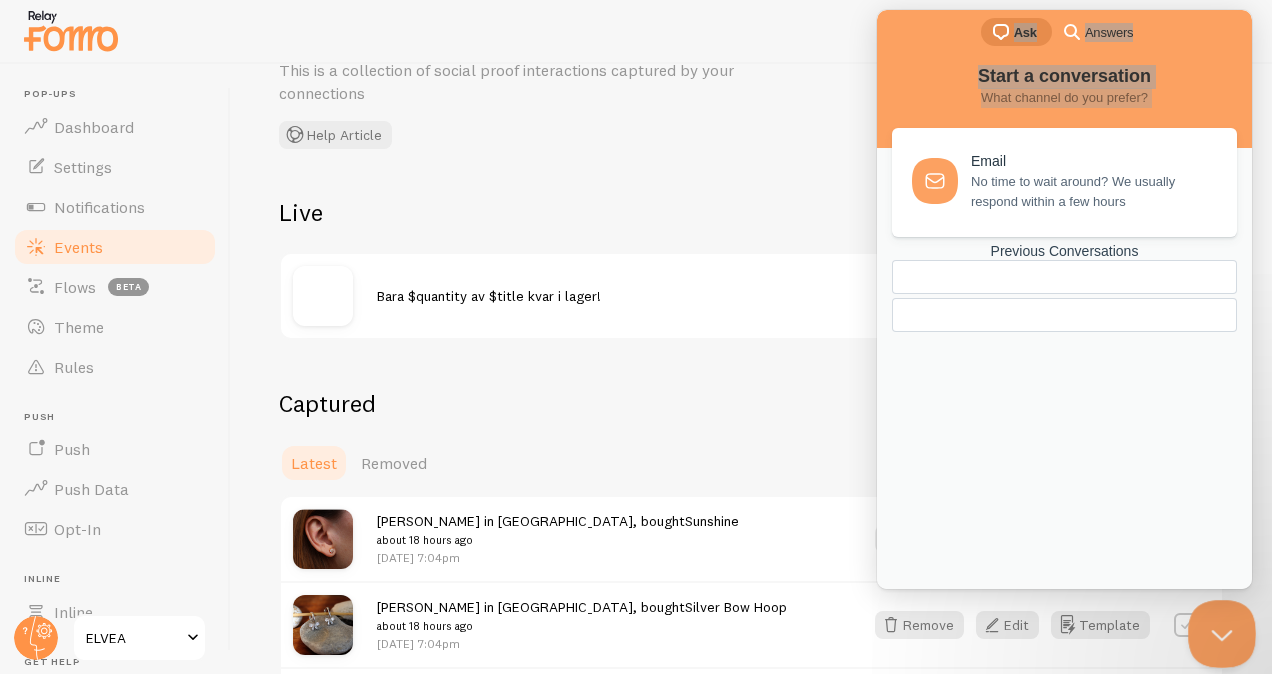 click at bounding box center (1218, 630) 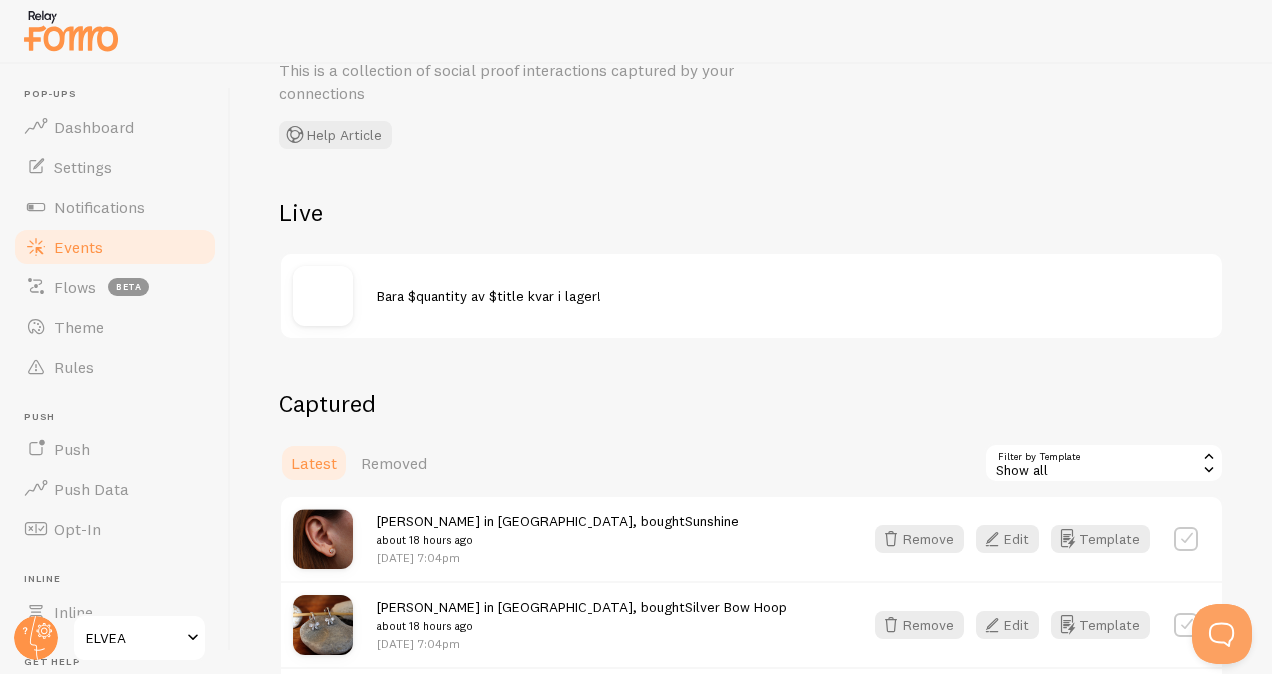 scroll, scrollTop: 200, scrollLeft: 0, axis: vertical 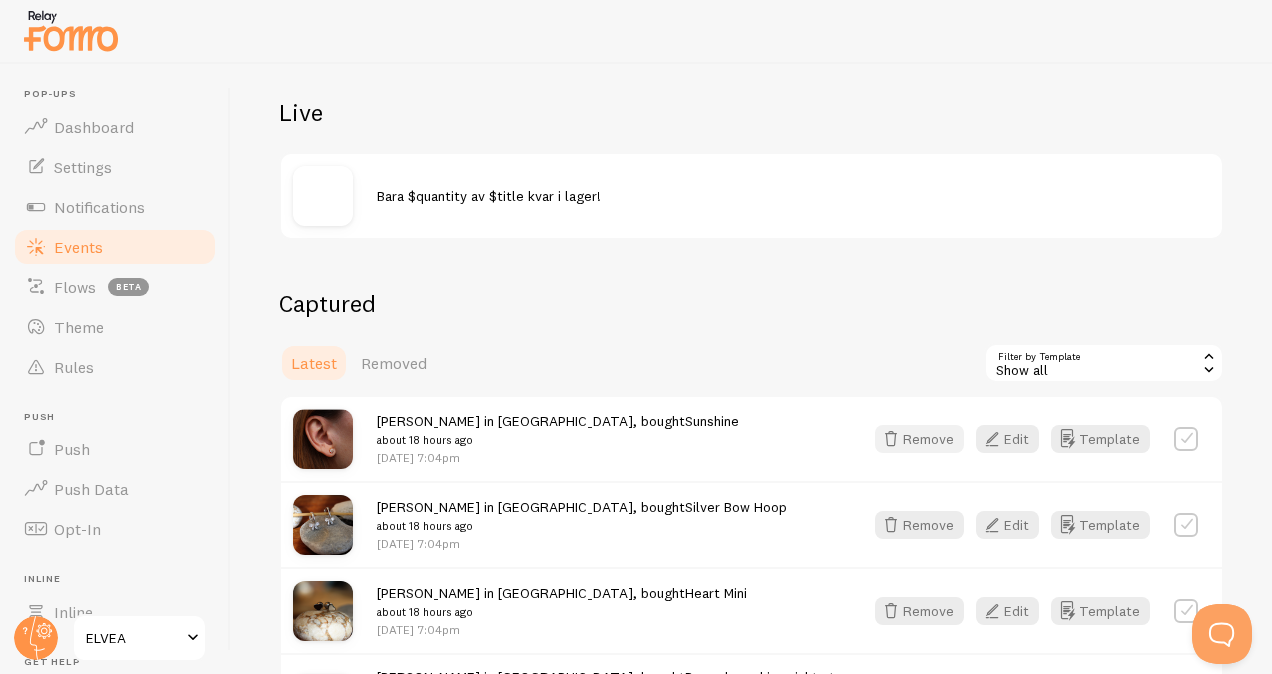 click on "Remove" at bounding box center (919, 439) 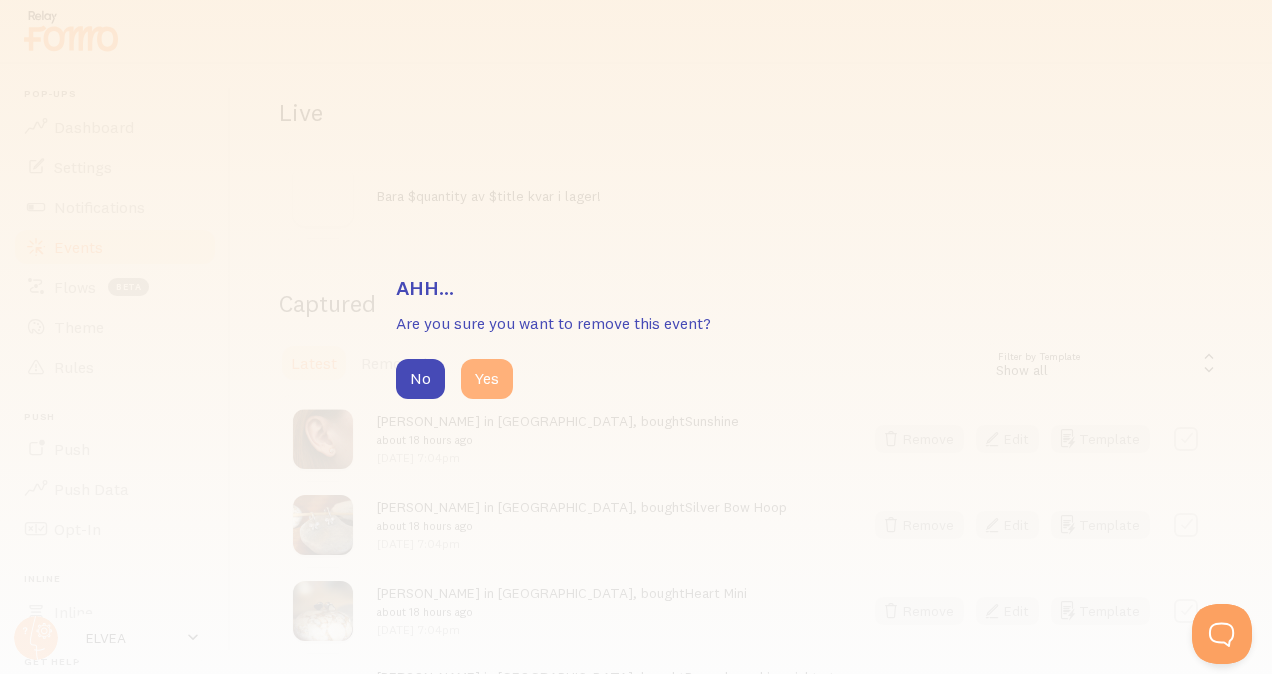 click on "Yes" at bounding box center (487, 379) 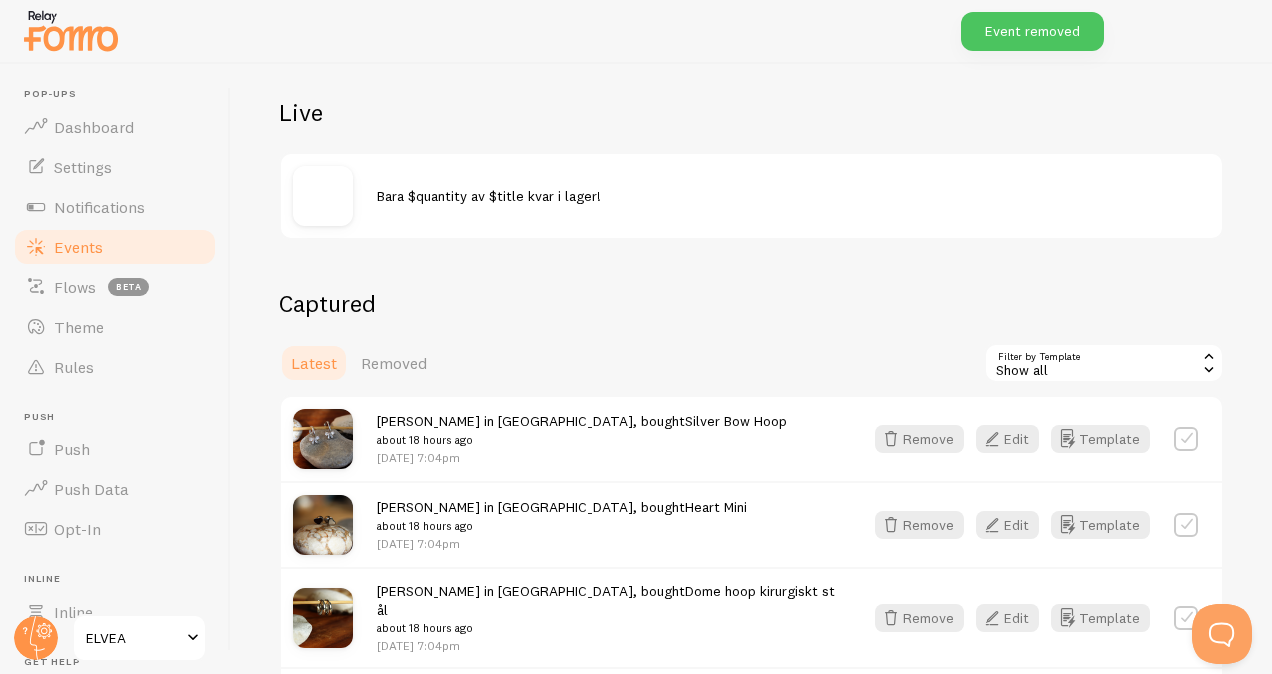 click at bounding box center [1186, 439] 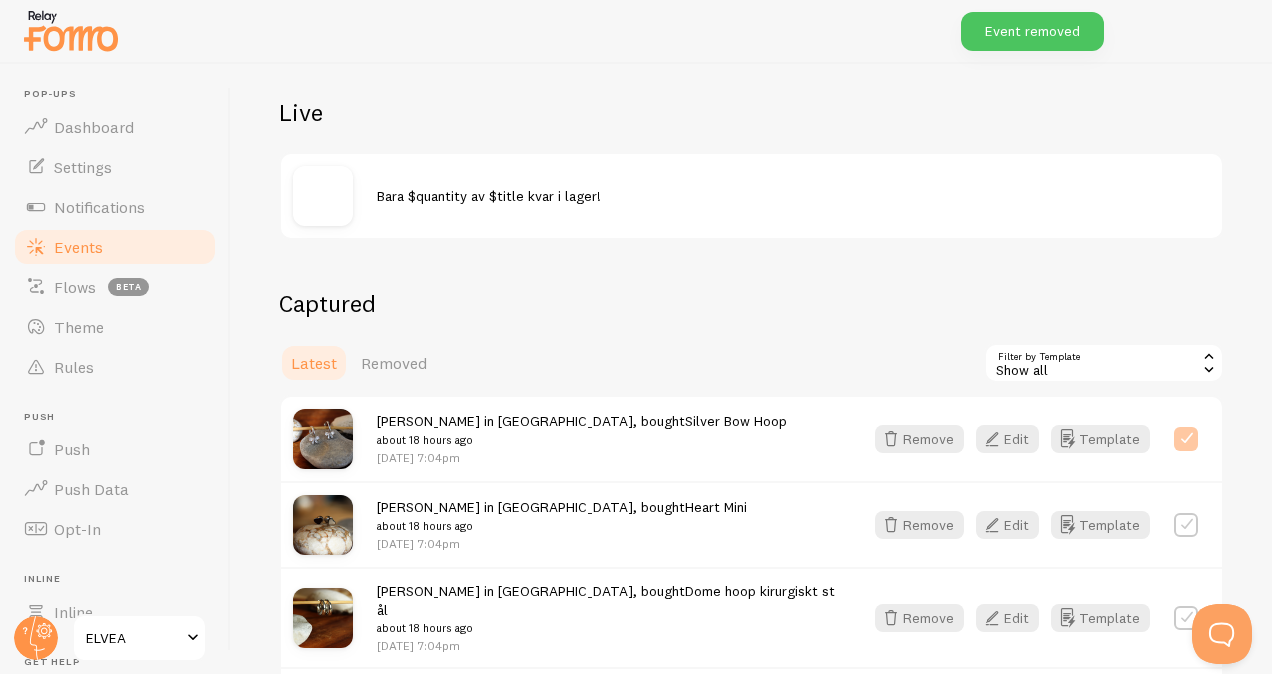 checkbox on "true" 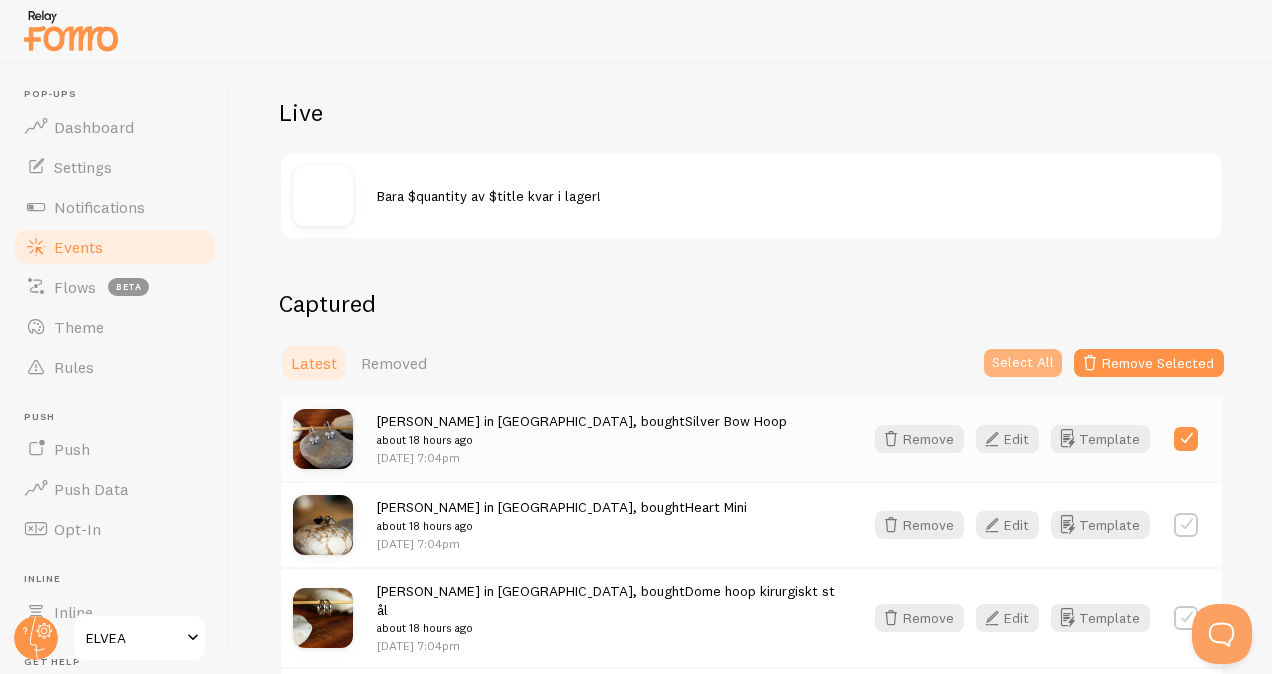 click on "Select All" at bounding box center (1023, 363) 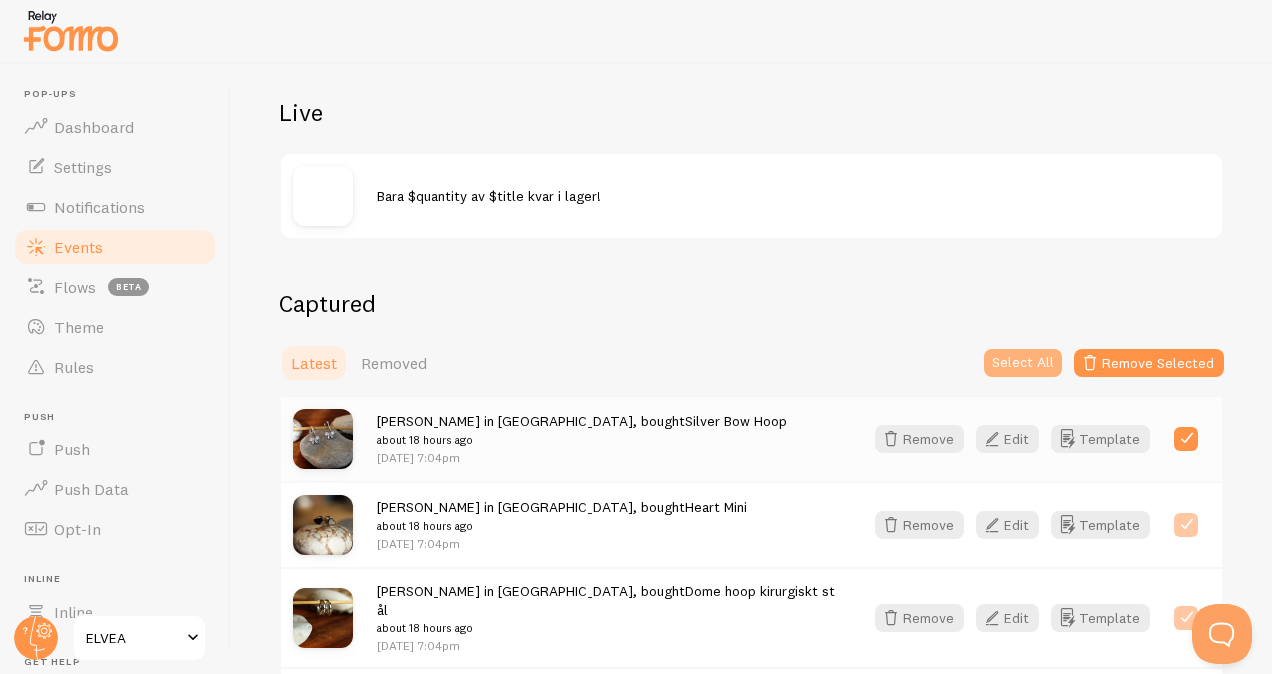checkbox on "true" 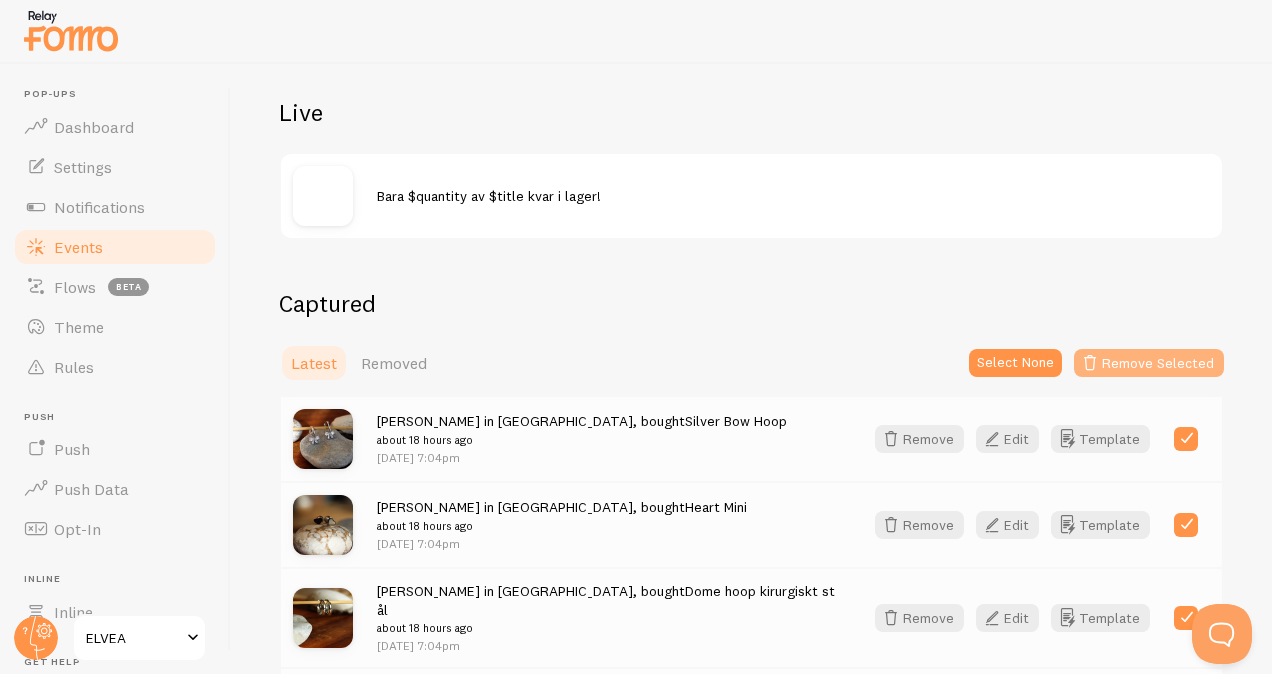 click on "Remove Selected" at bounding box center (1149, 363) 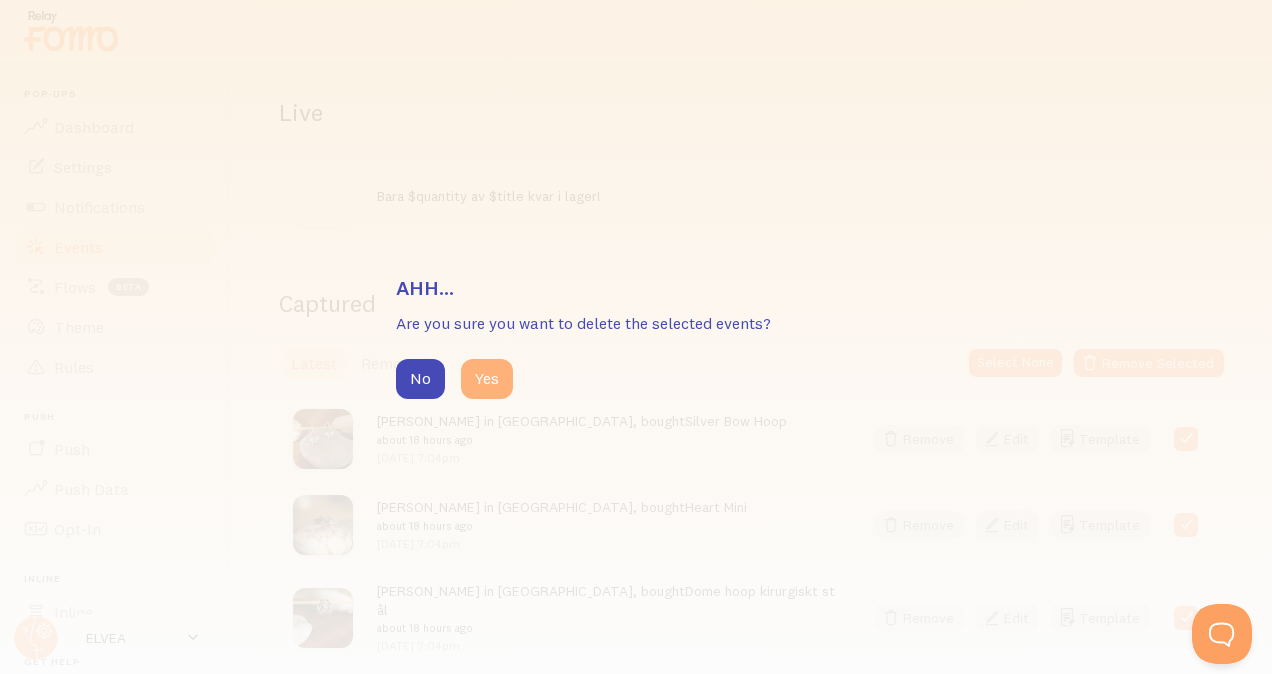 click on "Yes" at bounding box center [487, 379] 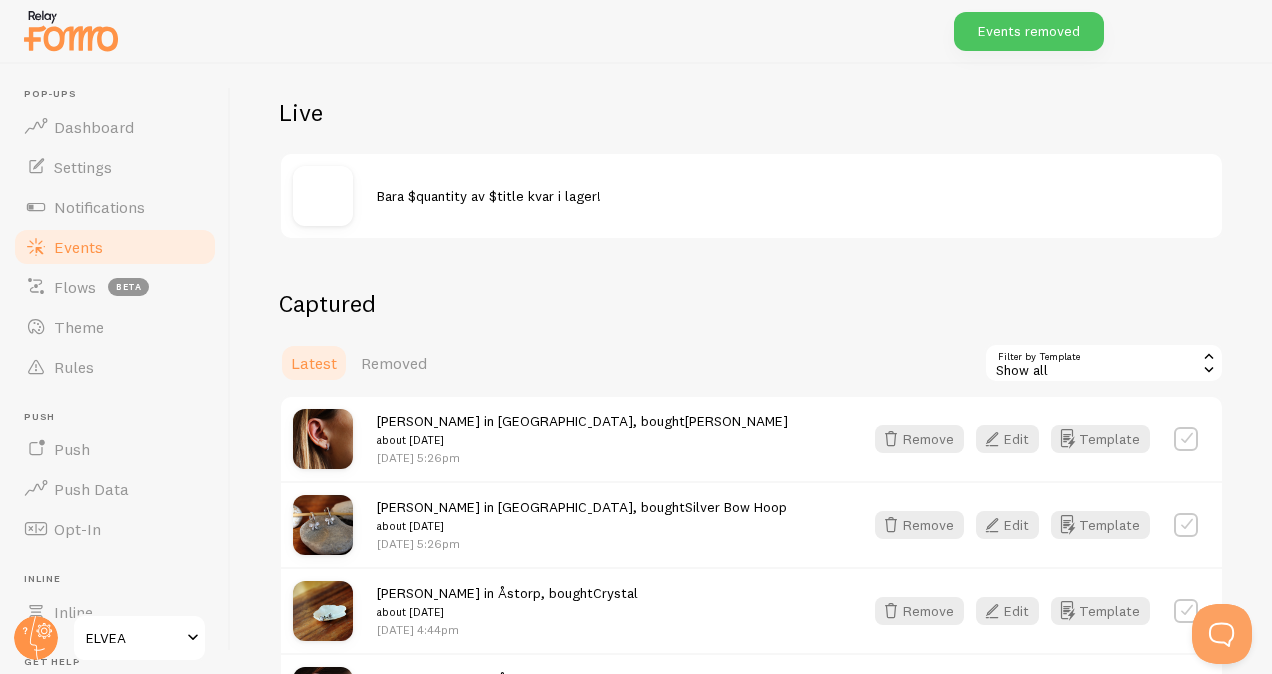 scroll, scrollTop: 420, scrollLeft: 0, axis: vertical 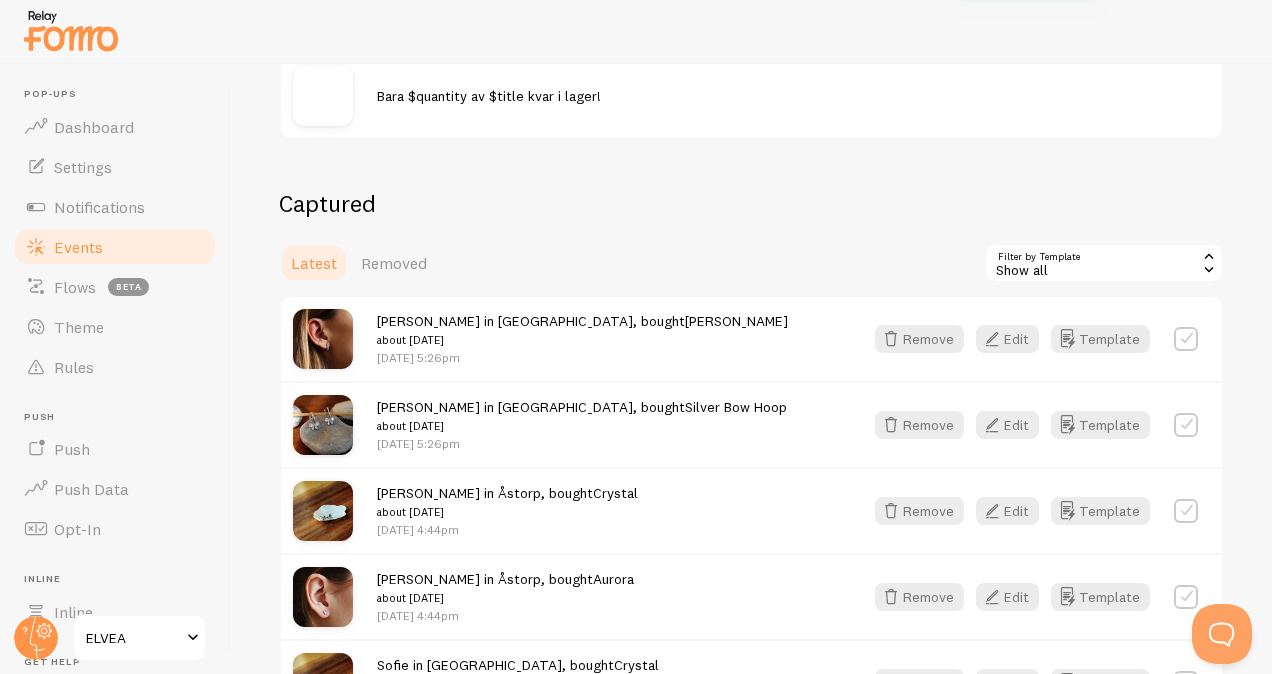click on "Latest" at bounding box center [314, 263] 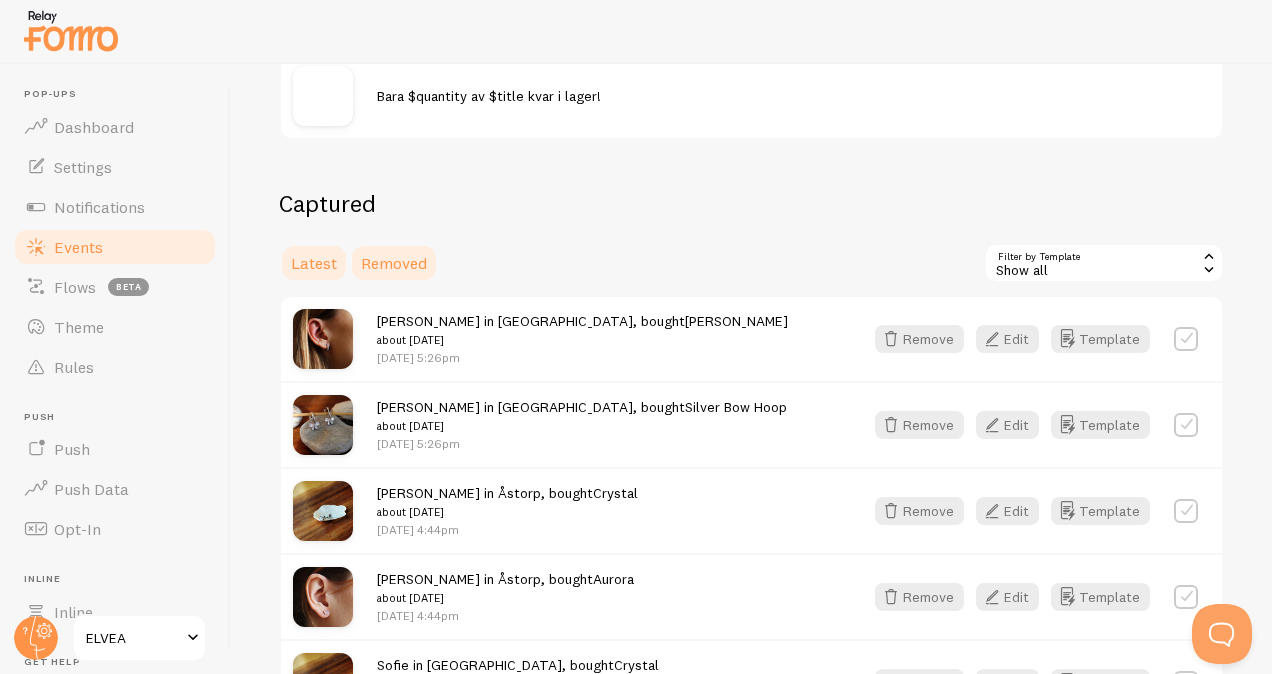 click on "Removed" at bounding box center (394, 263) 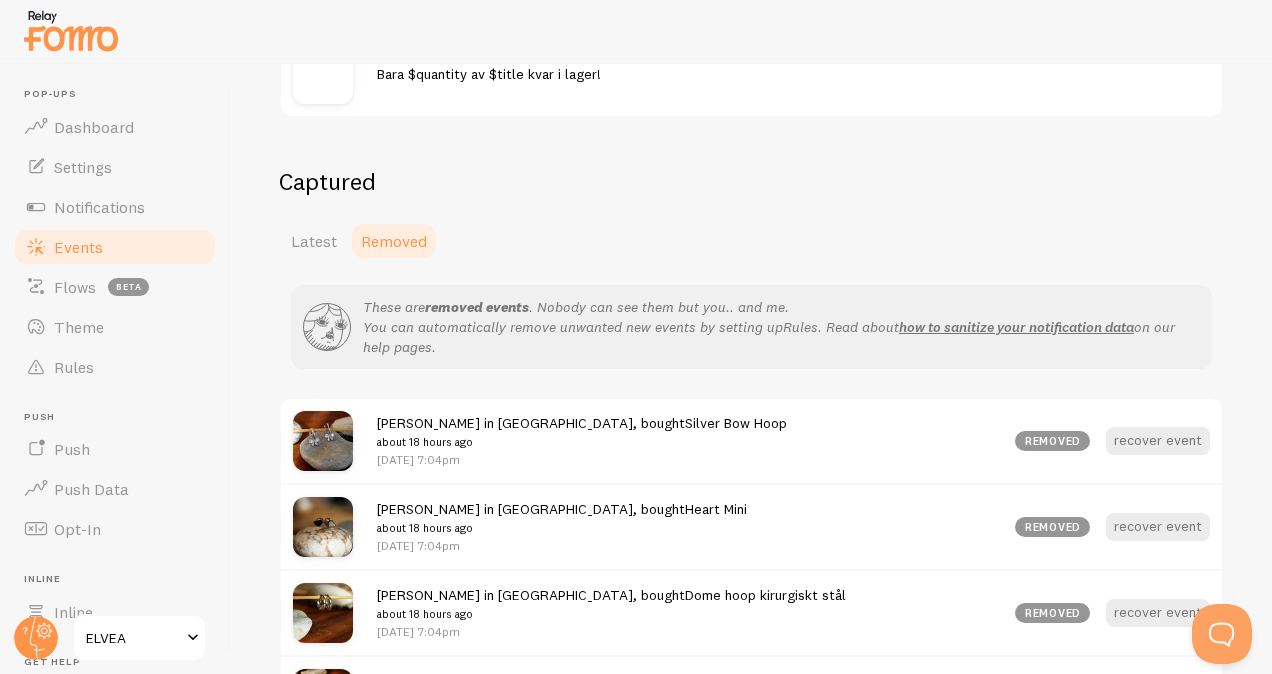 scroll, scrollTop: 42, scrollLeft: 0, axis: vertical 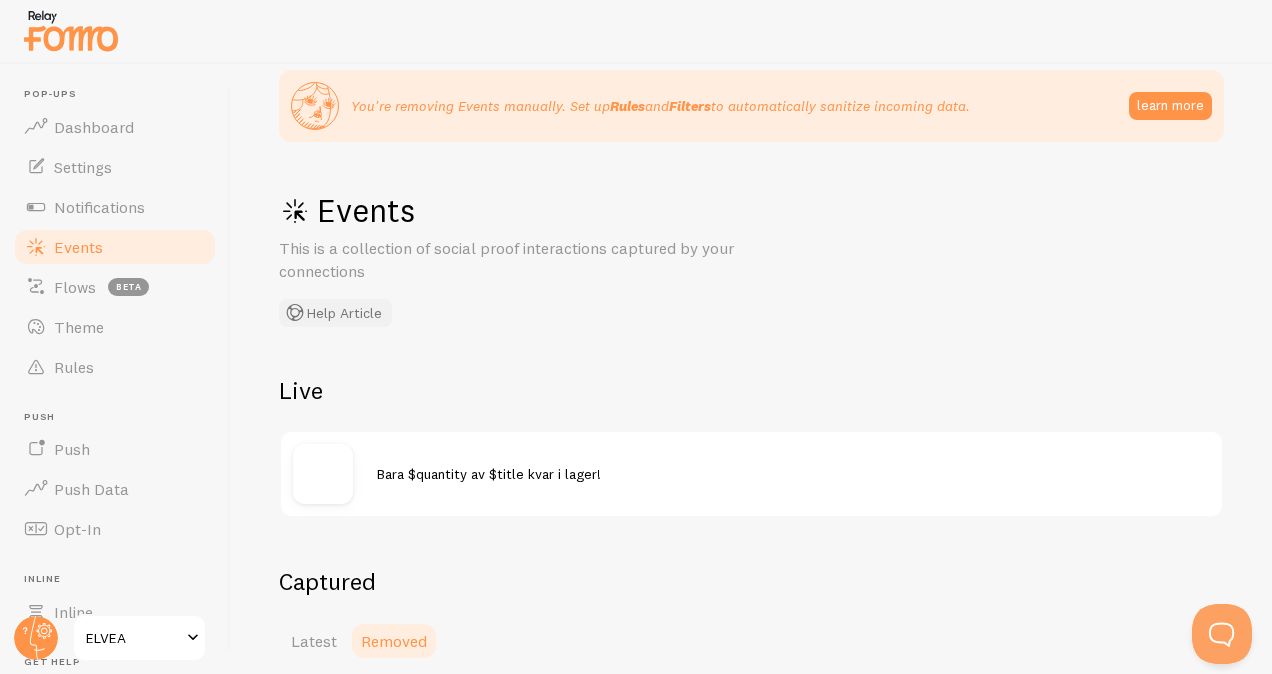 click on "Help Article" at bounding box center [335, 313] 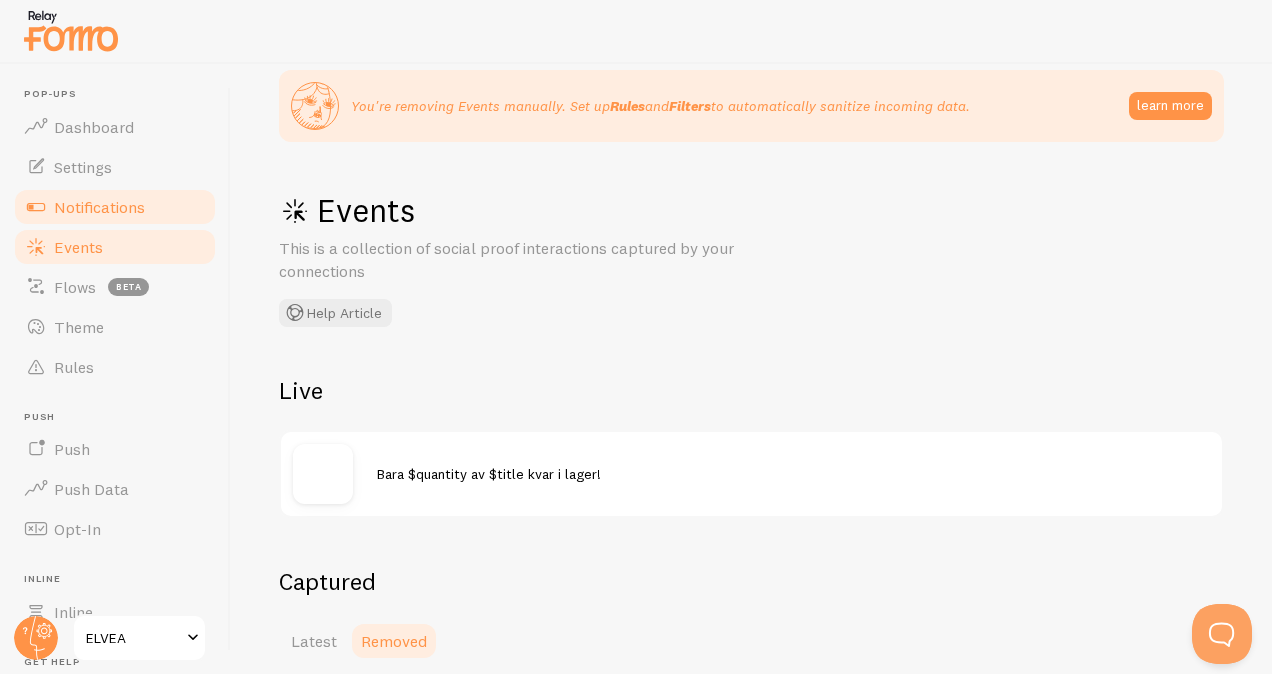 click on "Notifications" at bounding box center (115, 207) 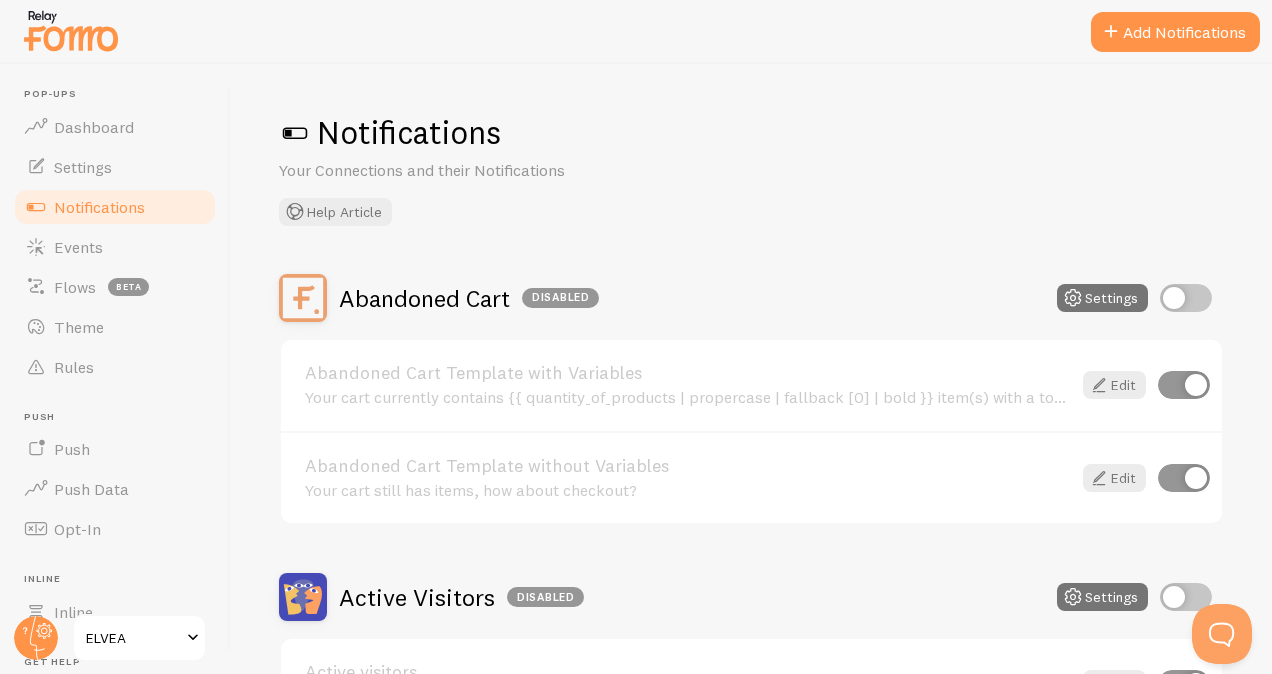 click at bounding box center (1186, 298) 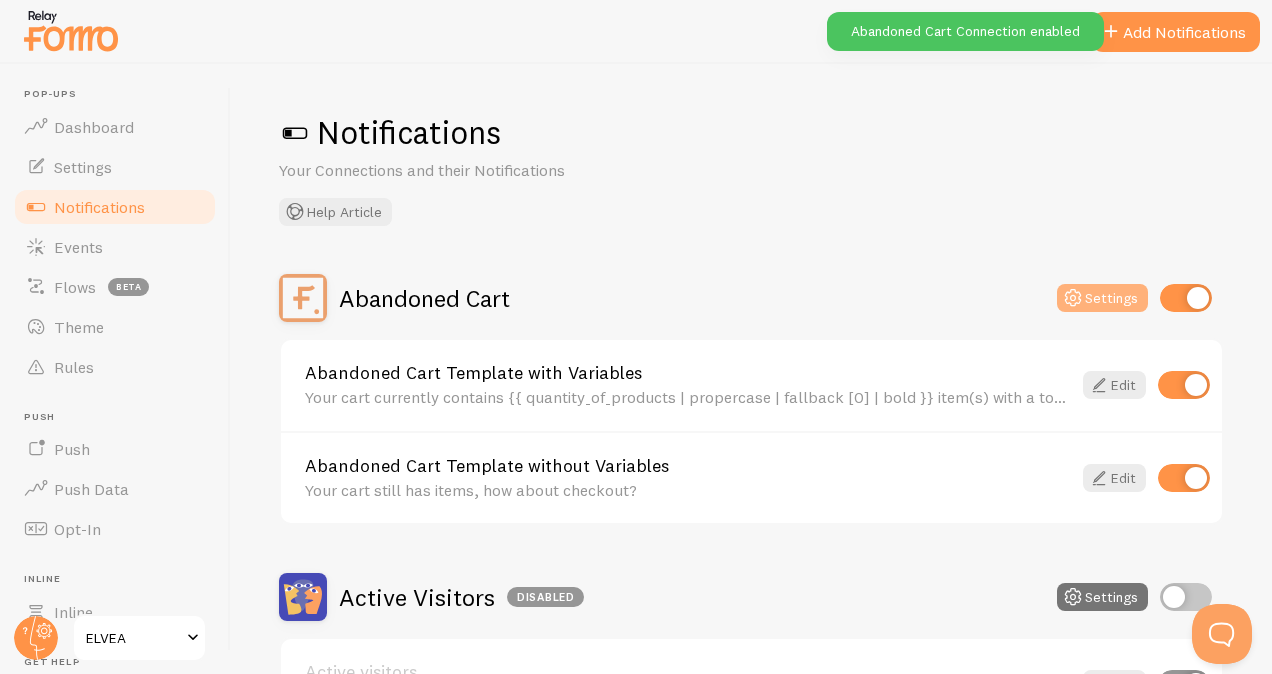click at bounding box center [1073, 298] 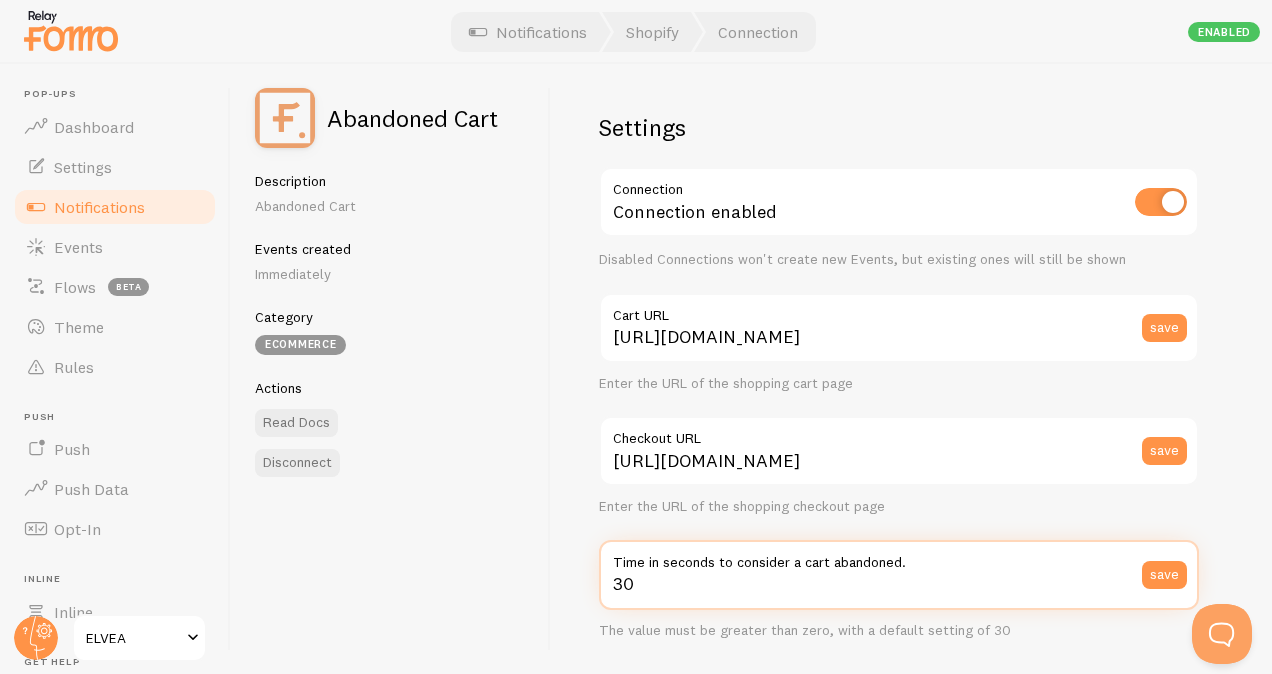 click on "30" at bounding box center (899, 575) 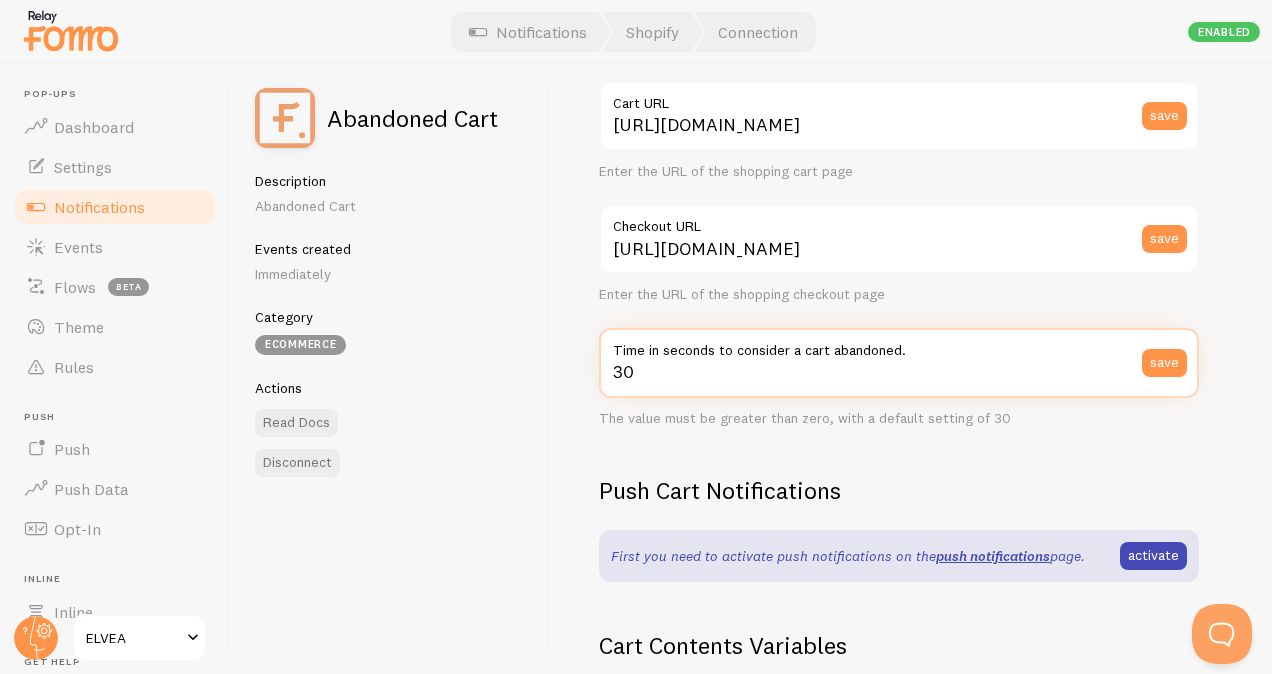 scroll, scrollTop: 0, scrollLeft: 0, axis: both 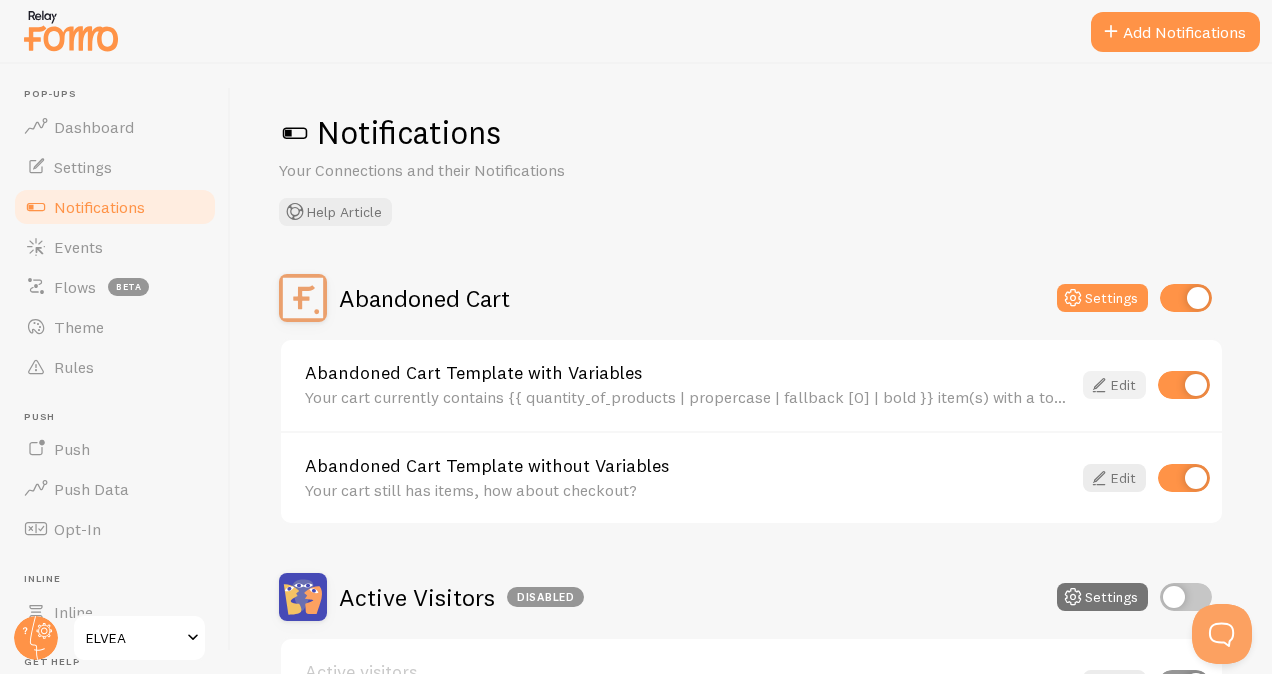 click at bounding box center (1099, 385) 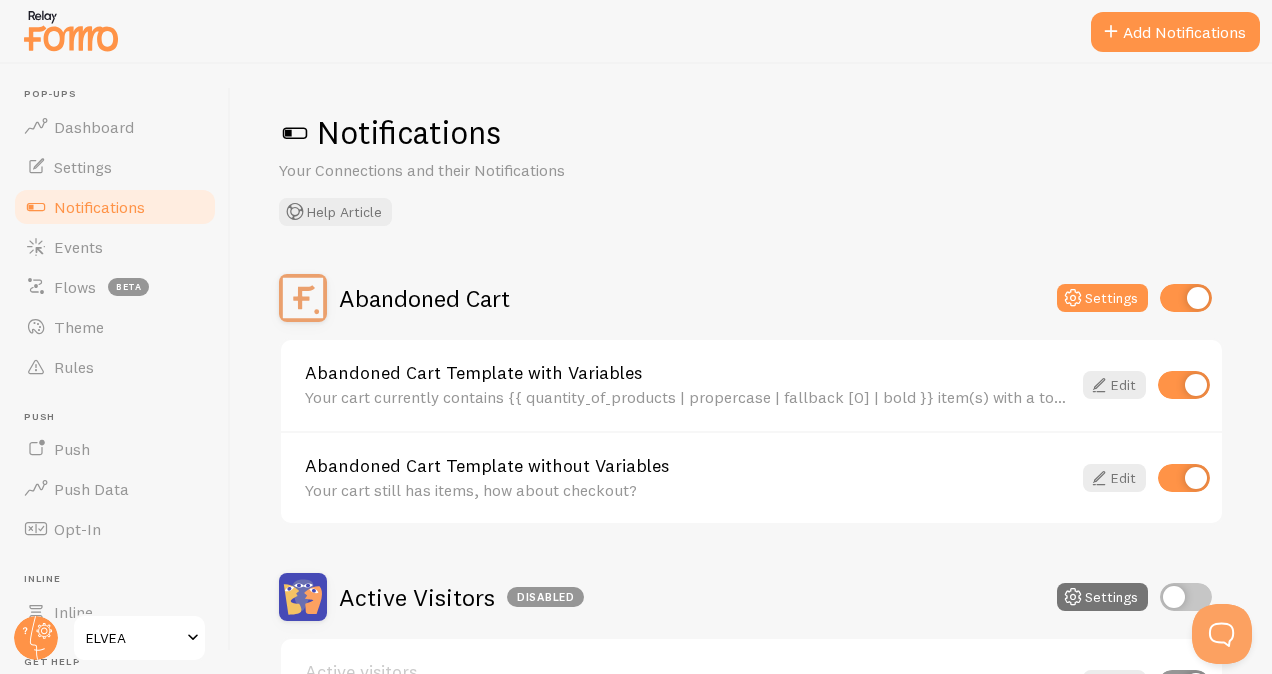 click at bounding box center (1186, 298) 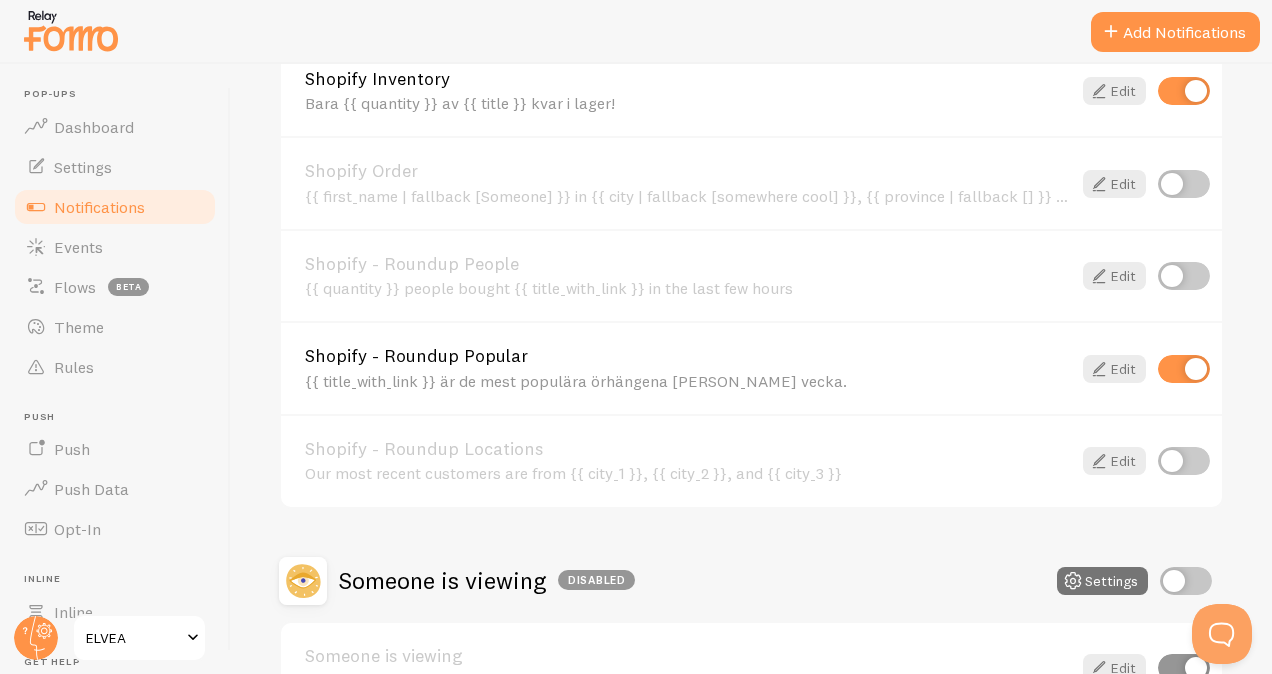scroll, scrollTop: 700, scrollLeft: 0, axis: vertical 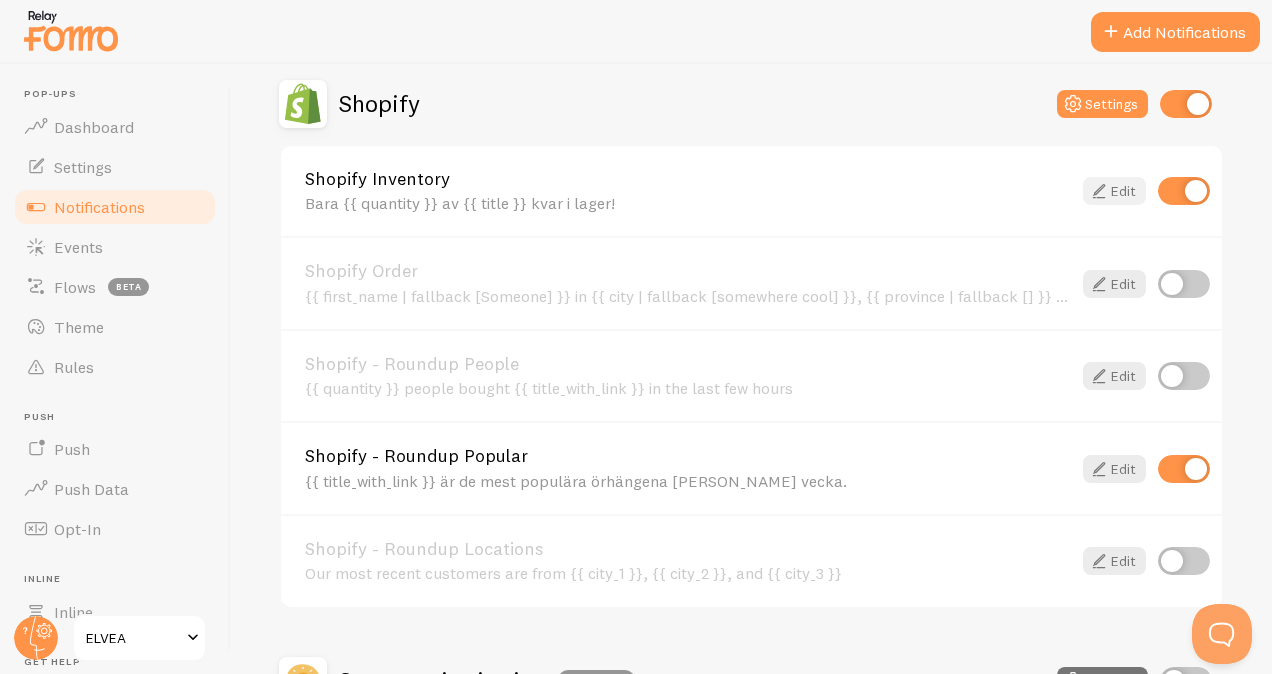 click at bounding box center (1099, 191) 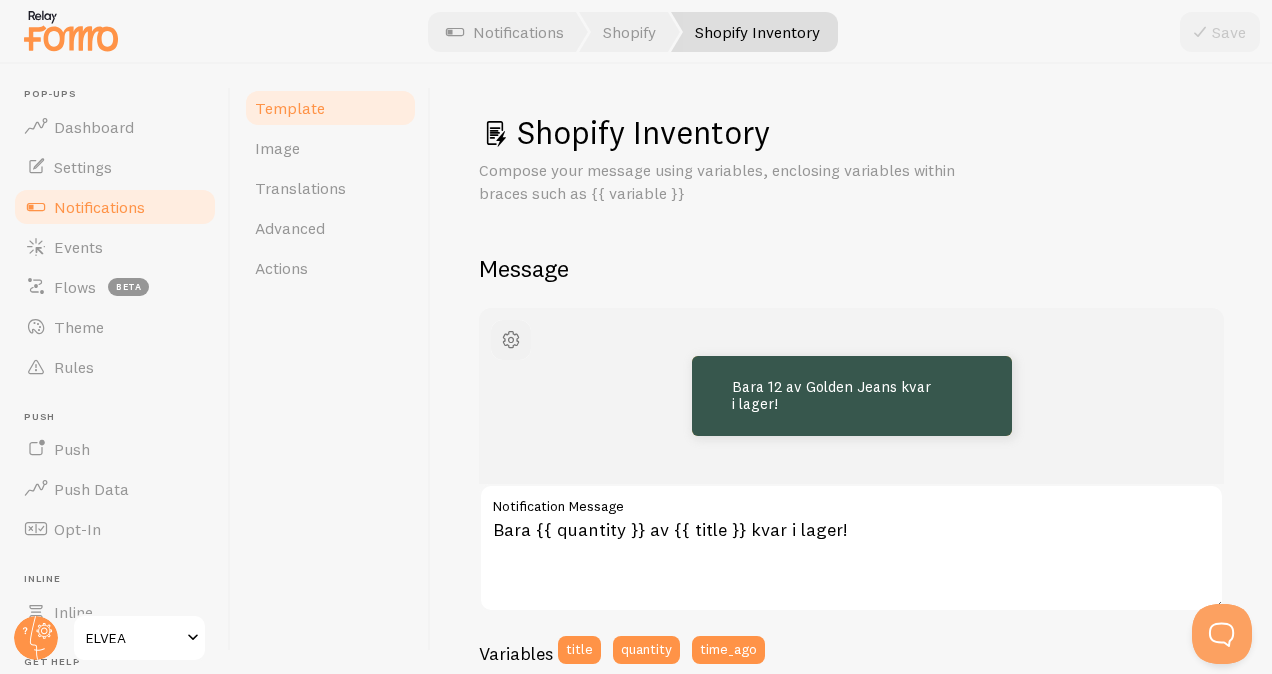 click at bounding box center [511, 340] 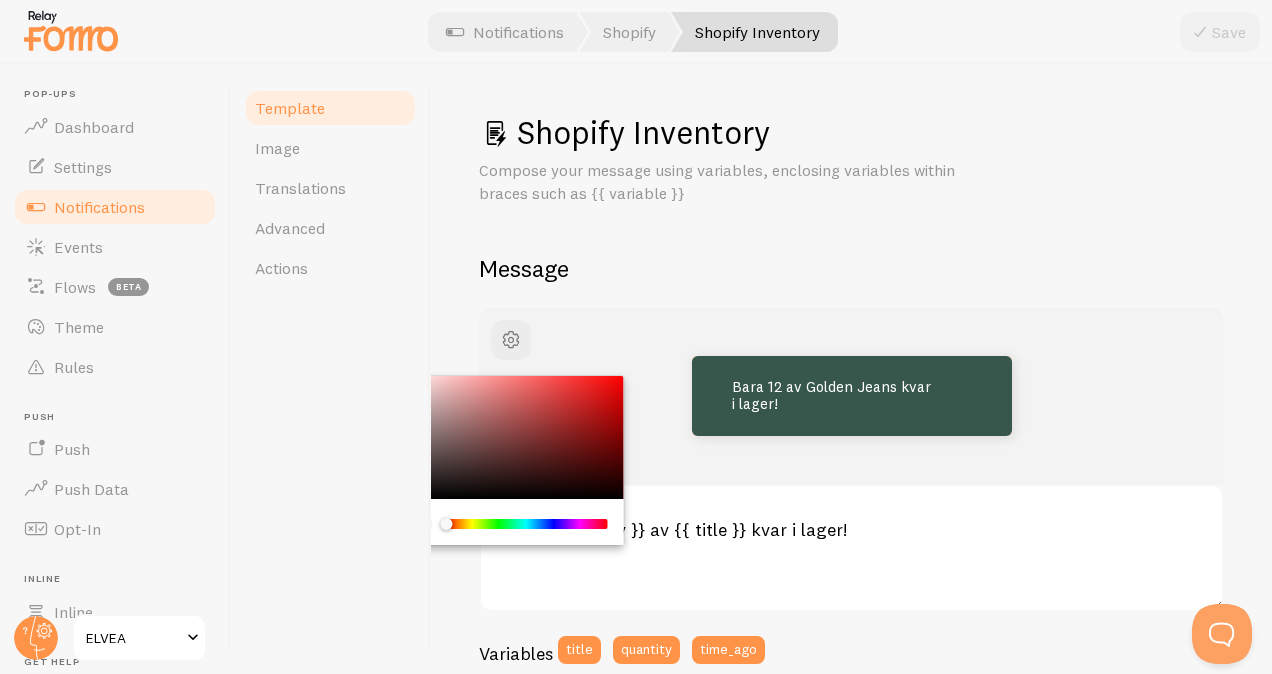 click on "Shopify Inventory
Compose your message using variables, enclosing variables within braces such as {{ variable }}
Message                     Bara 12 av Golden Jeans kvar i lager!   Bara {{ quantity }} av {{ title }} kvar i lager!   Notification Message         Variables
title
quantity
time_ago       Settings         Template   Template enabled   Disabled Templates won't create new Events, but existing ones will still be shown       Default Link Address       If your connection does not provide an address at event capture, this address will be used during event creation. Do us a solid, make sure this address includes either http or https. Thanks!       Use markdown in template   Markdown enabled   Supported markdown: *emphasized*, _underline_, [Link Text](http://mycompany.com/url), **strong**     Shopify Inventory   Template Title" at bounding box center [851, 369] 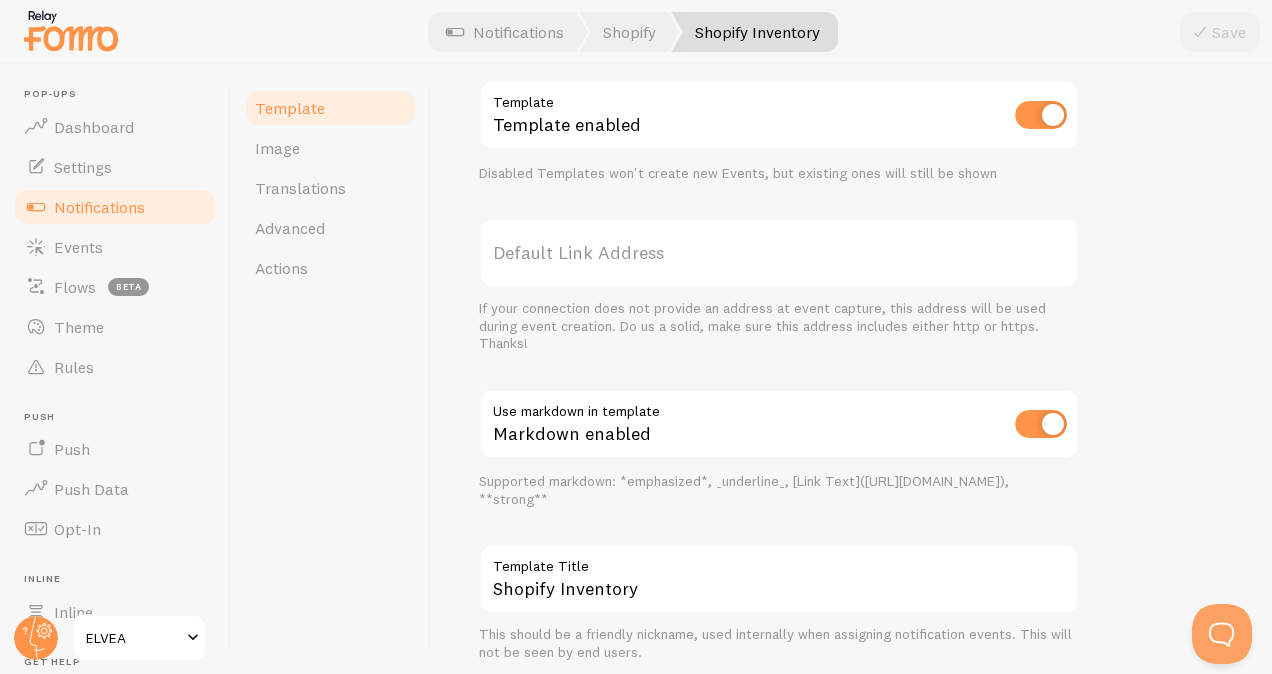 scroll, scrollTop: 771, scrollLeft: 0, axis: vertical 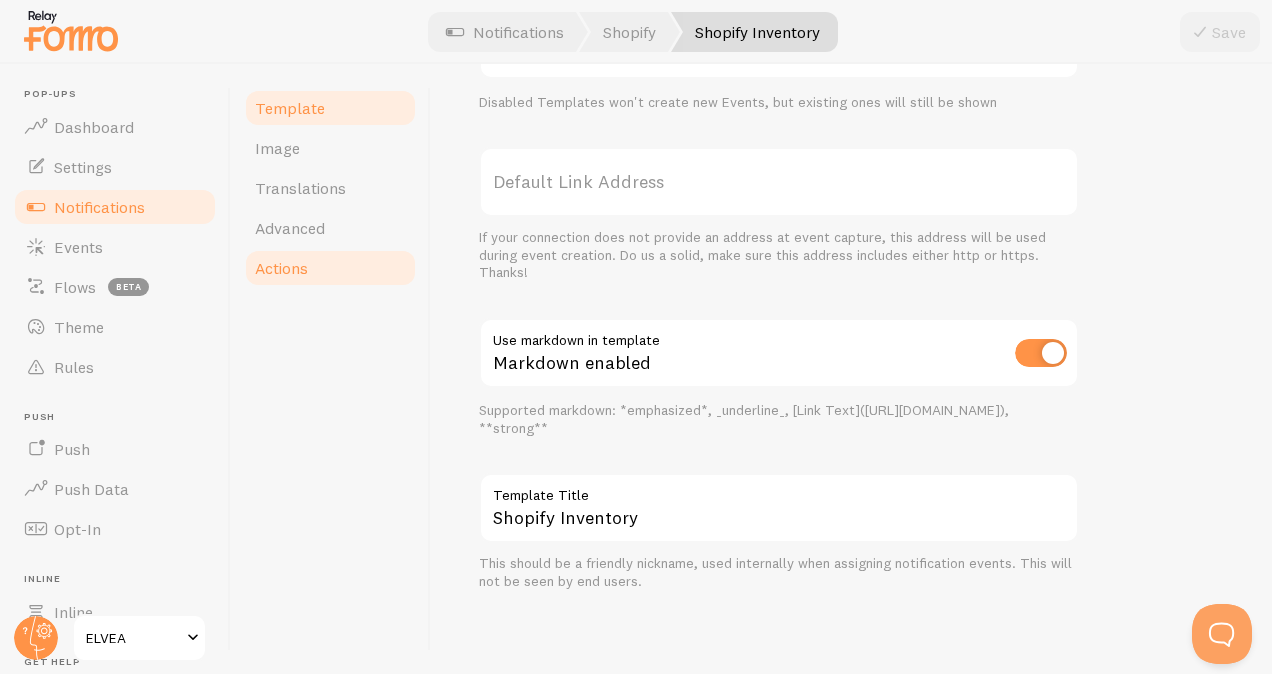 click on "Actions" at bounding box center [281, 268] 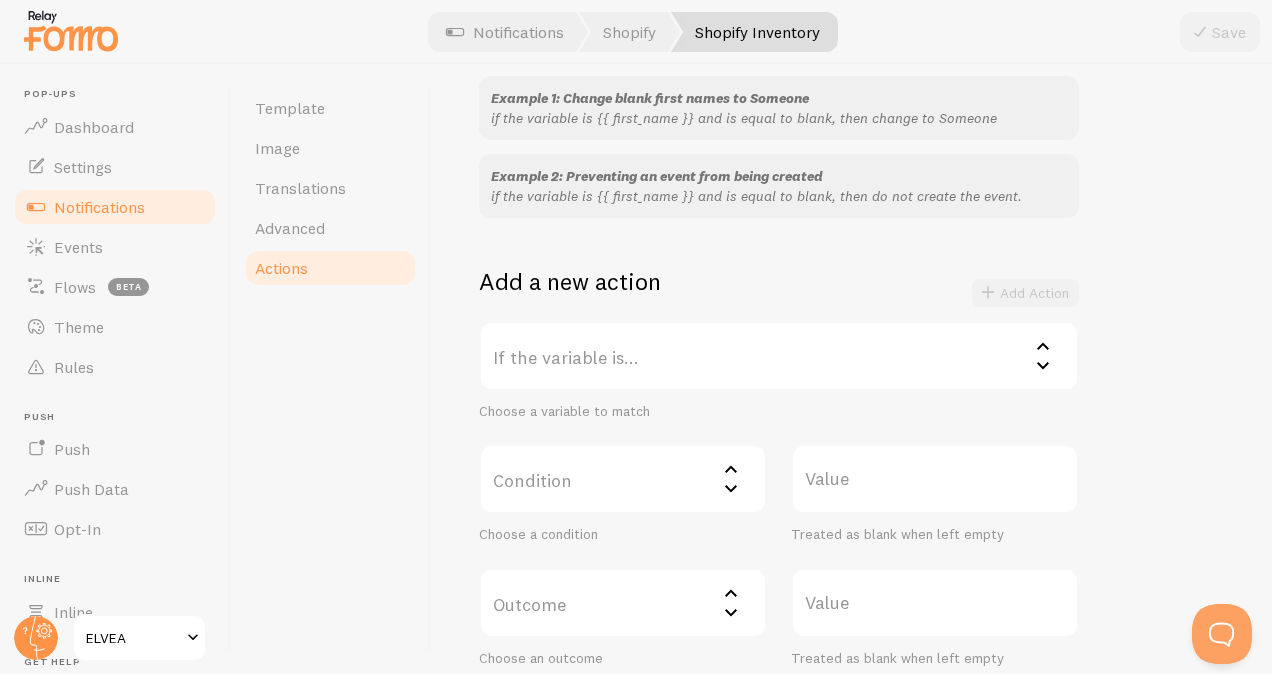 scroll, scrollTop: 300, scrollLeft: 0, axis: vertical 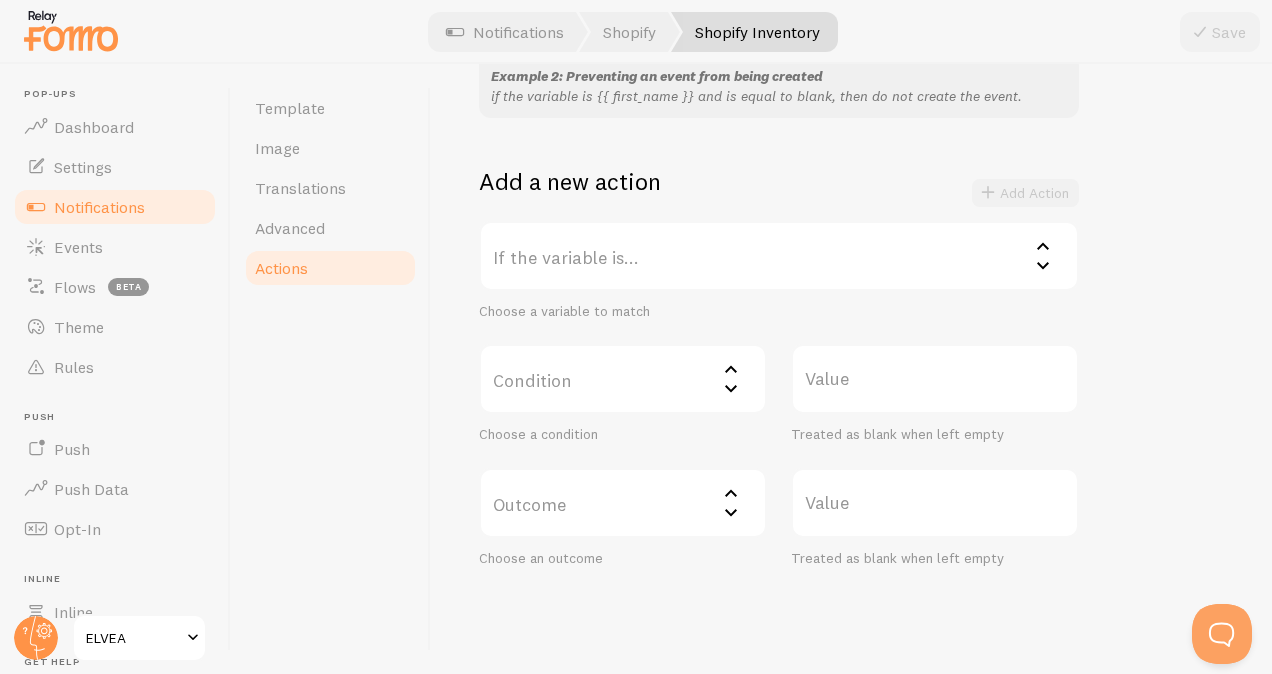 click on "Condition" at bounding box center (623, 379) 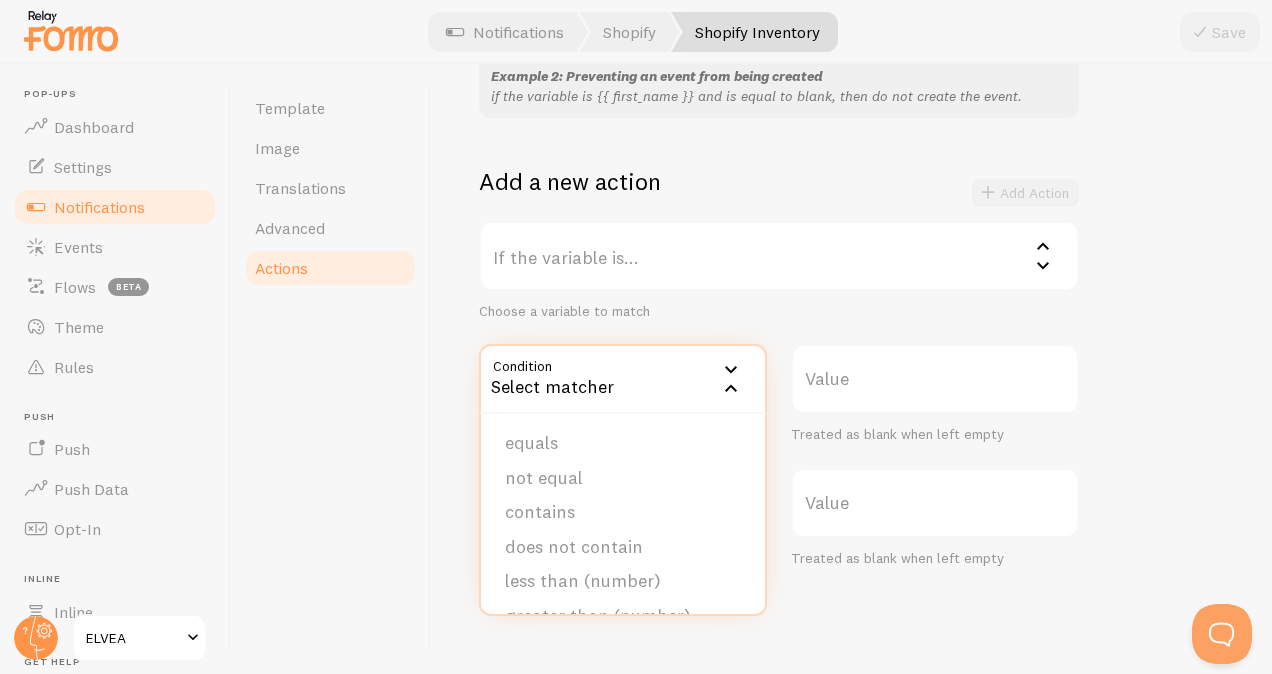 click on "If the variable is..." at bounding box center (779, 256) 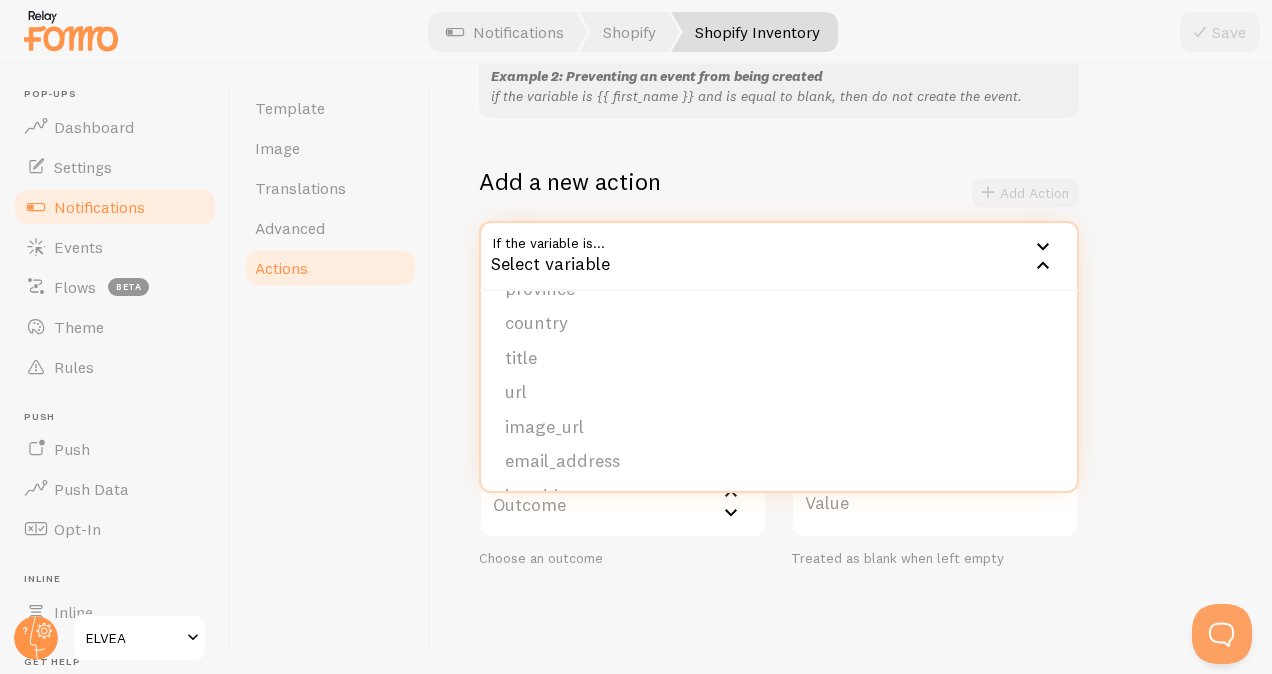 scroll, scrollTop: 168, scrollLeft: 0, axis: vertical 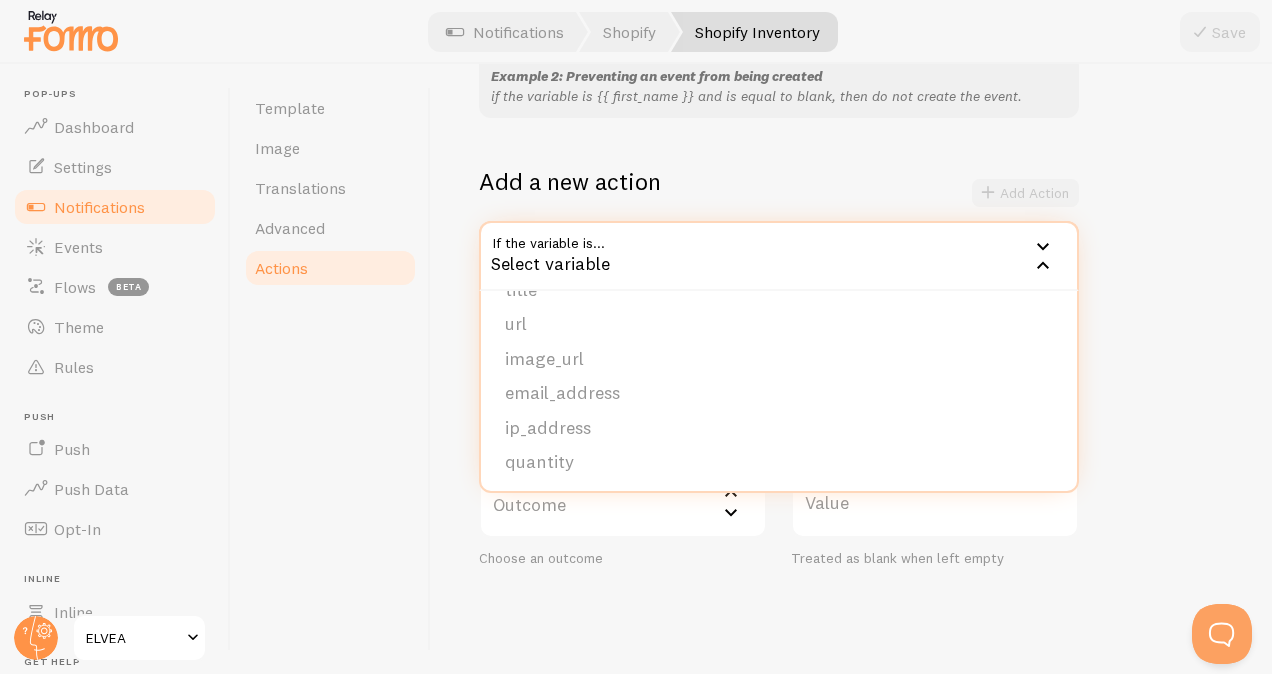 click on "Actions
You can match any {{ variable }} and replace it with a word, change event's URL, change event's image, hide event, and more. Template Actions modify new and existing Events!
Example 1: Change blank first names to Someone
if the variable is {{ first_name }} and is equal to blank, then change to Someone
Example 2: Preventing an event from being created
if the variable is {{ first_name }} and is equal to blank, then do not create the event.
Add a new action
Add Action
If the variable is...     Select variable       first_name  city  province  country  title  url  image_url  email_address  ip_address  quantity    Choose a variable to match   Condition     Select matcher       equals  not equal  contains  does not contain  less than (number)  greater than (number)  character count fewer than  character count greater than    Choose a condition       Value       Treated as blank when left empty   Outcome" at bounding box center (851, 369) 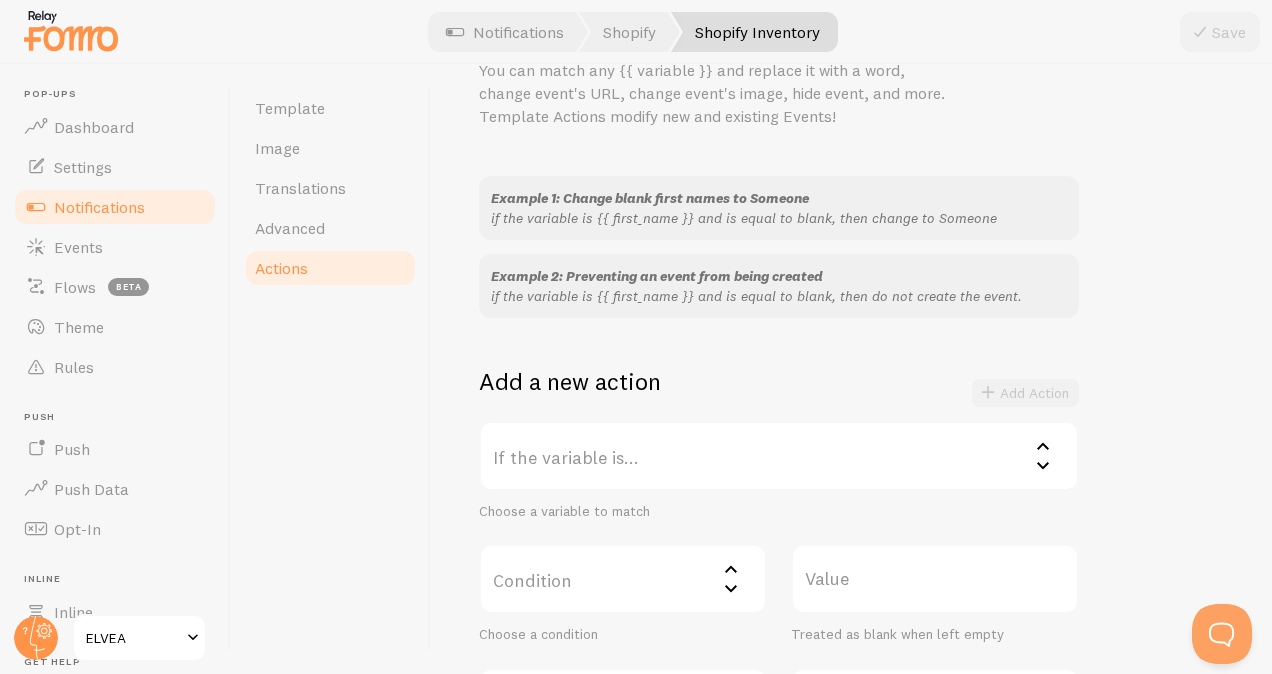 scroll, scrollTop: 0, scrollLeft: 0, axis: both 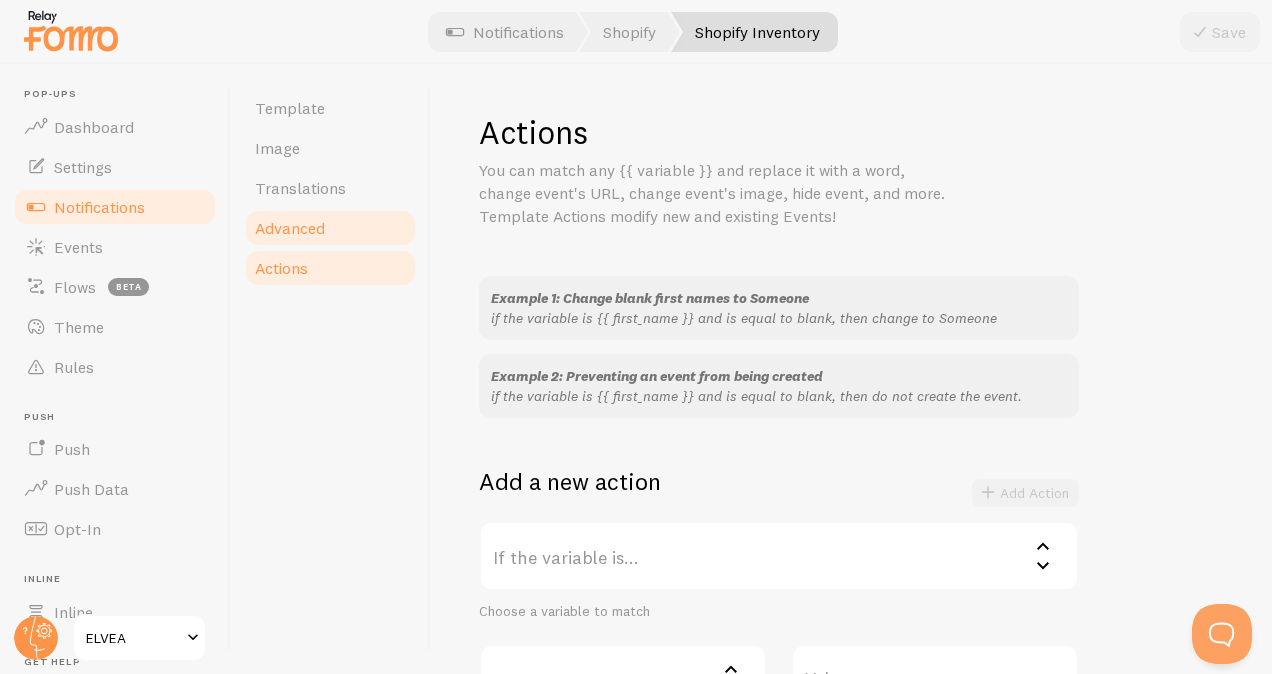 click on "Advanced" at bounding box center (290, 228) 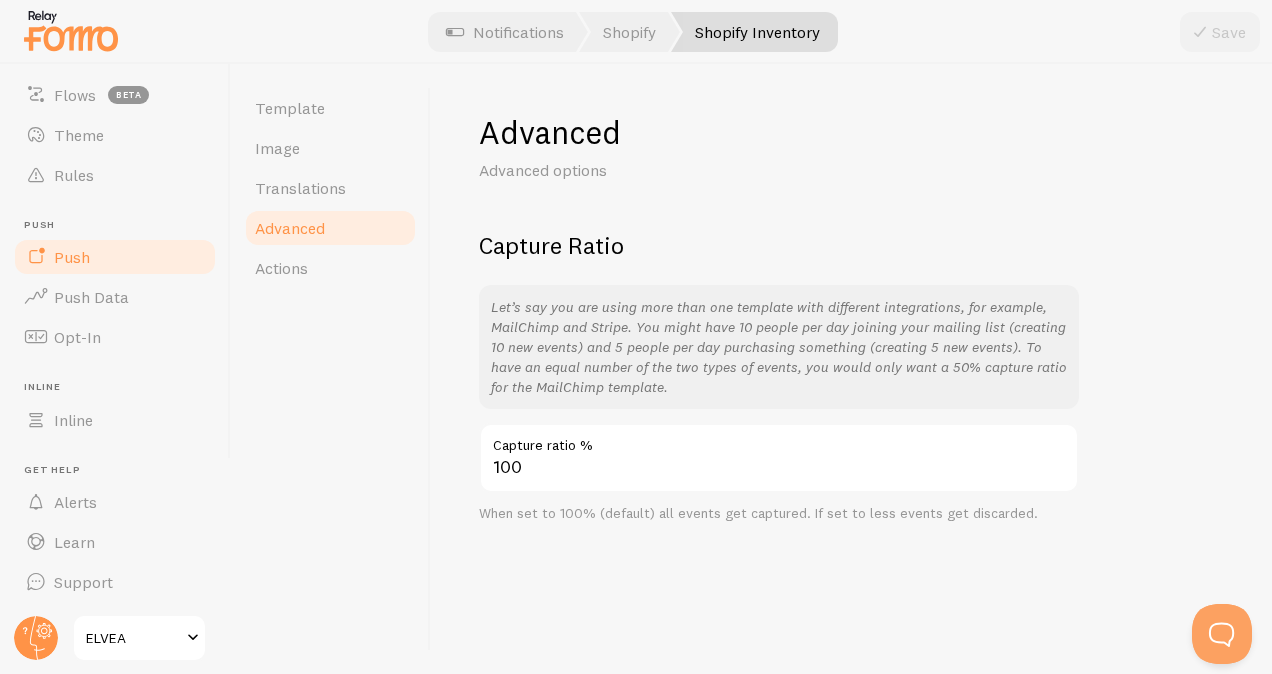 scroll, scrollTop: 0, scrollLeft: 0, axis: both 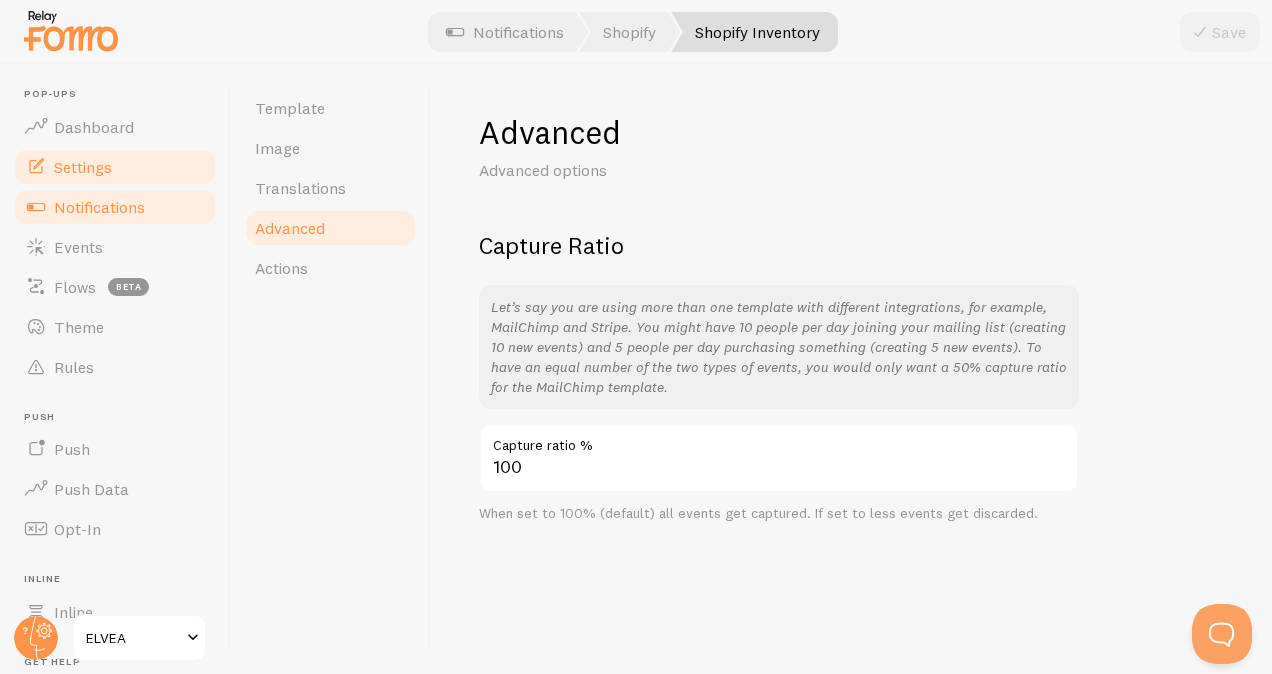 click on "Settings" at bounding box center (83, 167) 